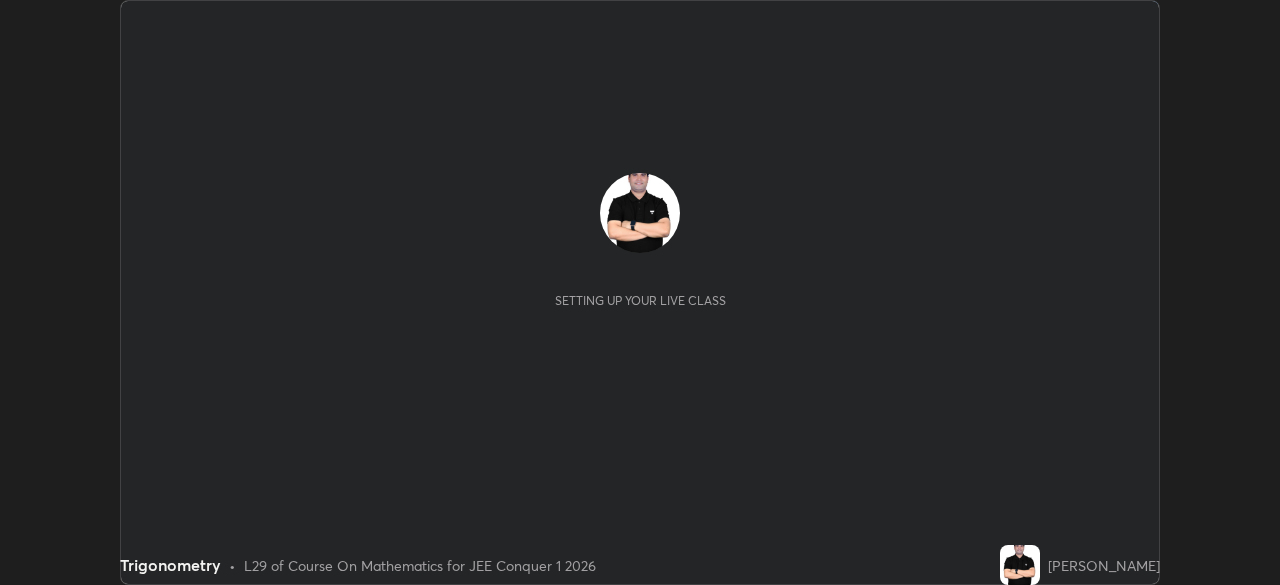 scroll, scrollTop: 0, scrollLeft: 0, axis: both 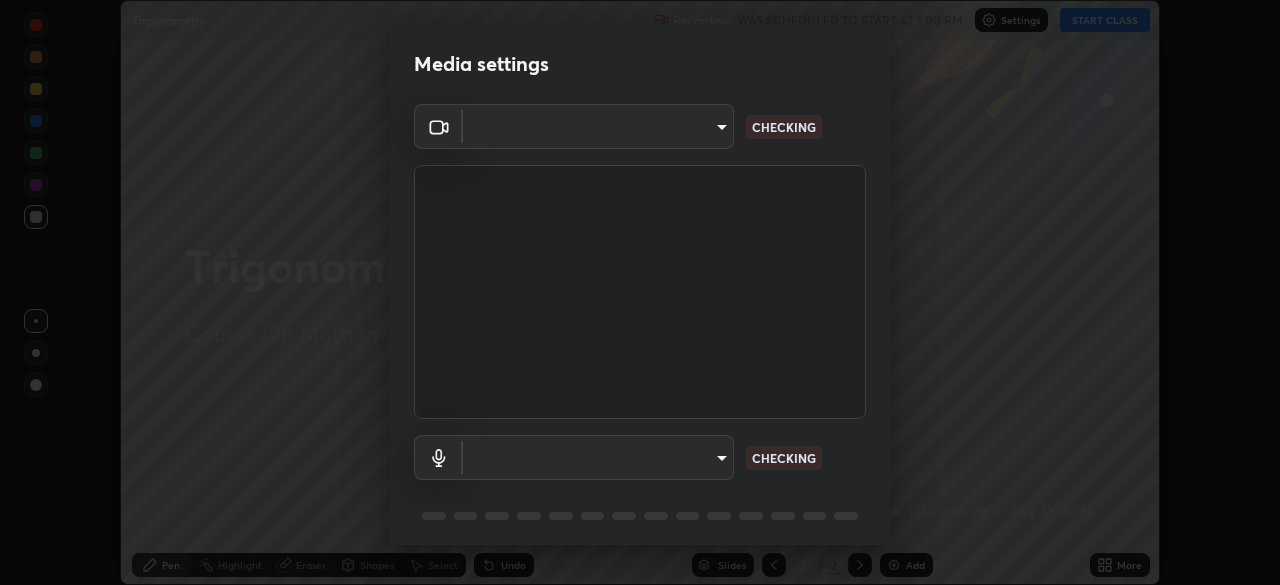 type on "29a6fad39686c8865271031c2ca64415912ad9ea0697b9480c0af49a57aa9a2c" 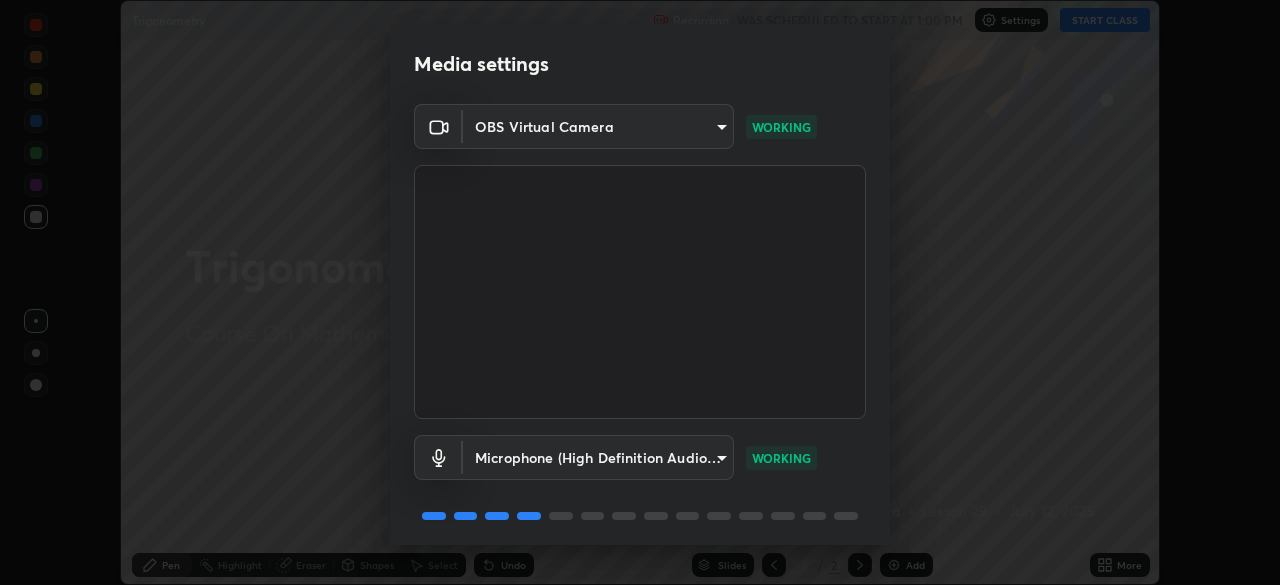 scroll, scrollTop: 71, scrollLeft: 0, axis: vertical 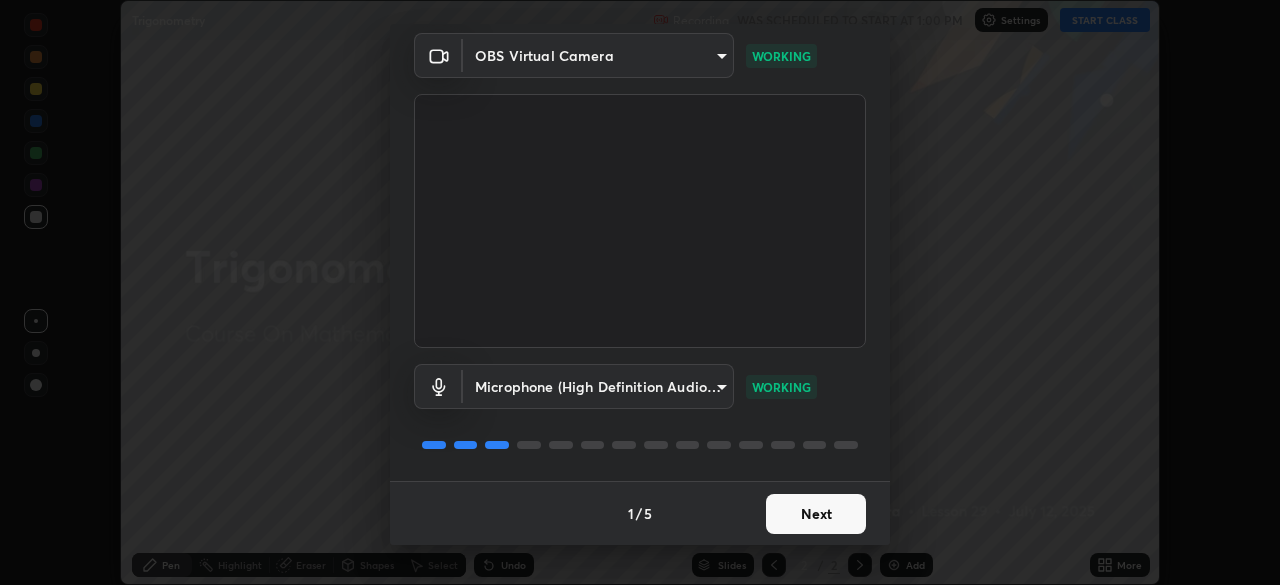 click on "Next" at bounding box center (816, 514) 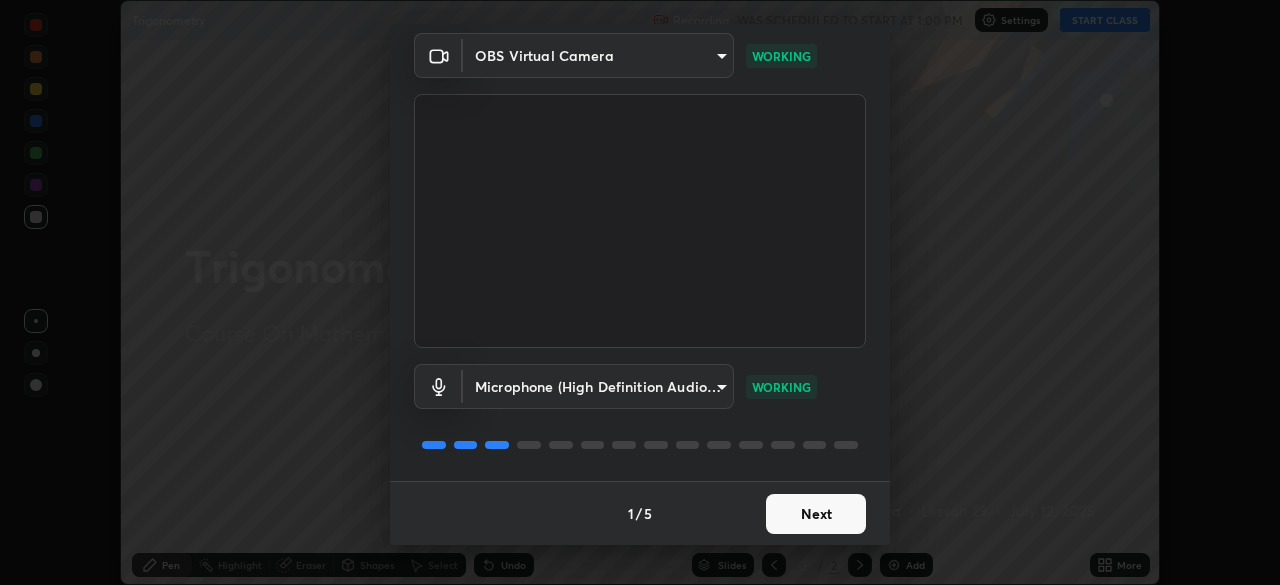 scroll, scrollTop: 0, scrollLeft: 0, axis: both 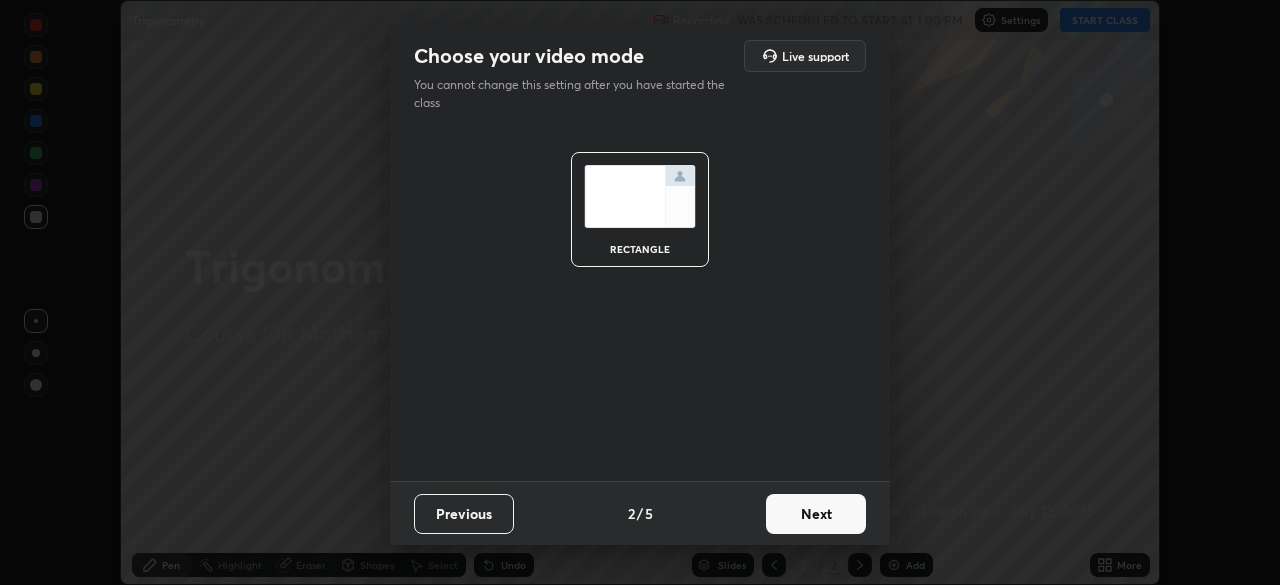 click on "Next" at bounding box center [816, 514] 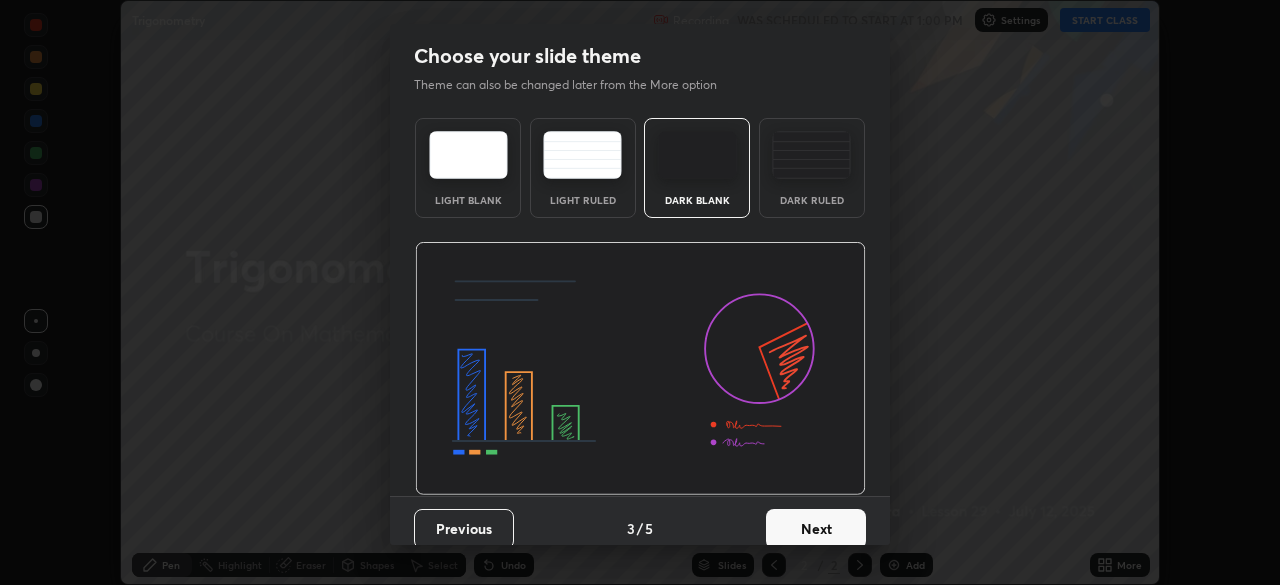 click on "Next" at bounding box center [816, 529] 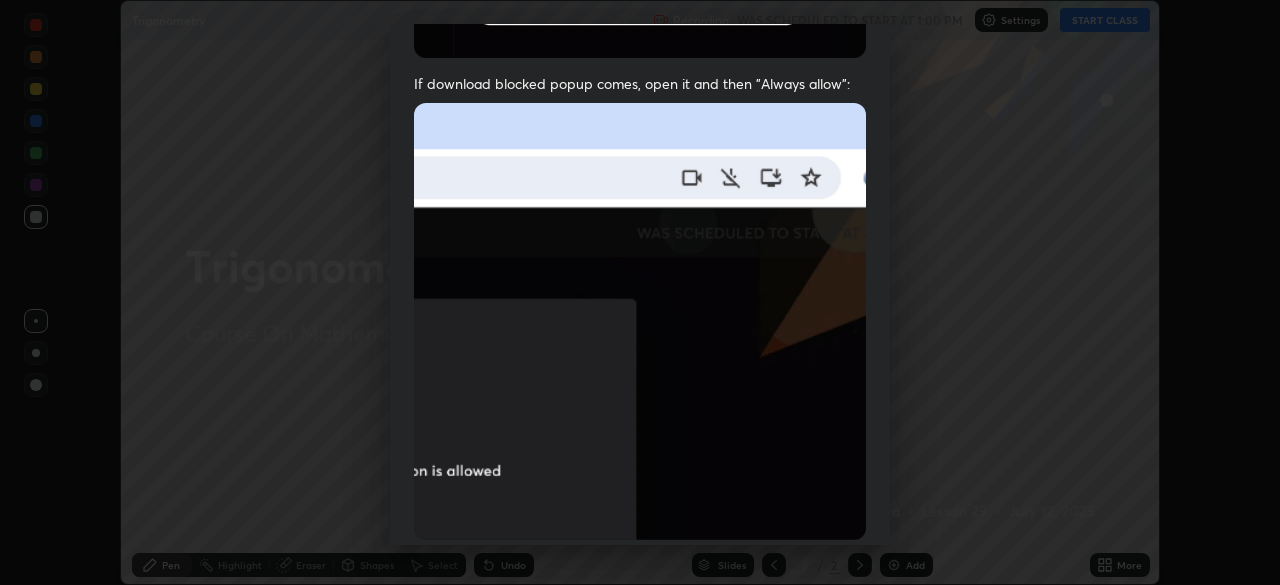scroll, scrollTop: 479, scrollLeft: 0, axis: vertical 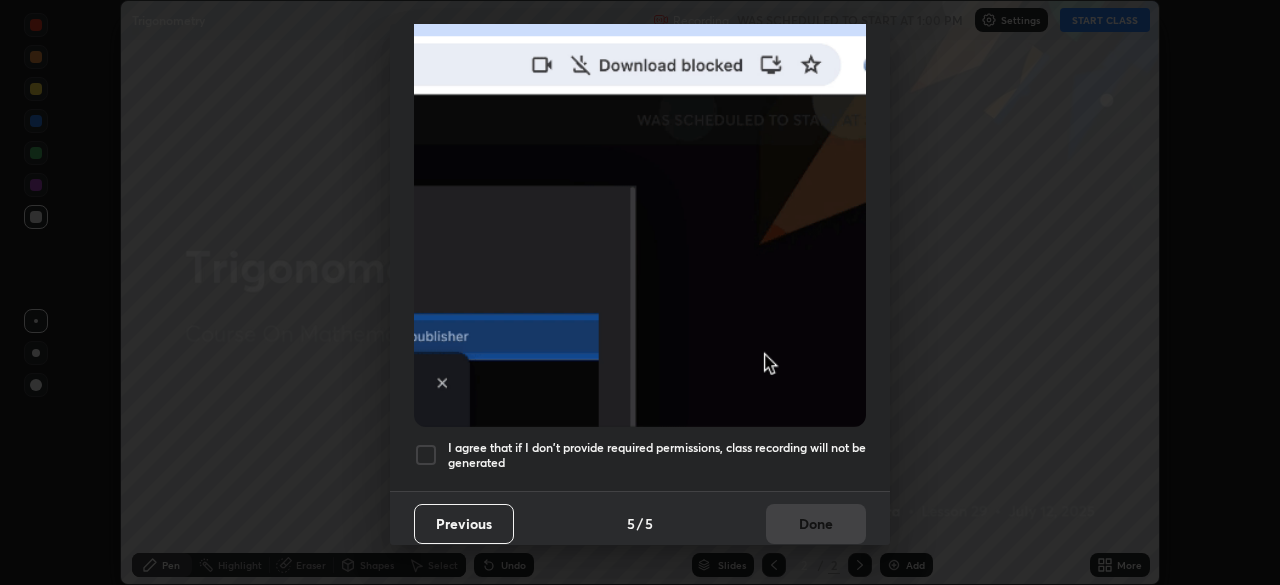 click at bounding box center (426, 455) 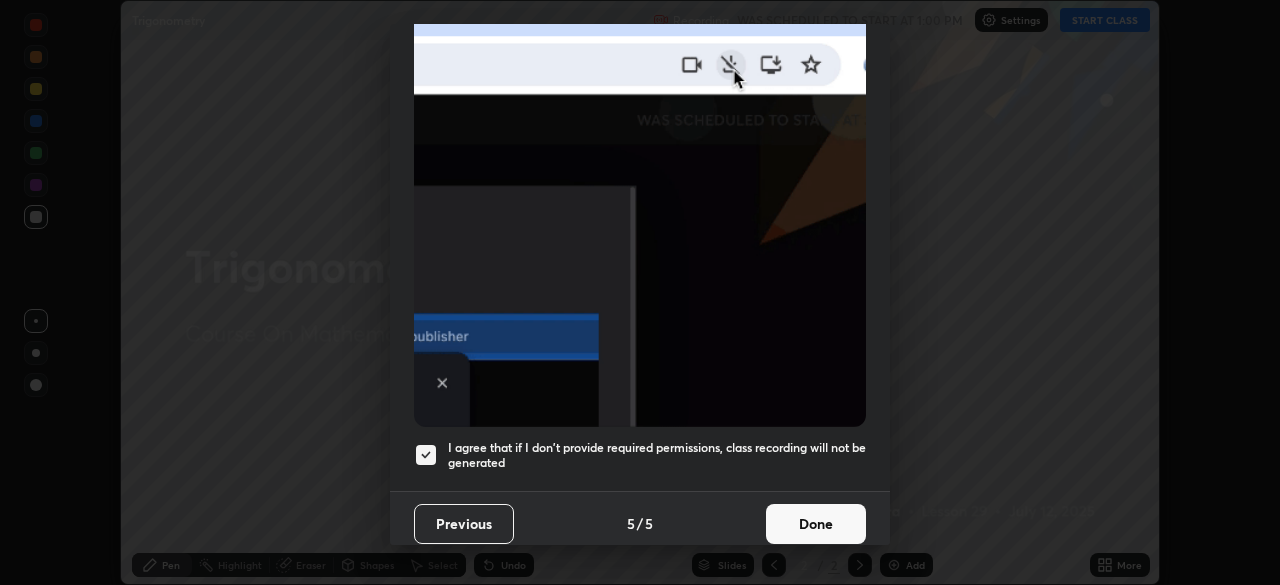 click on "Done" at bounding box center (816, 524) 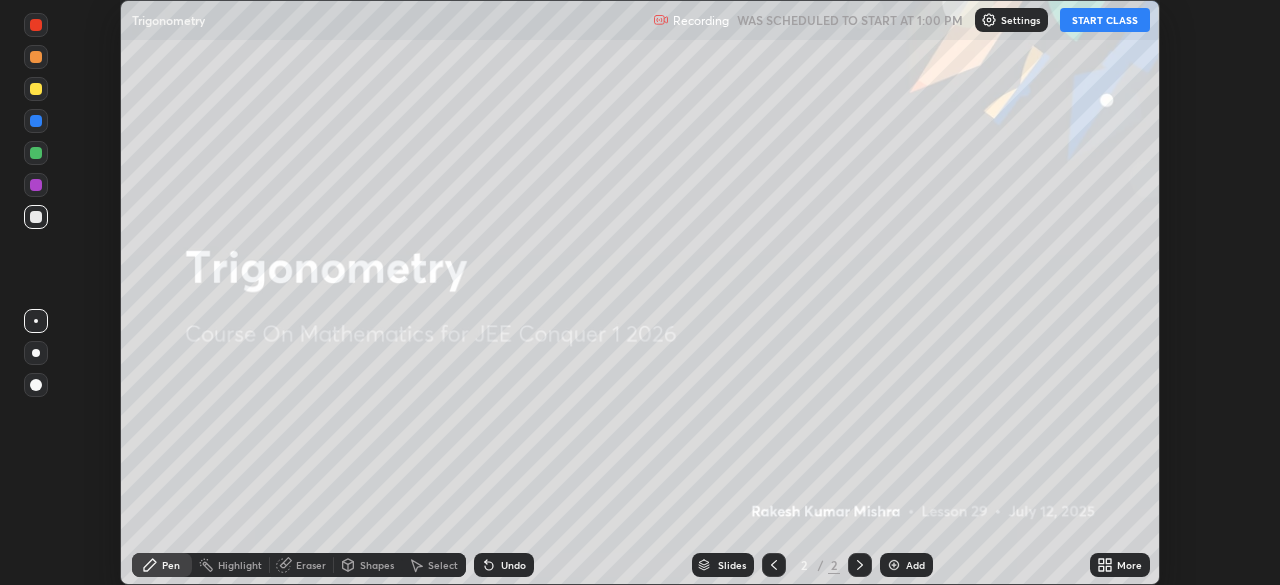 click on "START CLASS" at bounding box center (1105, 20) 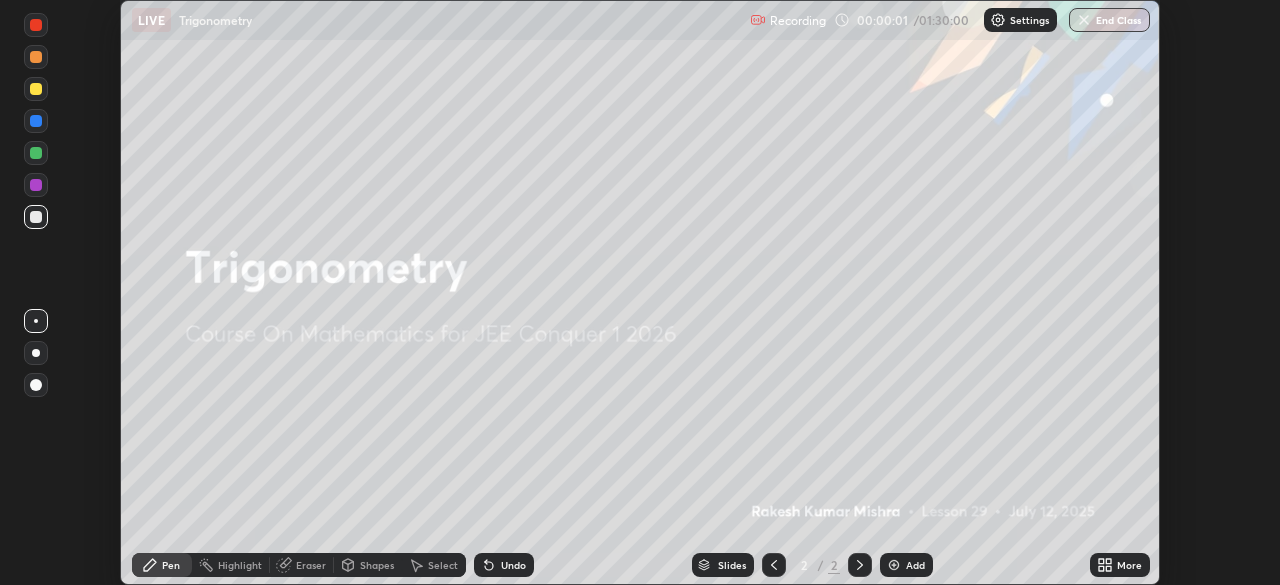 click 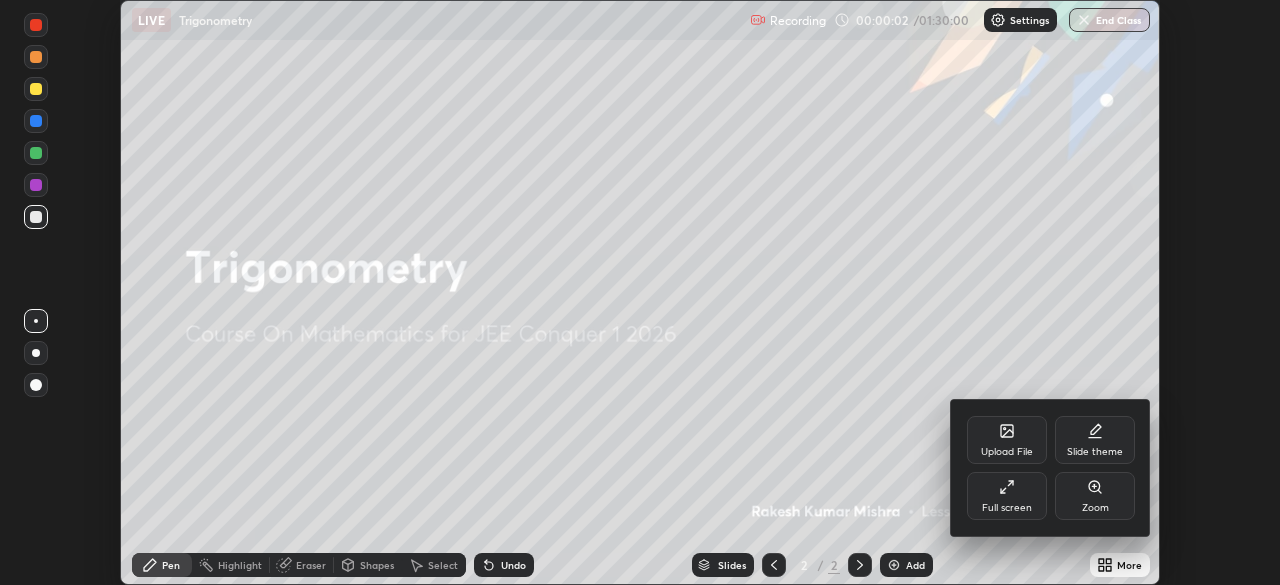 click on "Upload File" at bounding box center [1007, 452] 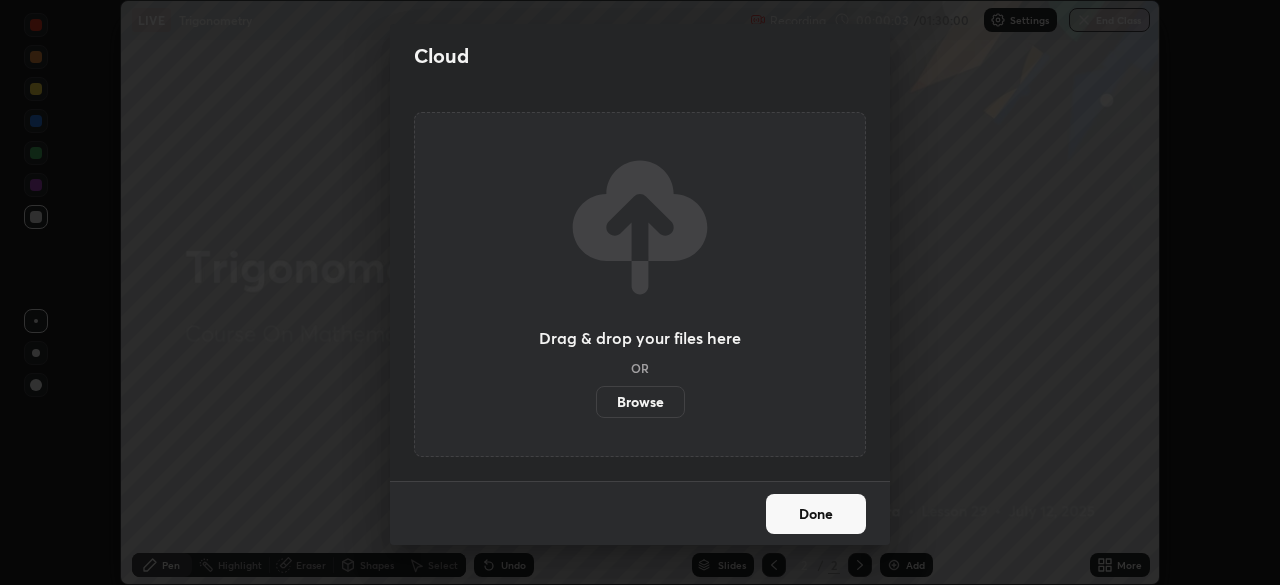 click on "Browse" at bounding box center [640, 402] 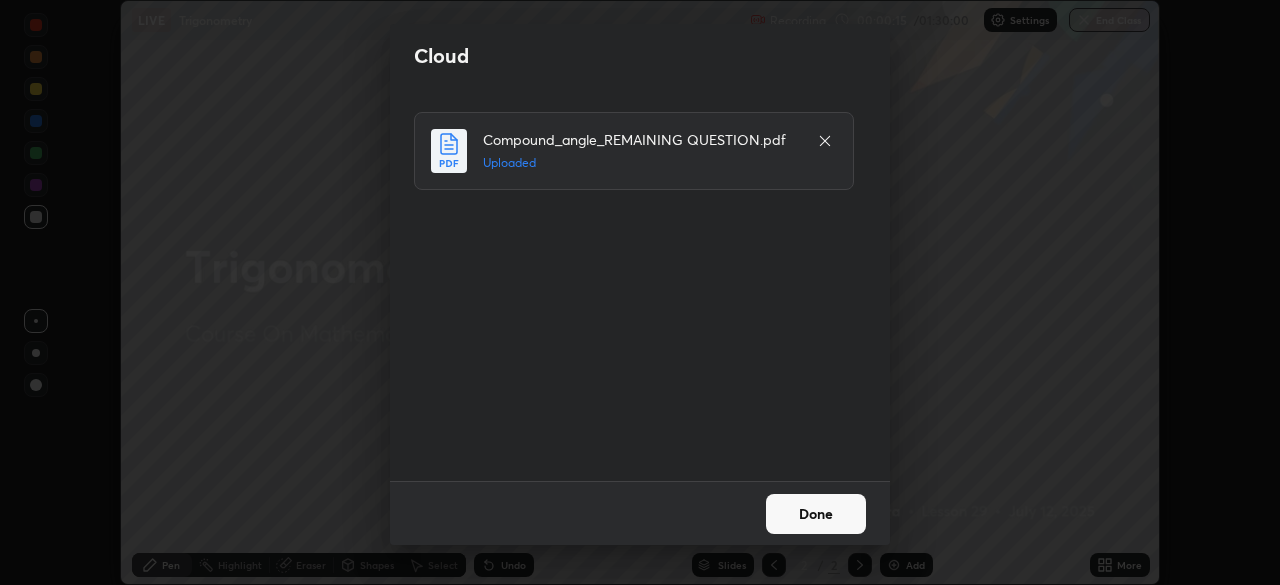 click on "Done" at bounding box center (816, 514) 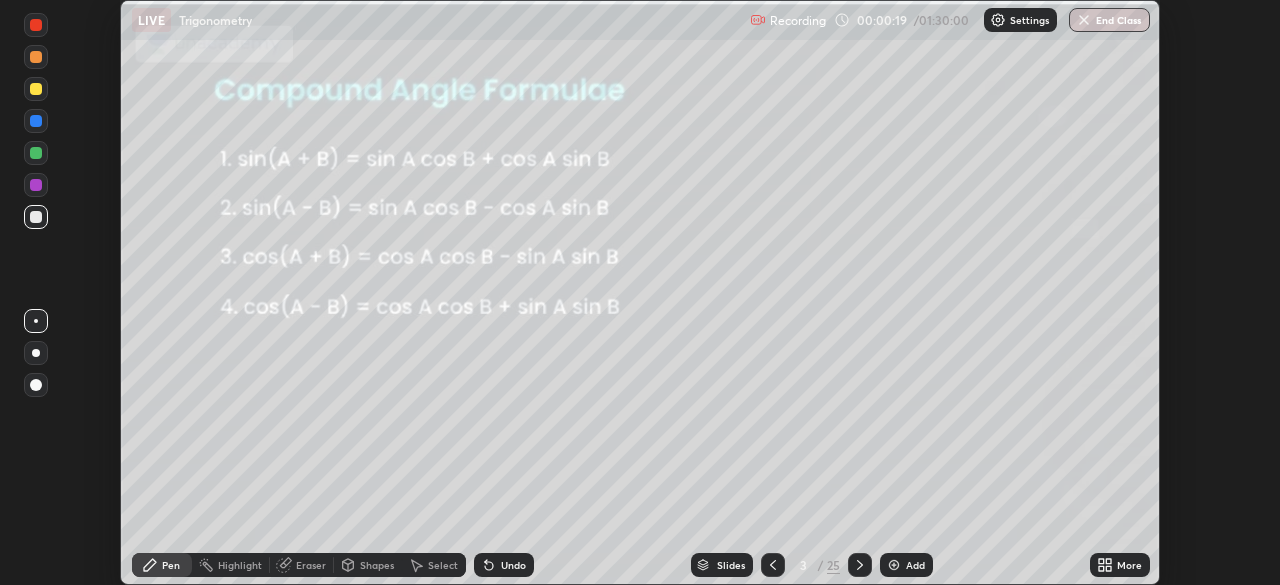 click 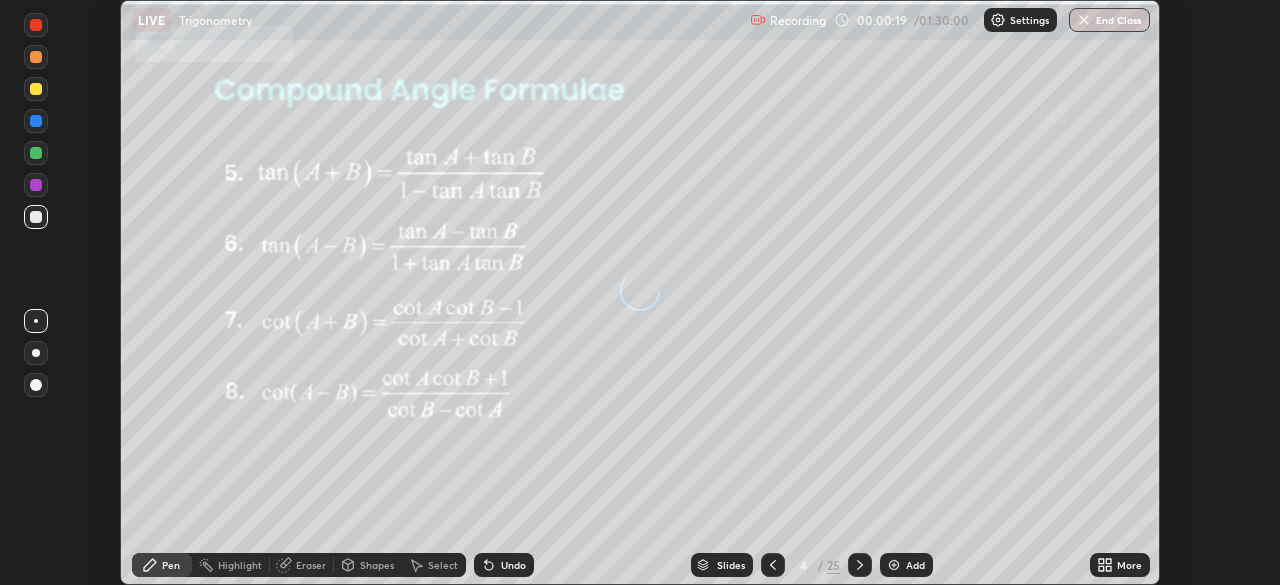 click 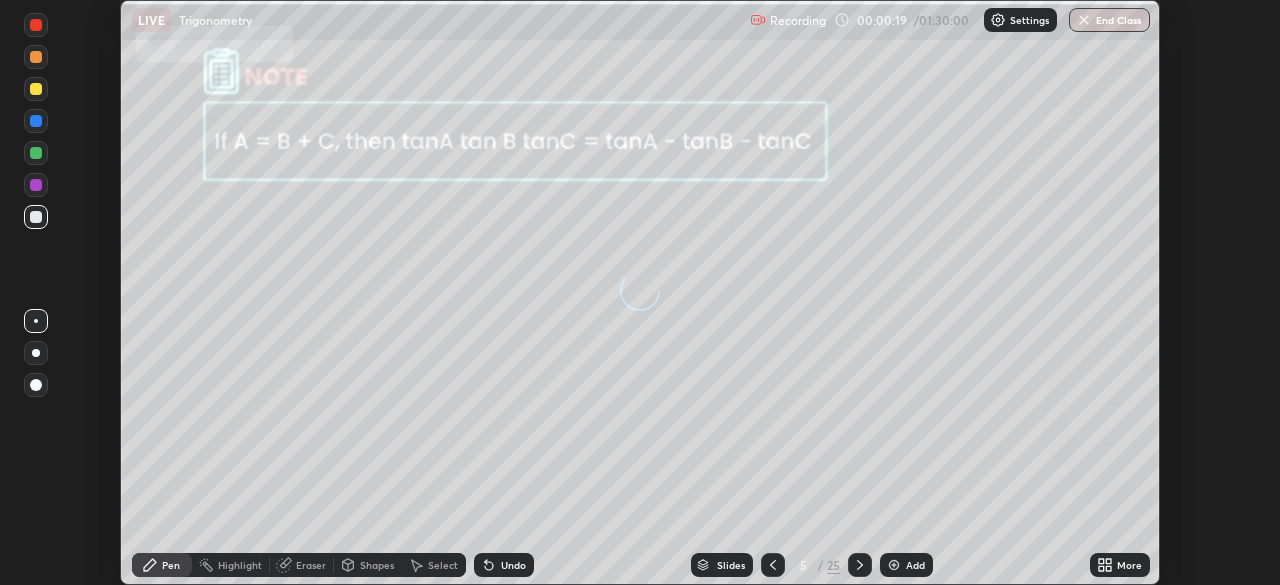 click 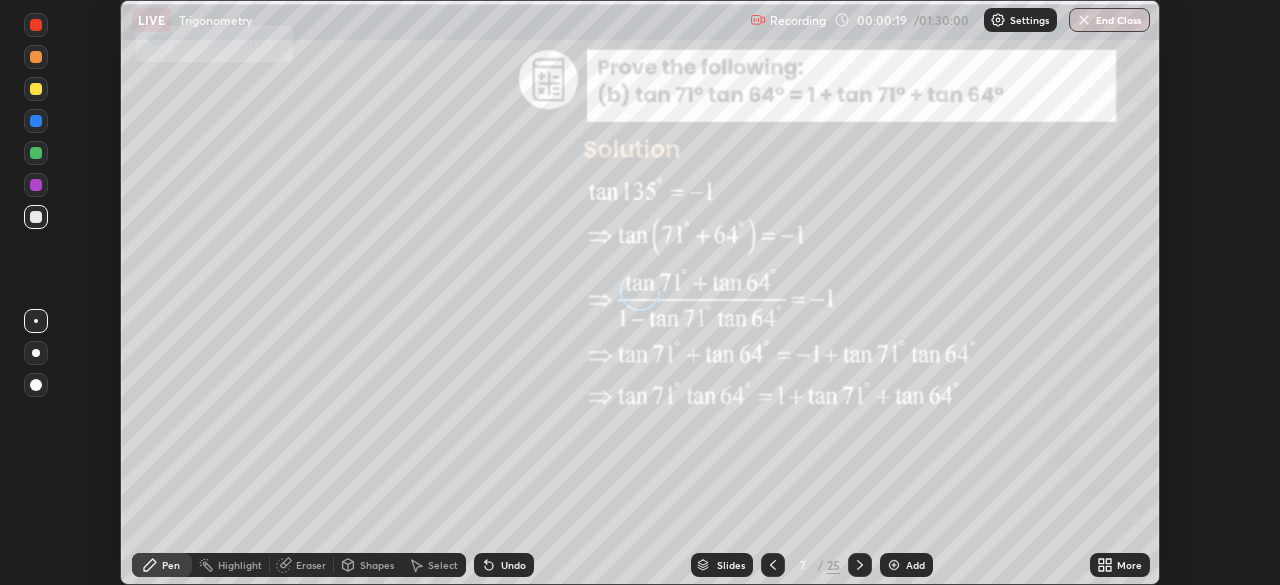 click 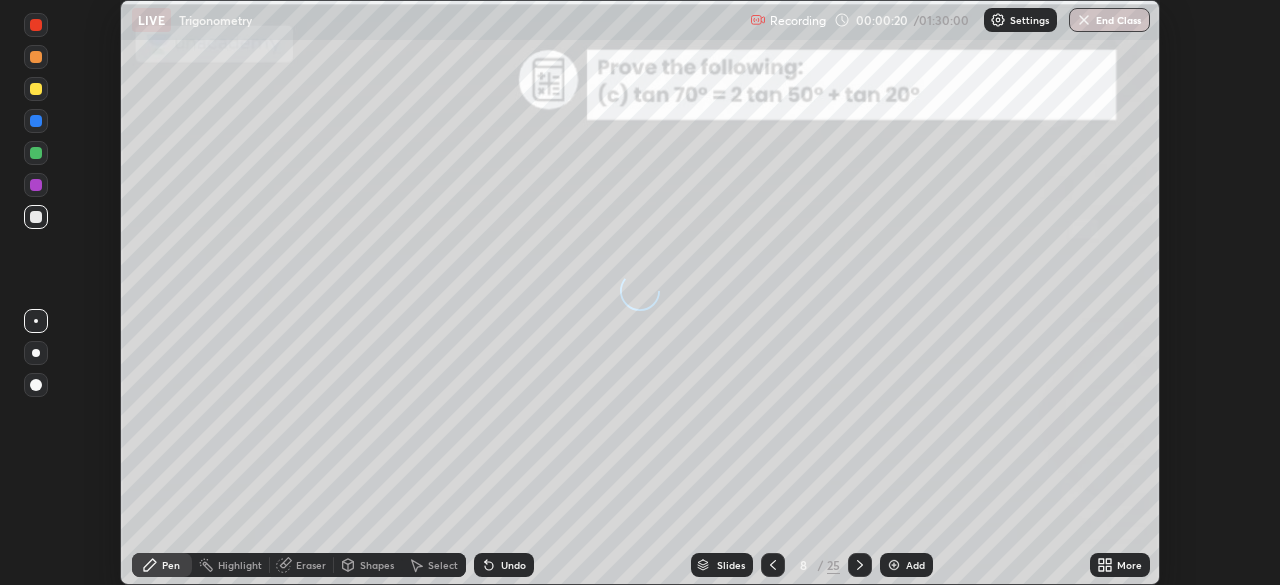 click 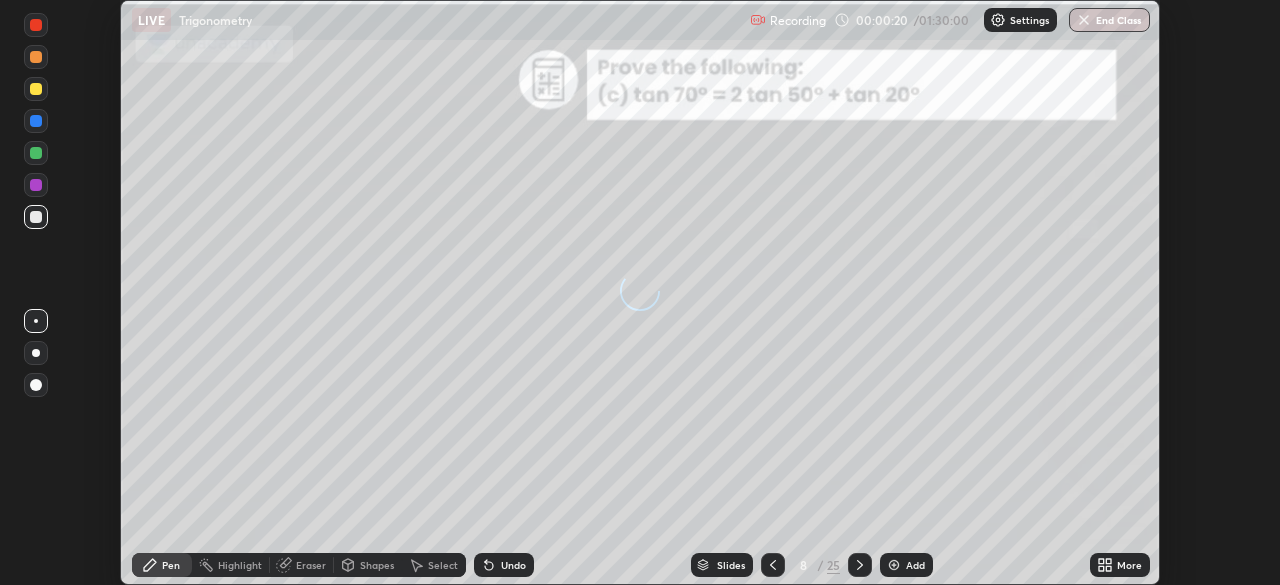 click 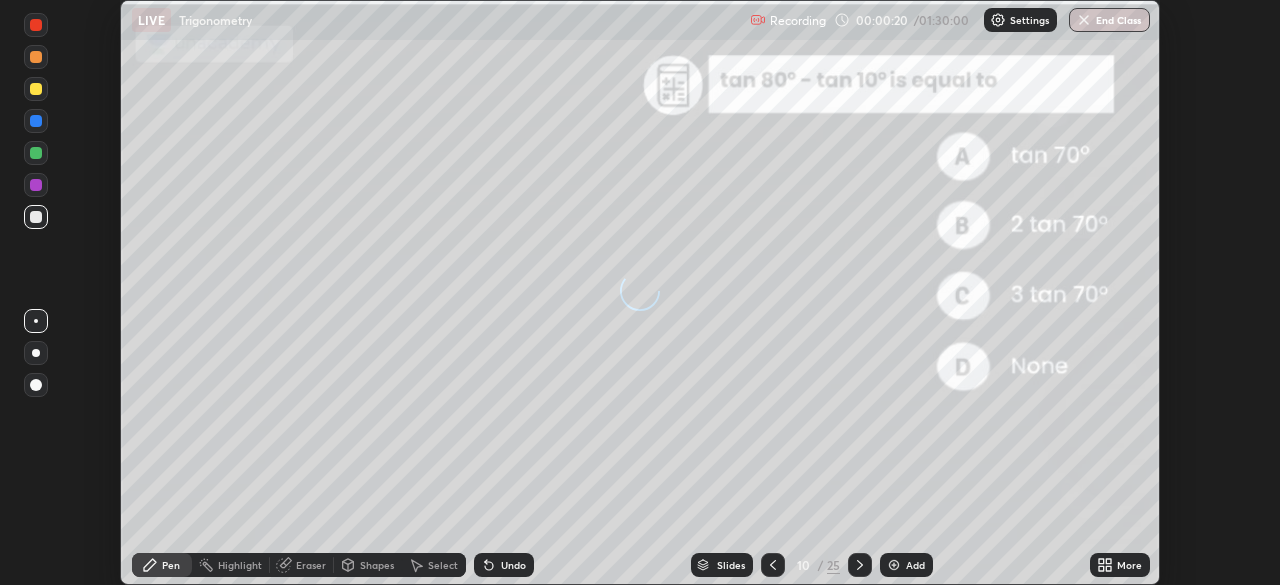 click 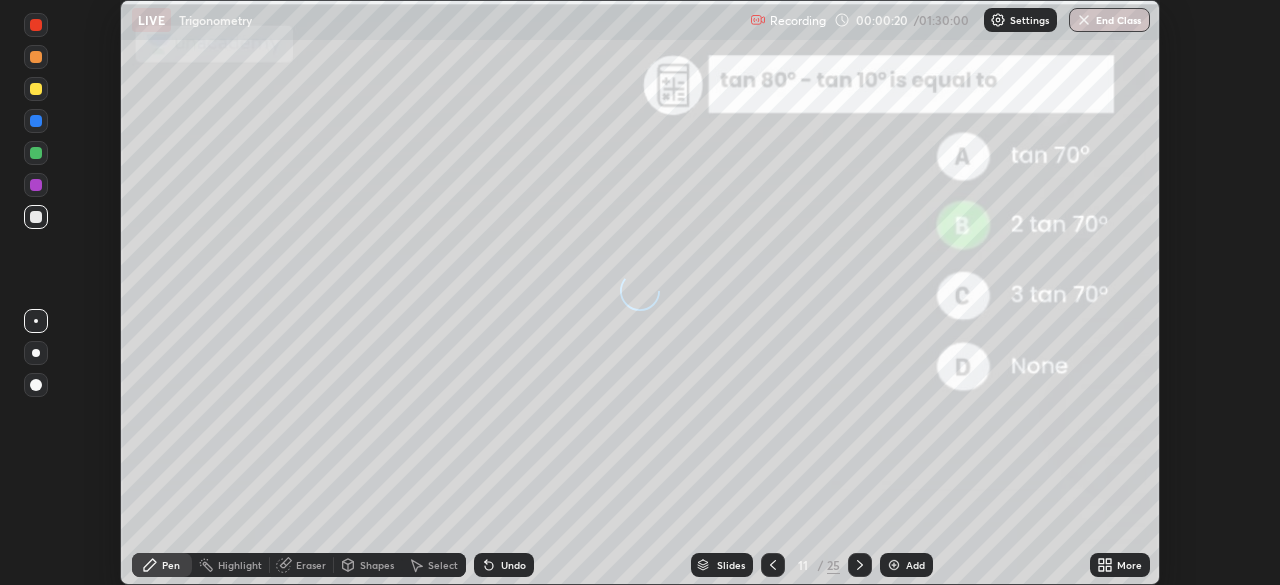 click 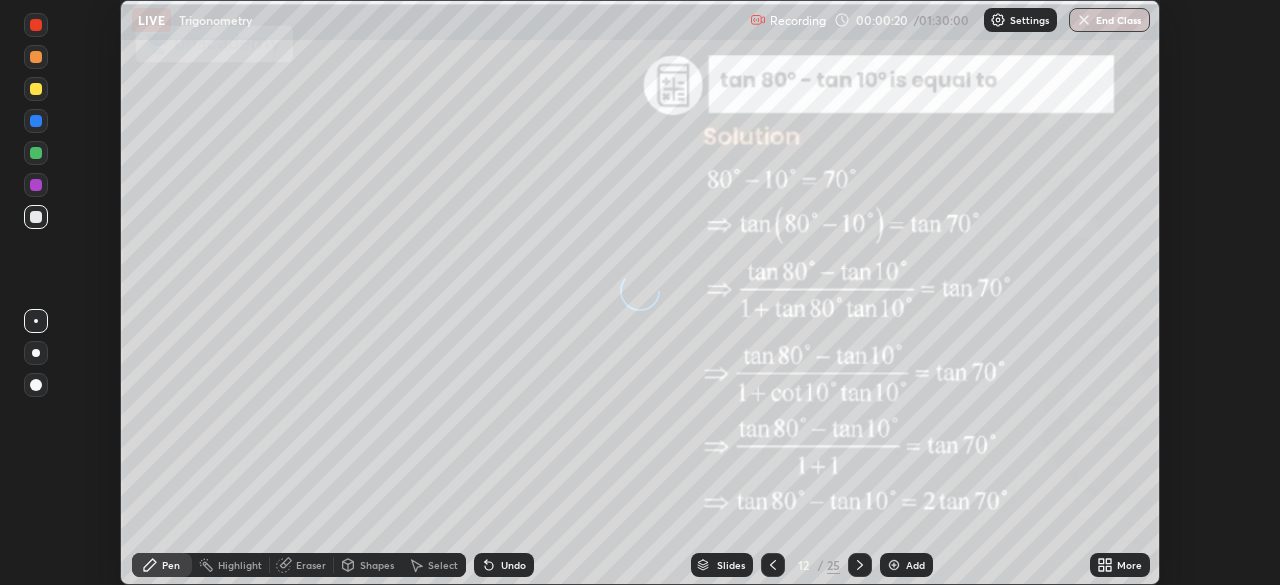 click 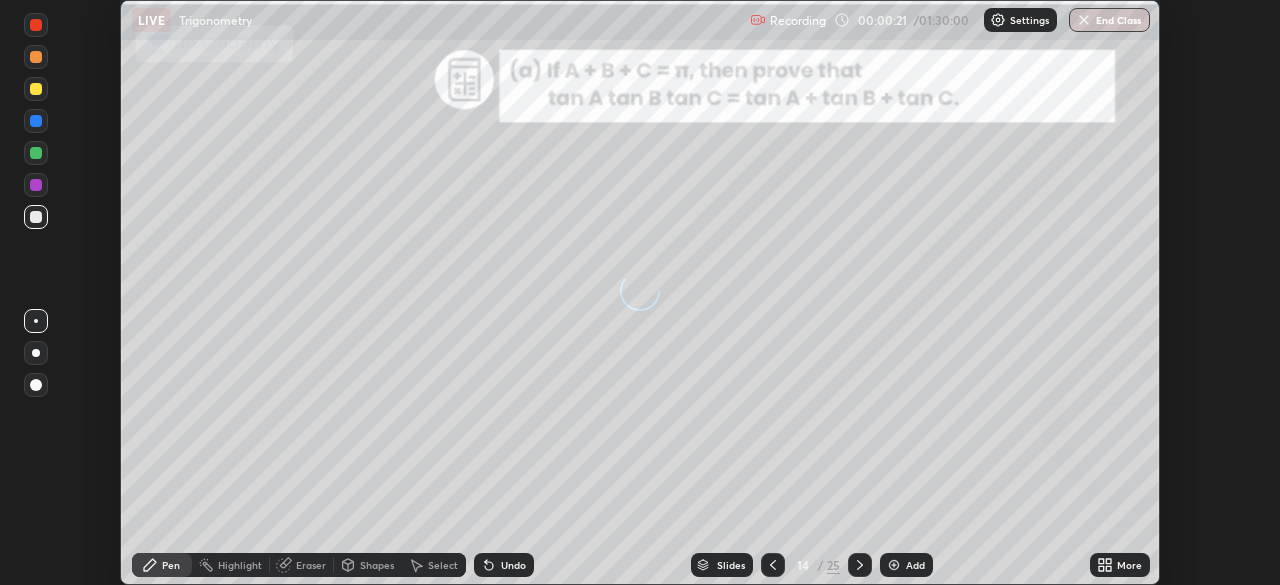click 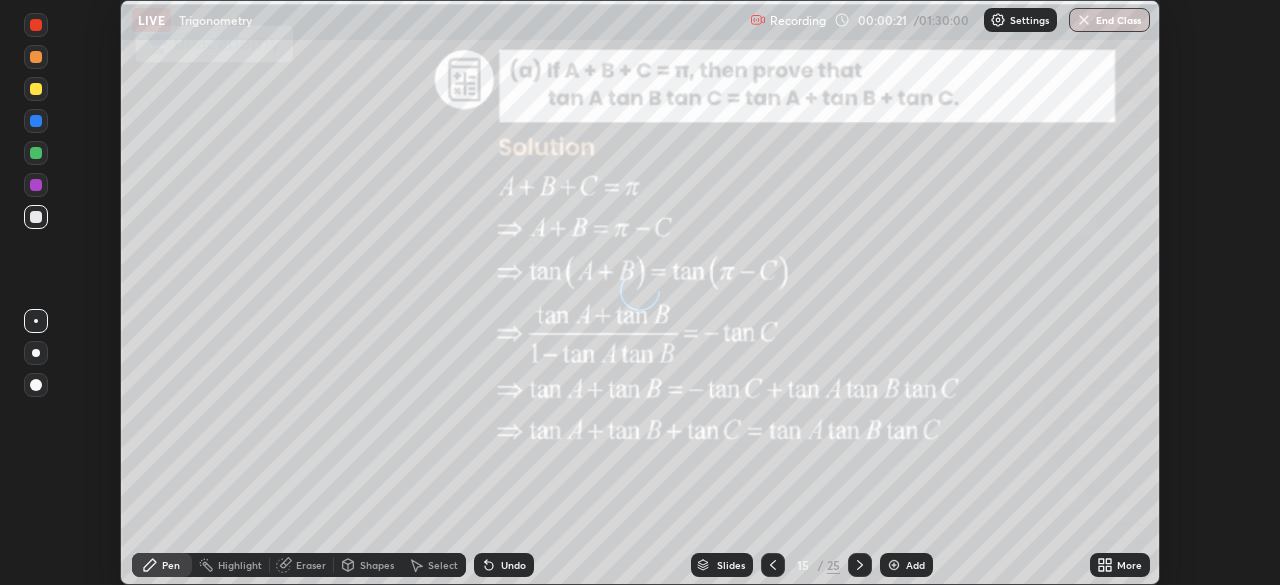 click 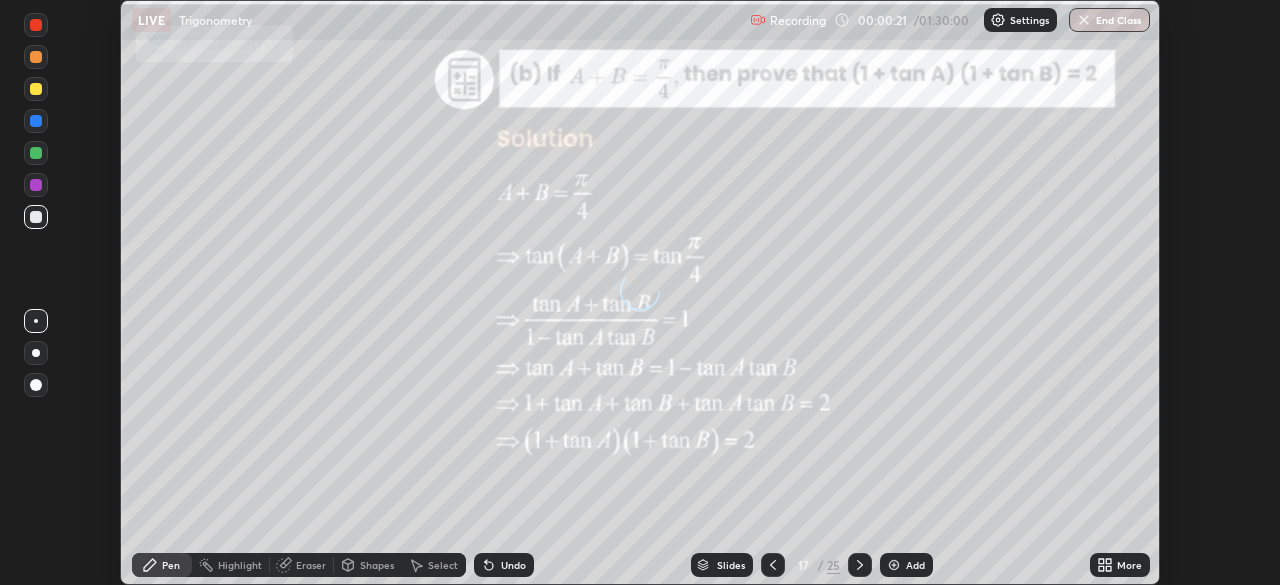 click 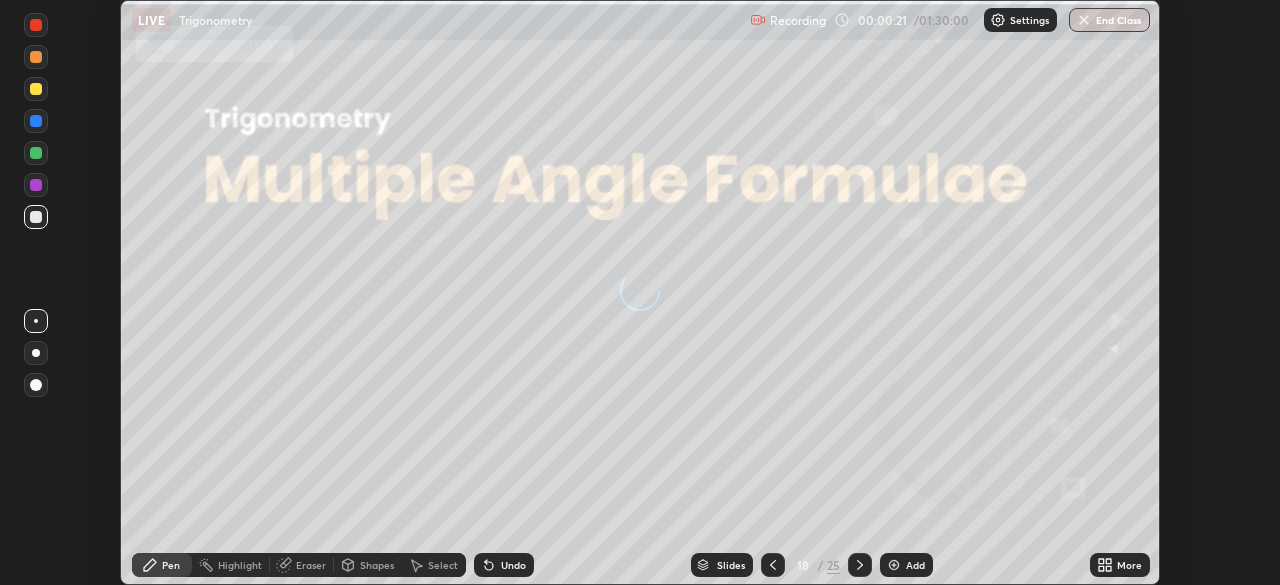 click 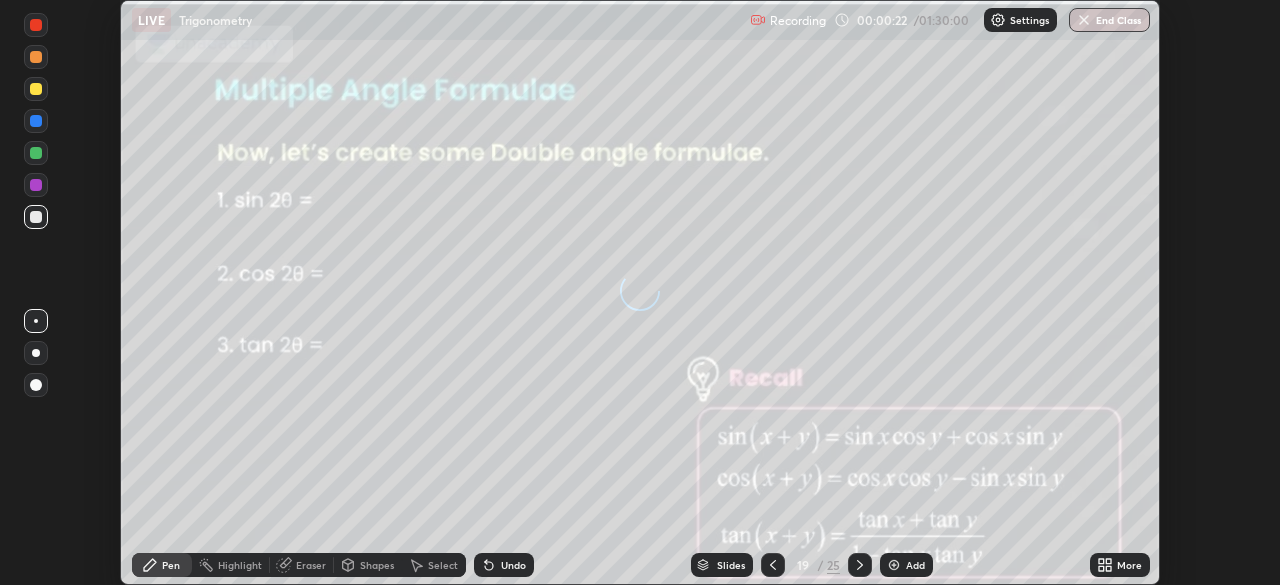 click 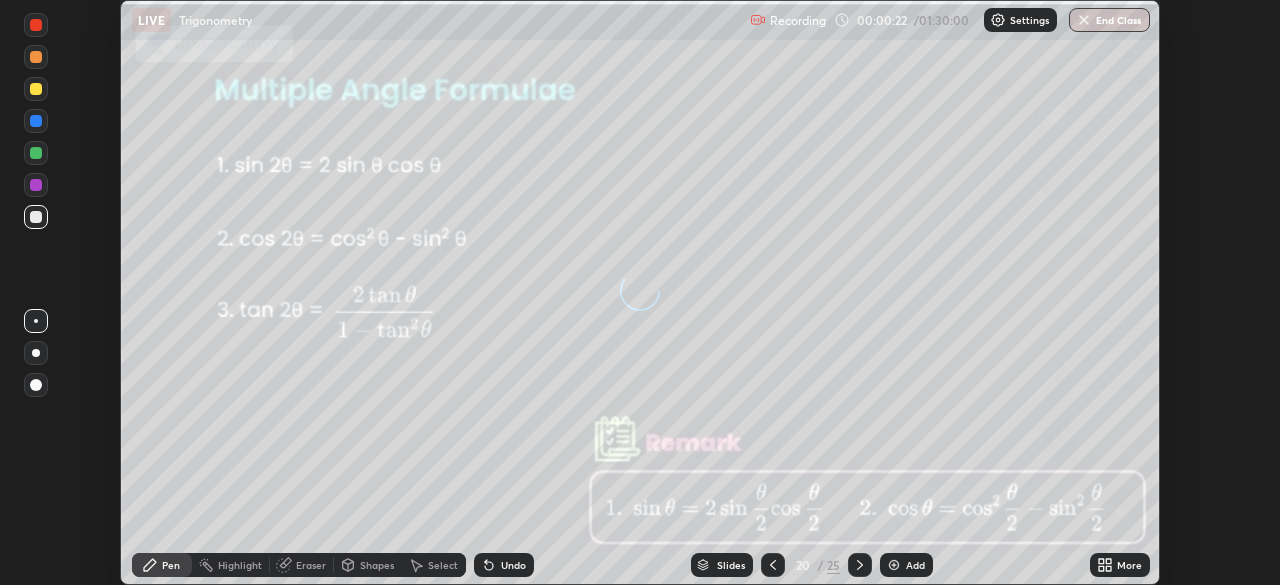 click 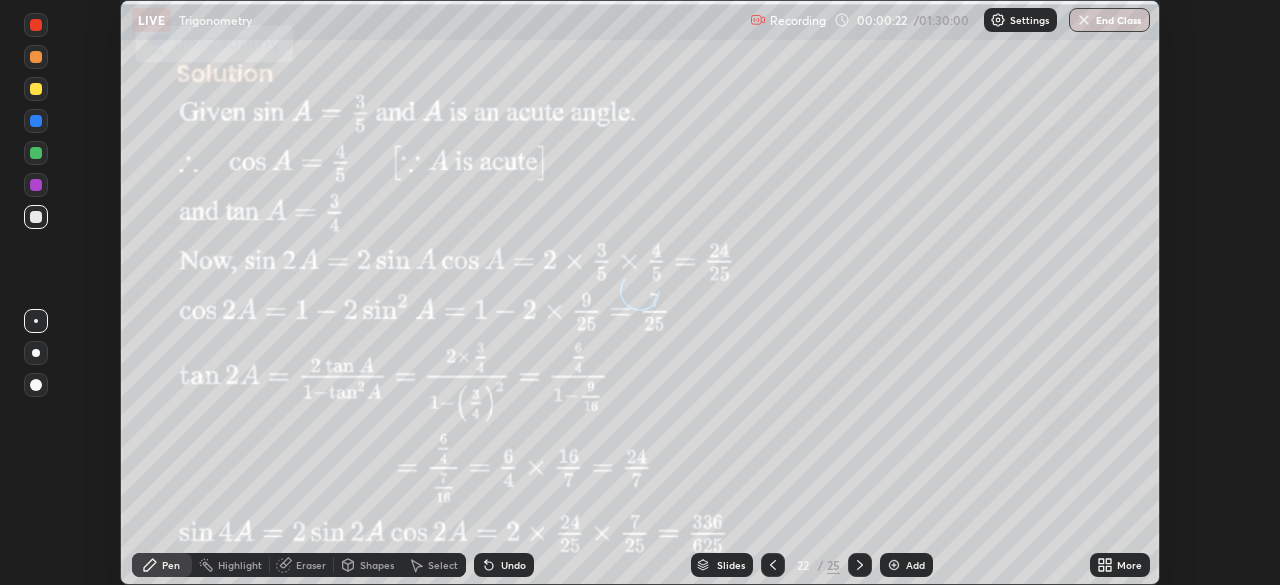 click 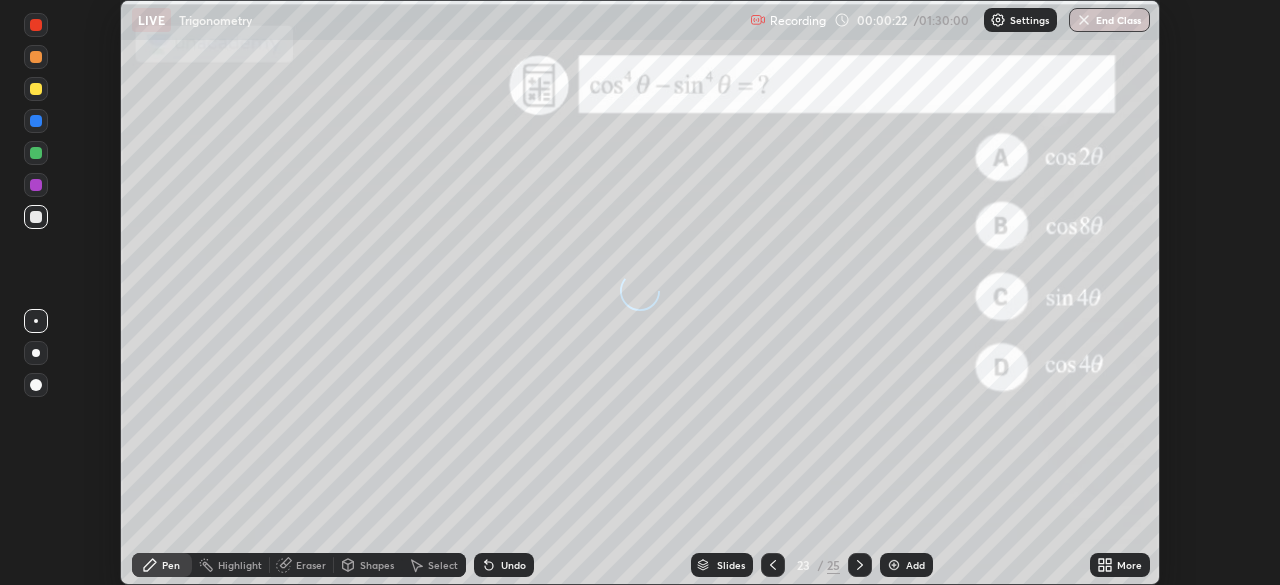 click 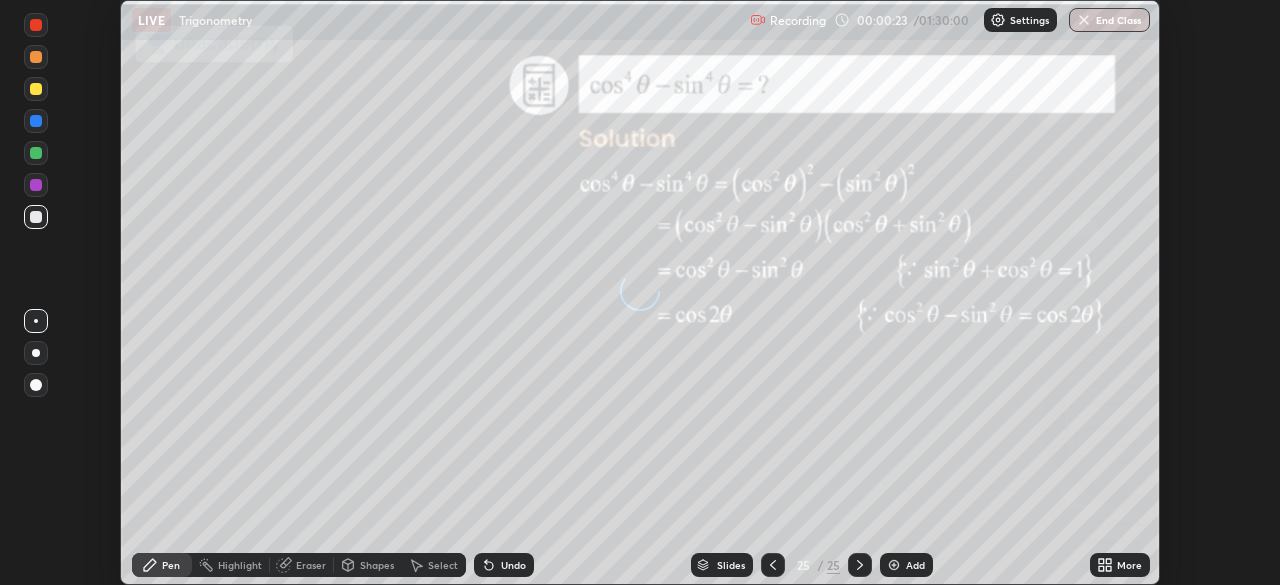 click 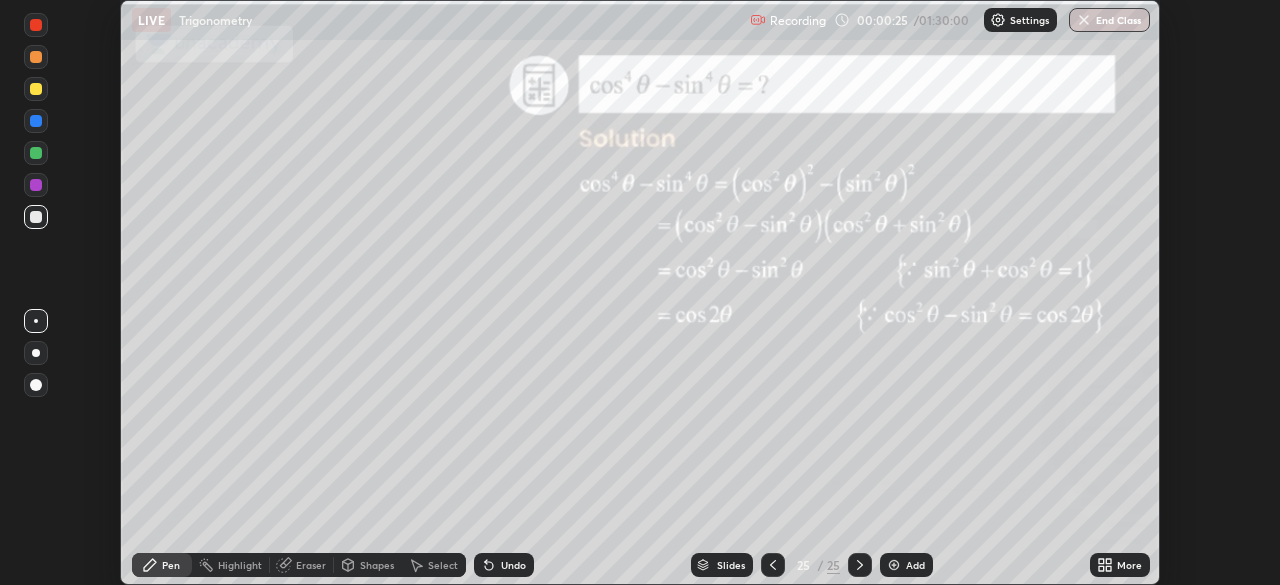 click 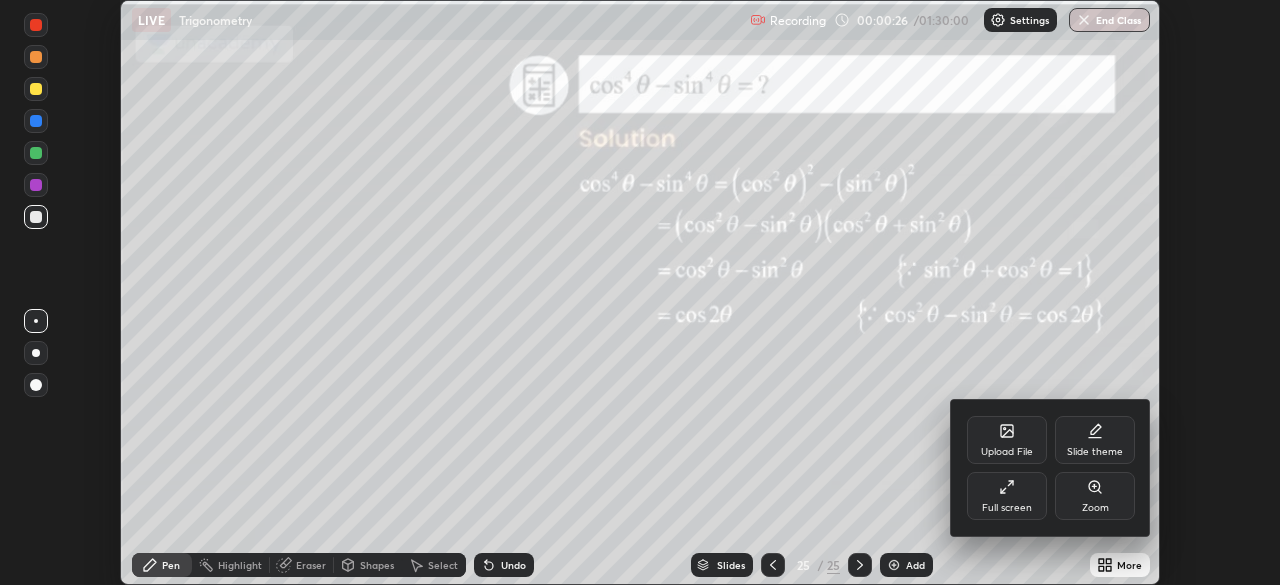 click on "Upload File" at bounding box center (1007, 452) 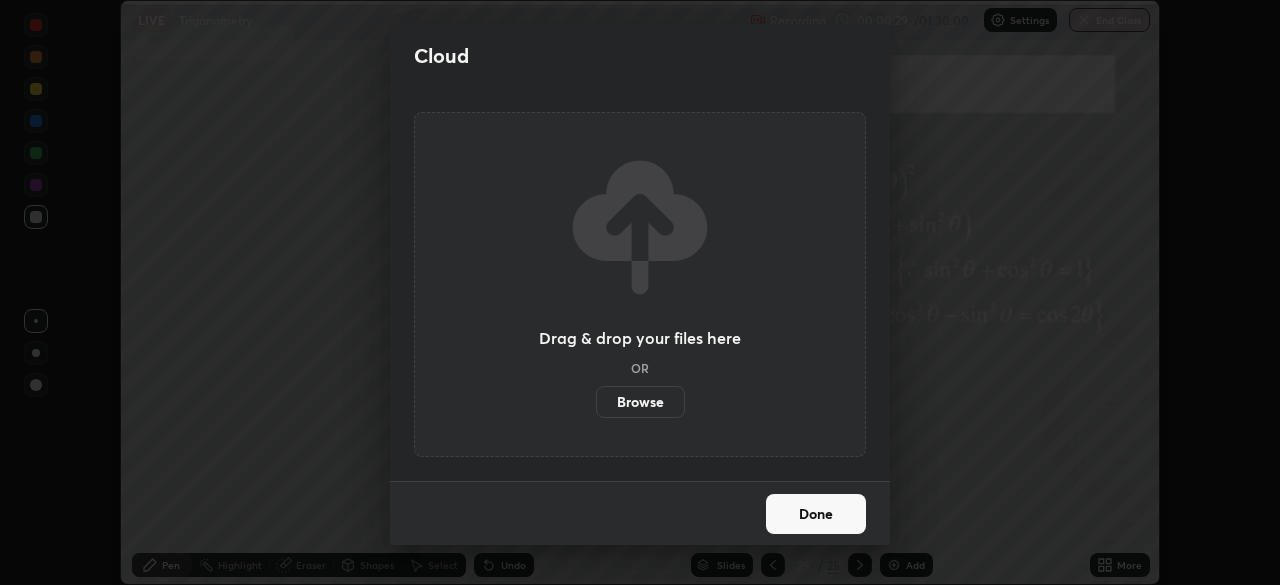 click on "Browse" at bounding box center (640, 402) 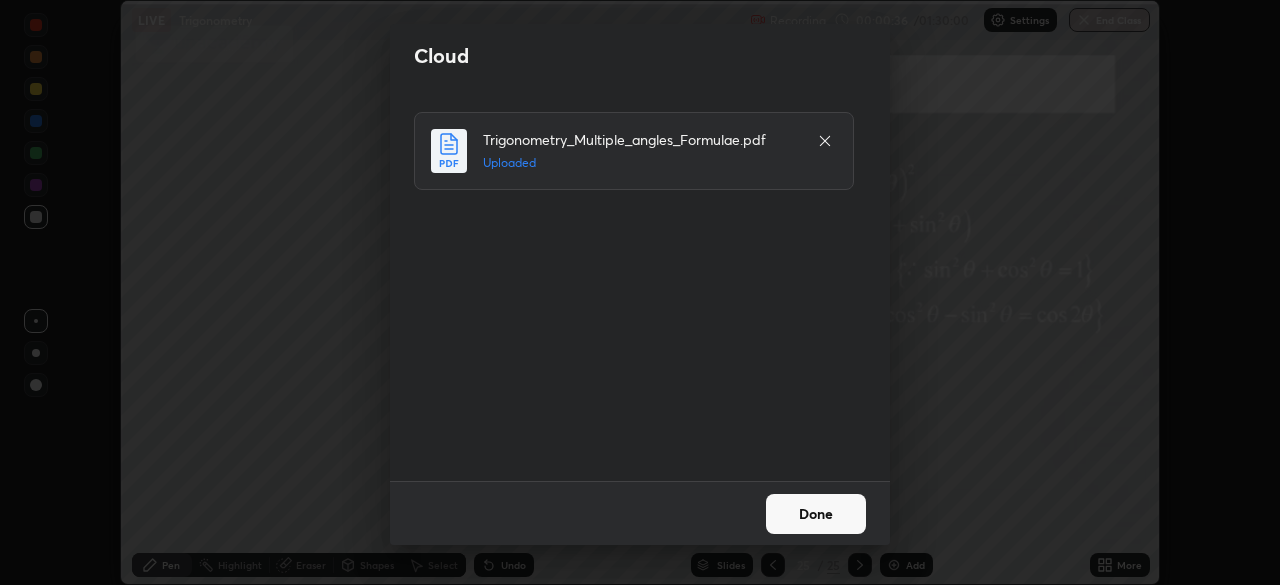 click on "Done" at bounding box center (816, 514) 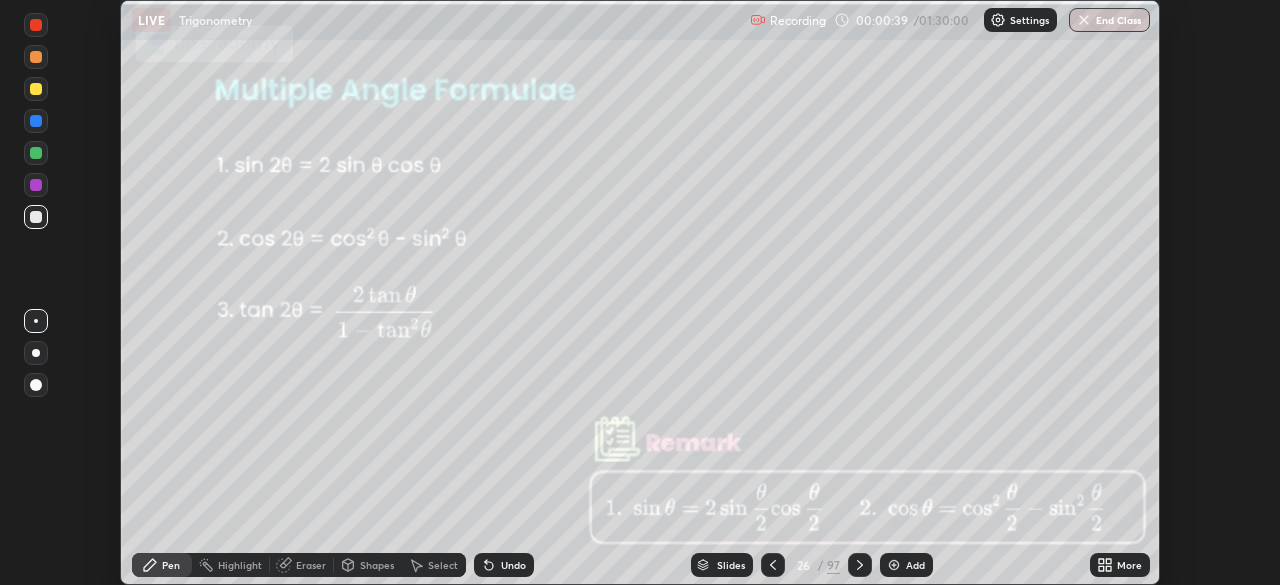click on "Slides" at bounding box center (731, 565) 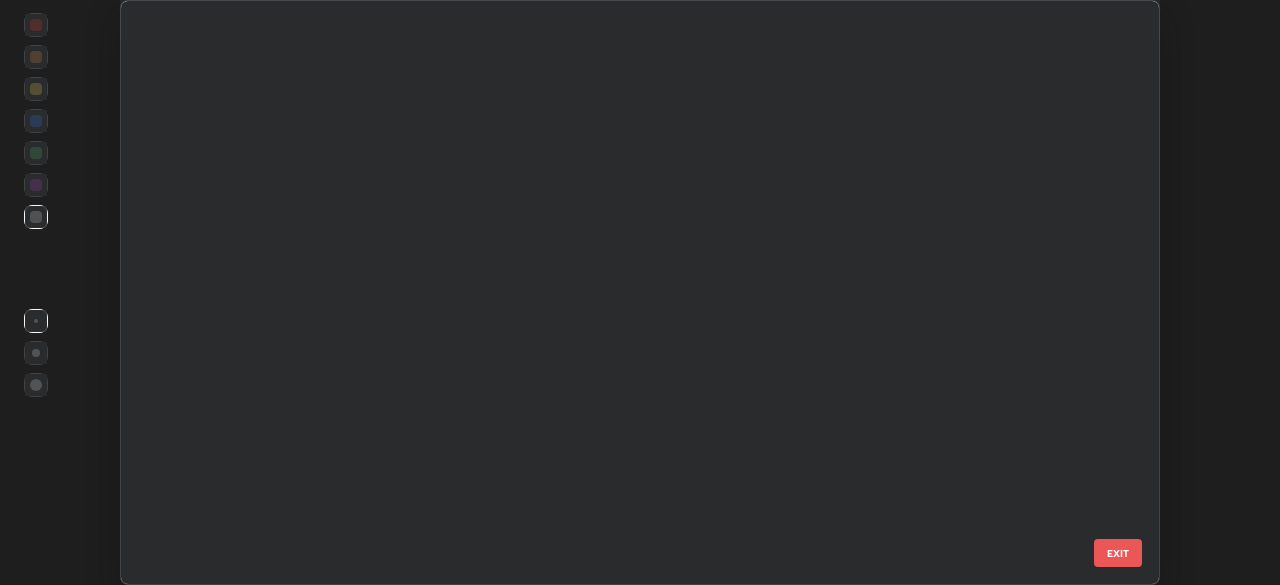 scroll, scrollTop: 1033, scrollLeft: 0, axis: vertical 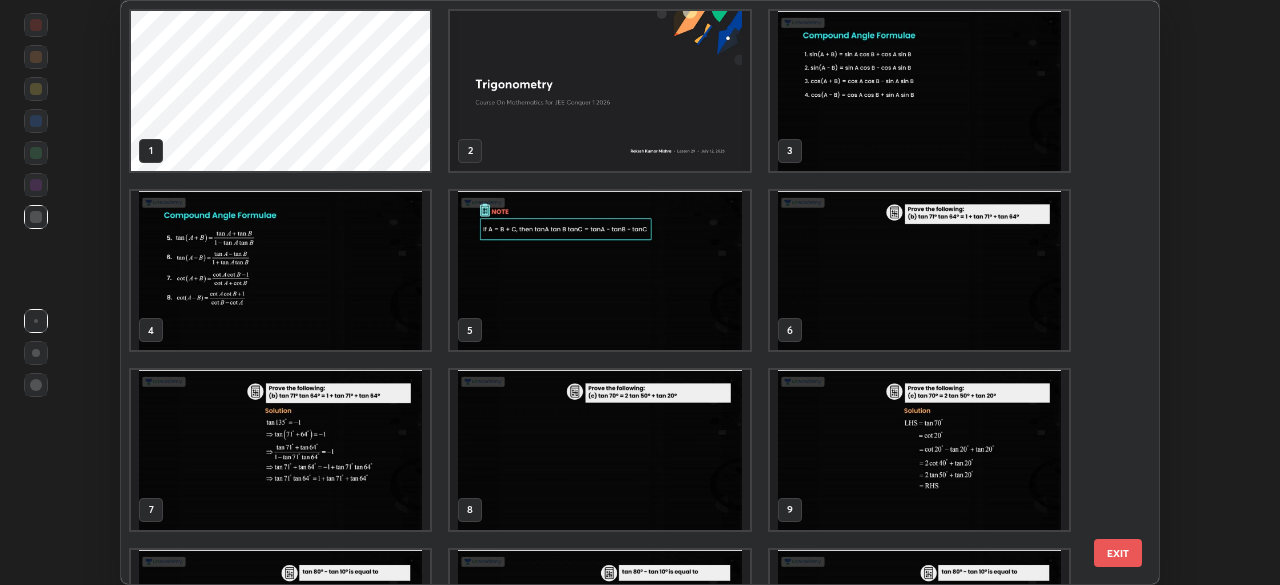 click at bounding box center [599, 450] 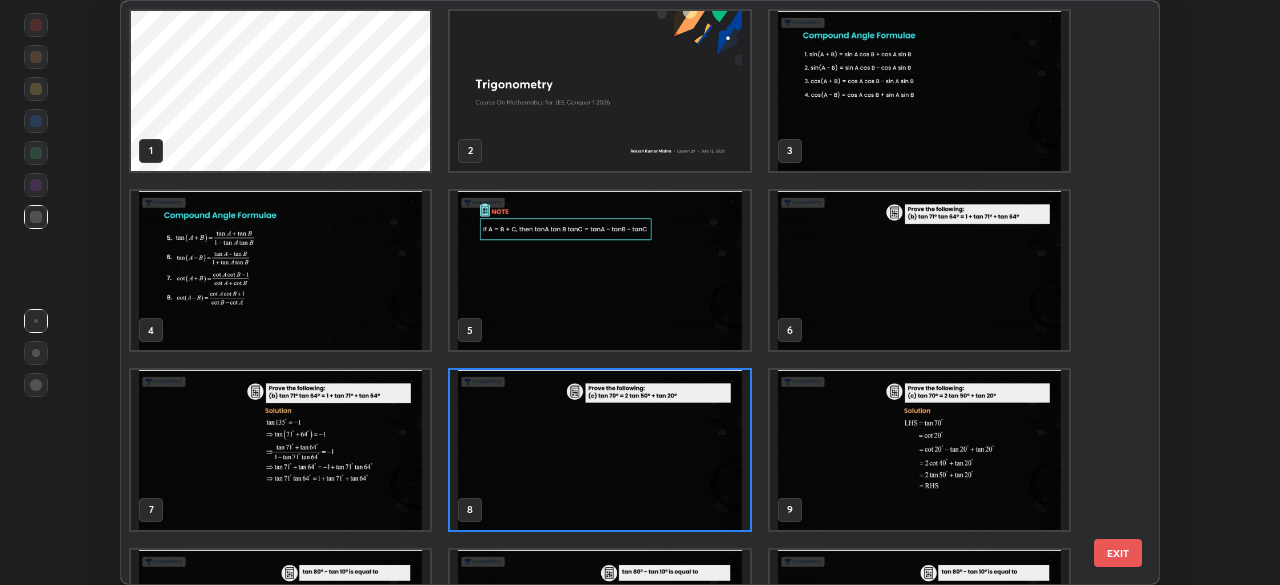 click at bounding box center (599, 450) 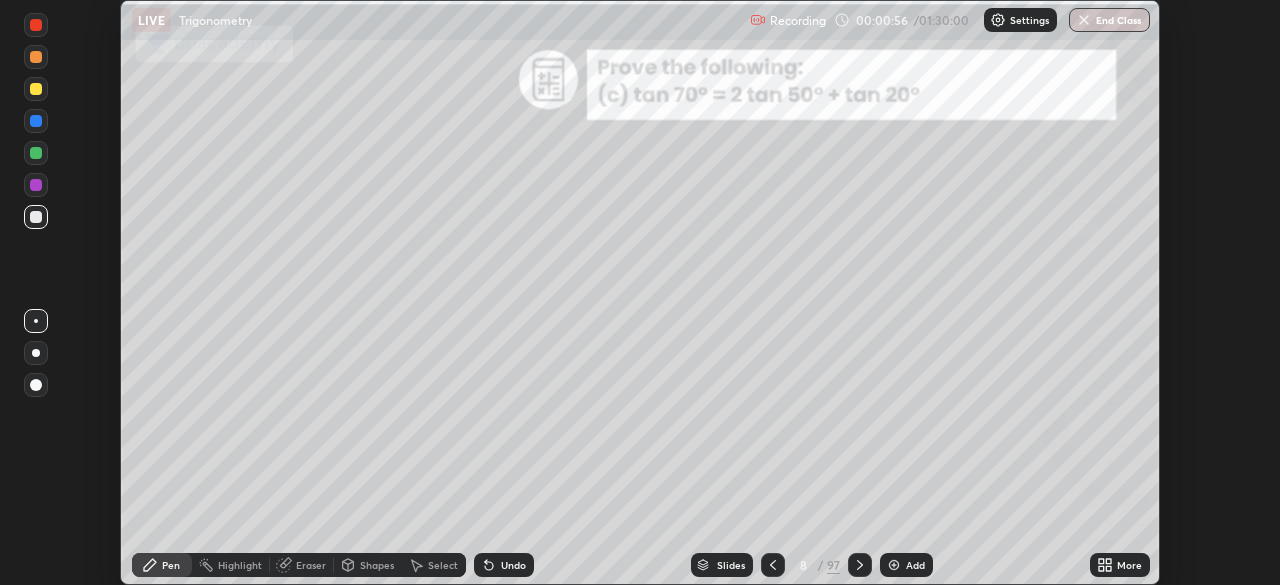 click 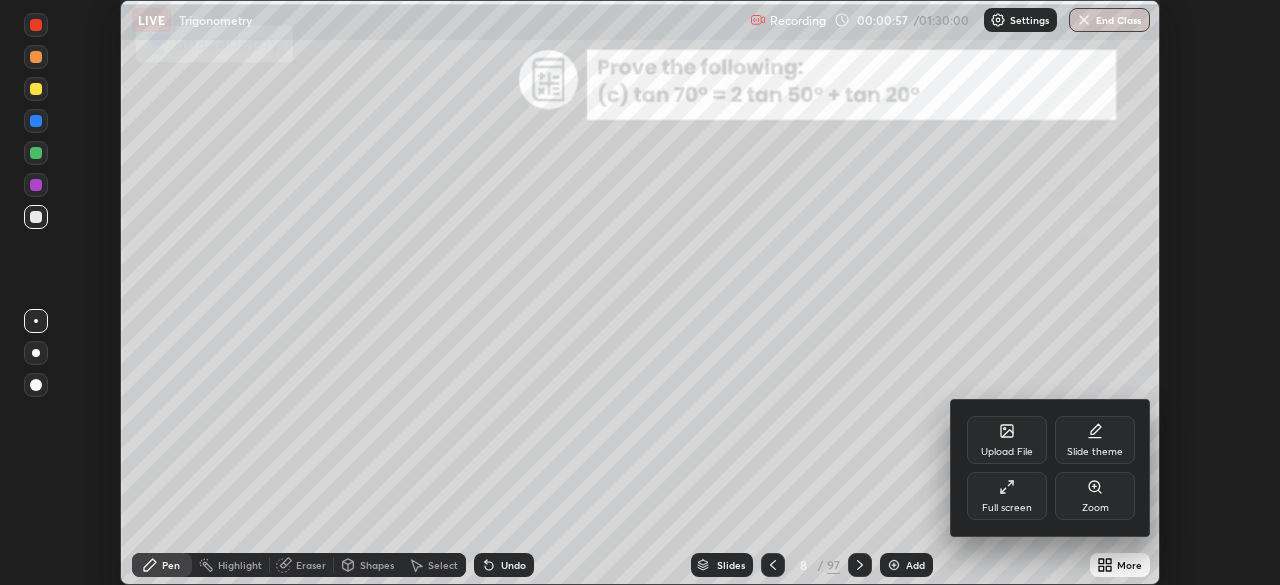 click on "Full screen" at bounding box center (1007, 496) 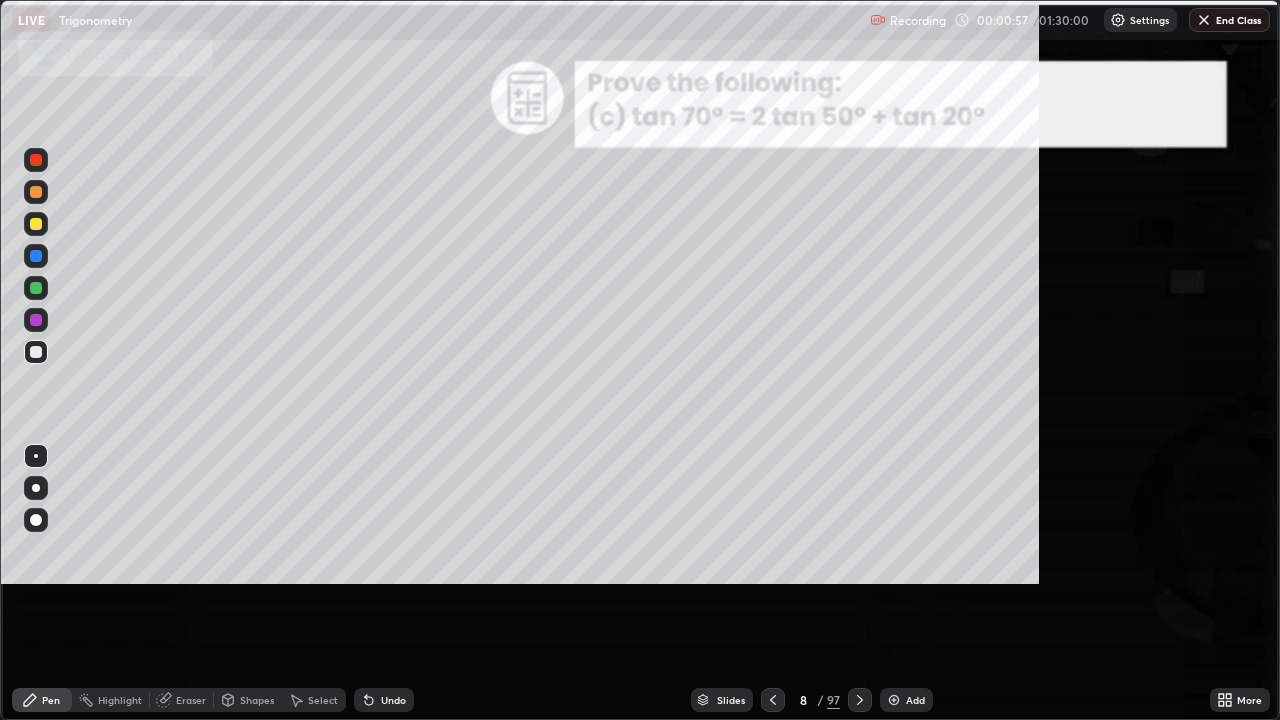 scroll, scrollTop: 99280, scrollLeft: 98720, axis: both 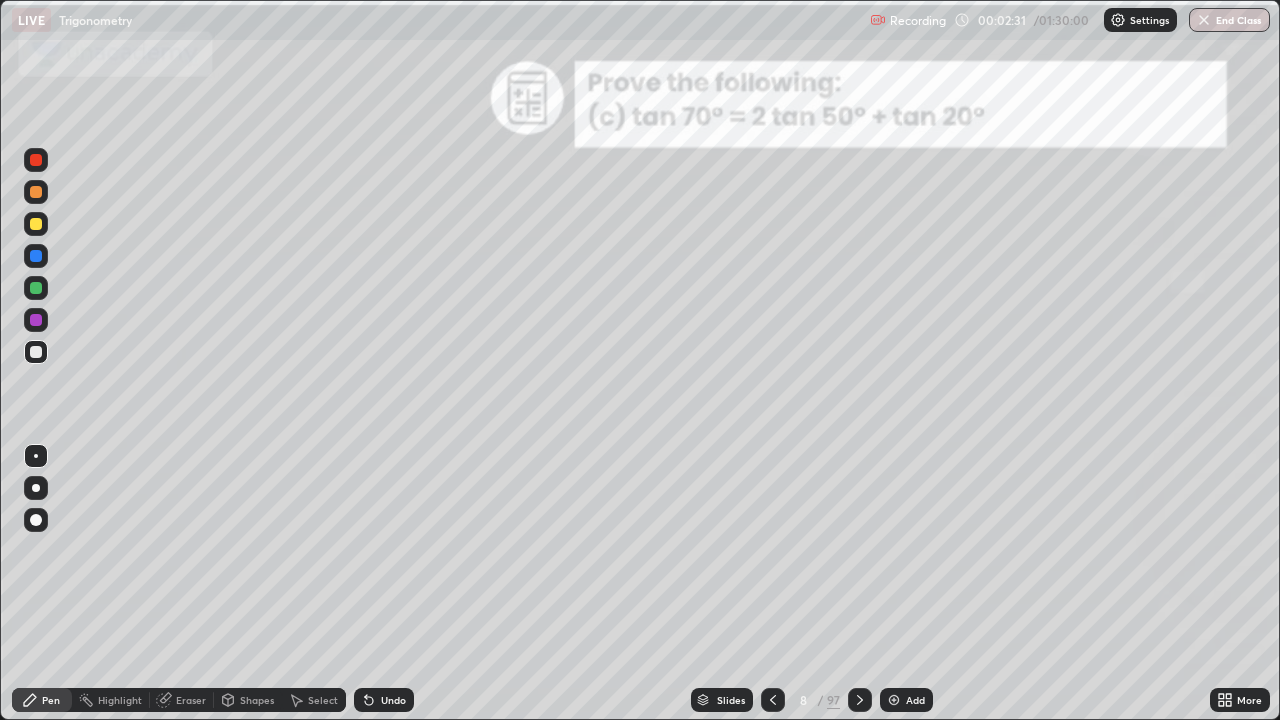 click at bounding box center (36, 320) 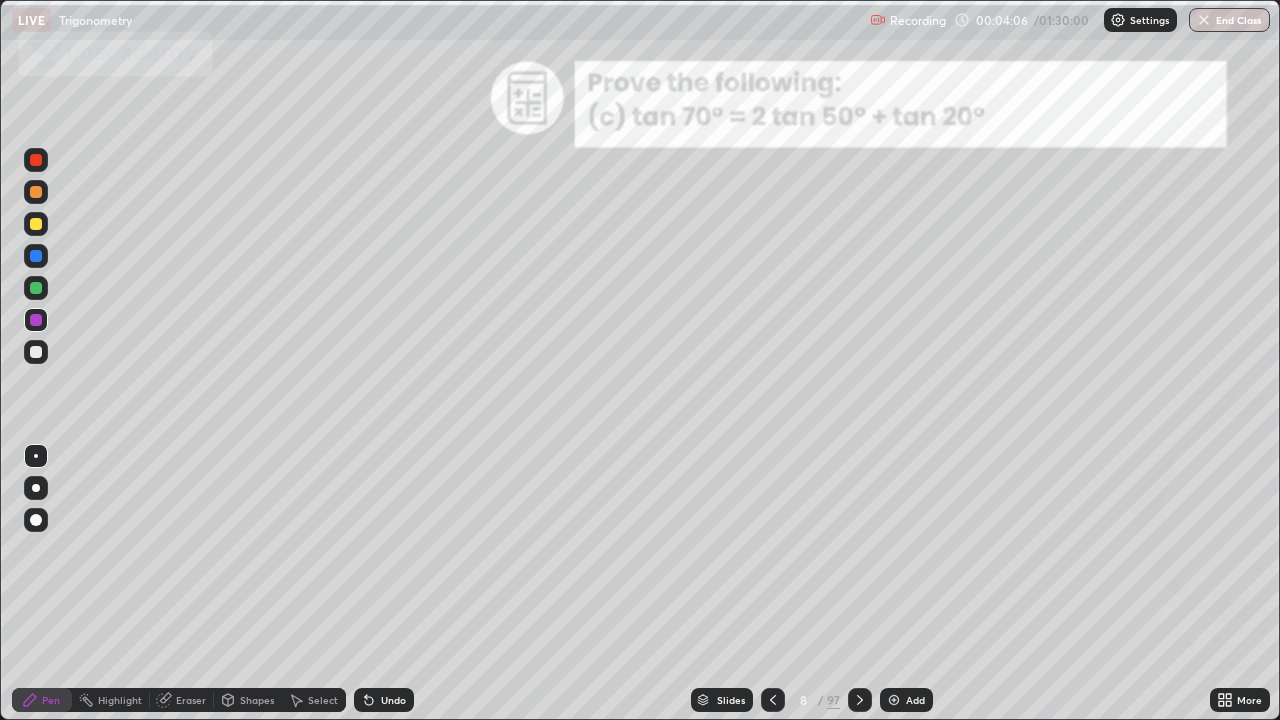 click on "Eraser" at bounding box center [191, 700] 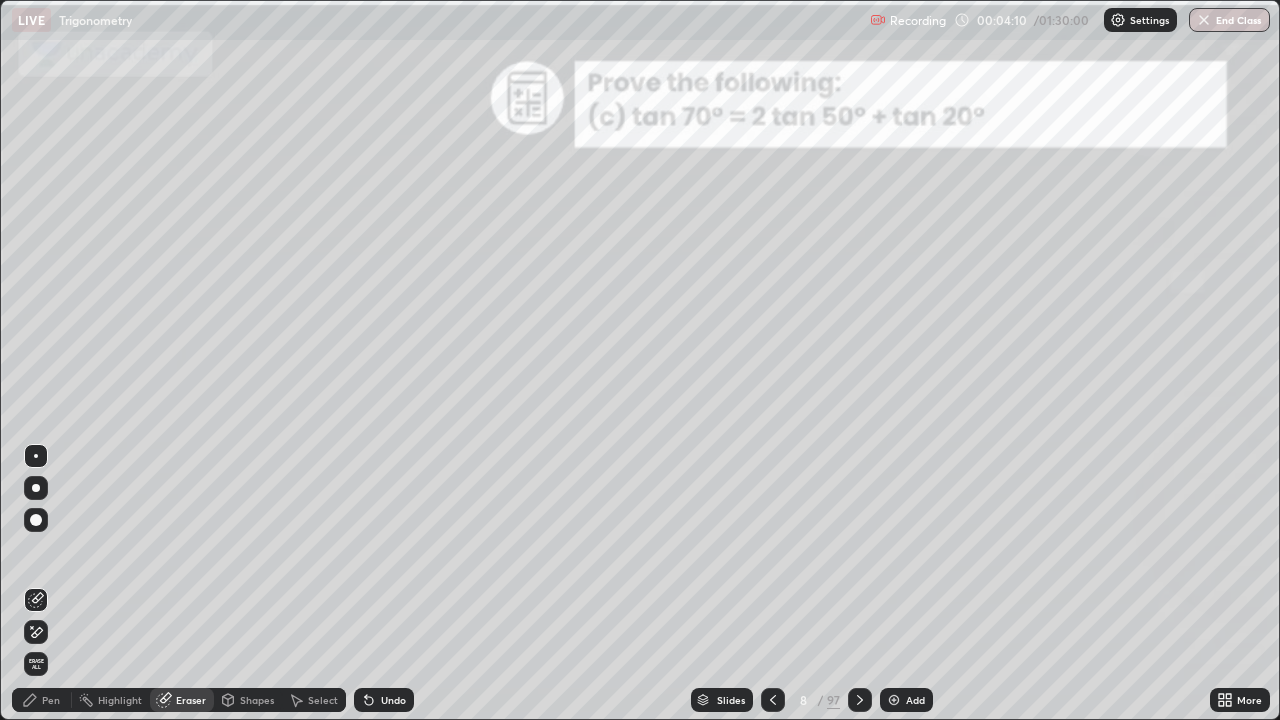click on "Pen" at bounding box center (51, 700) 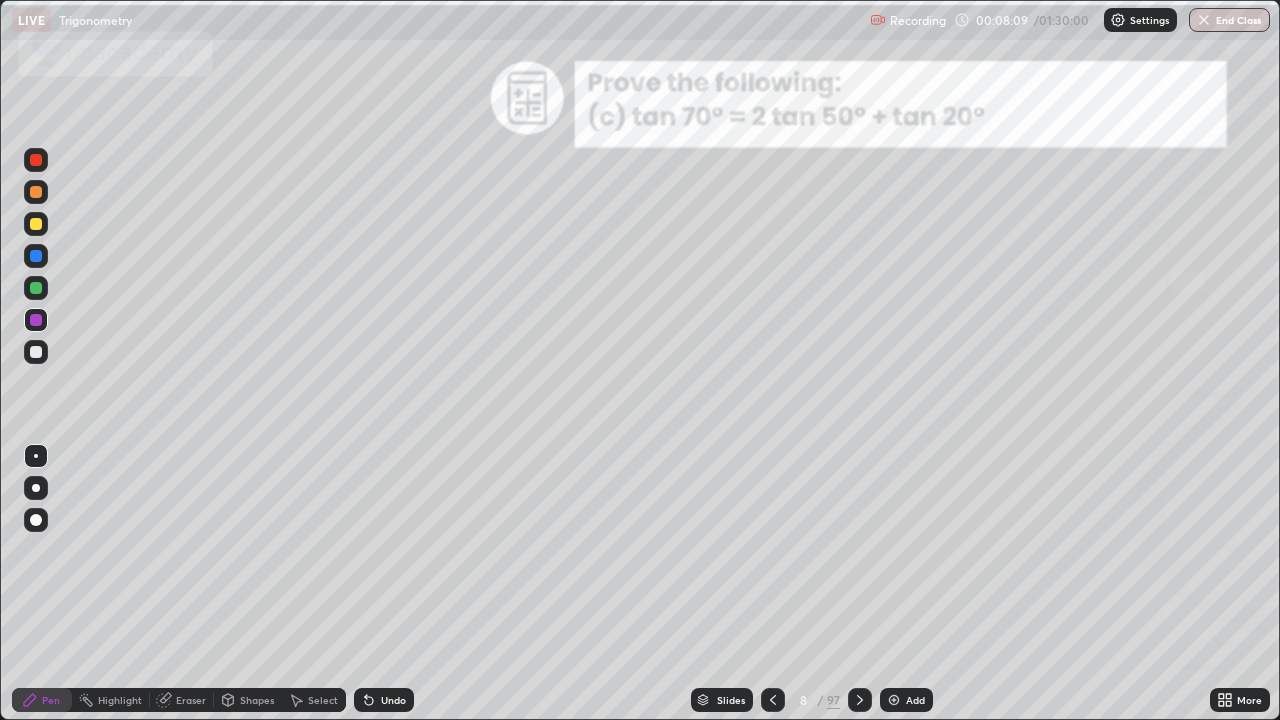 click 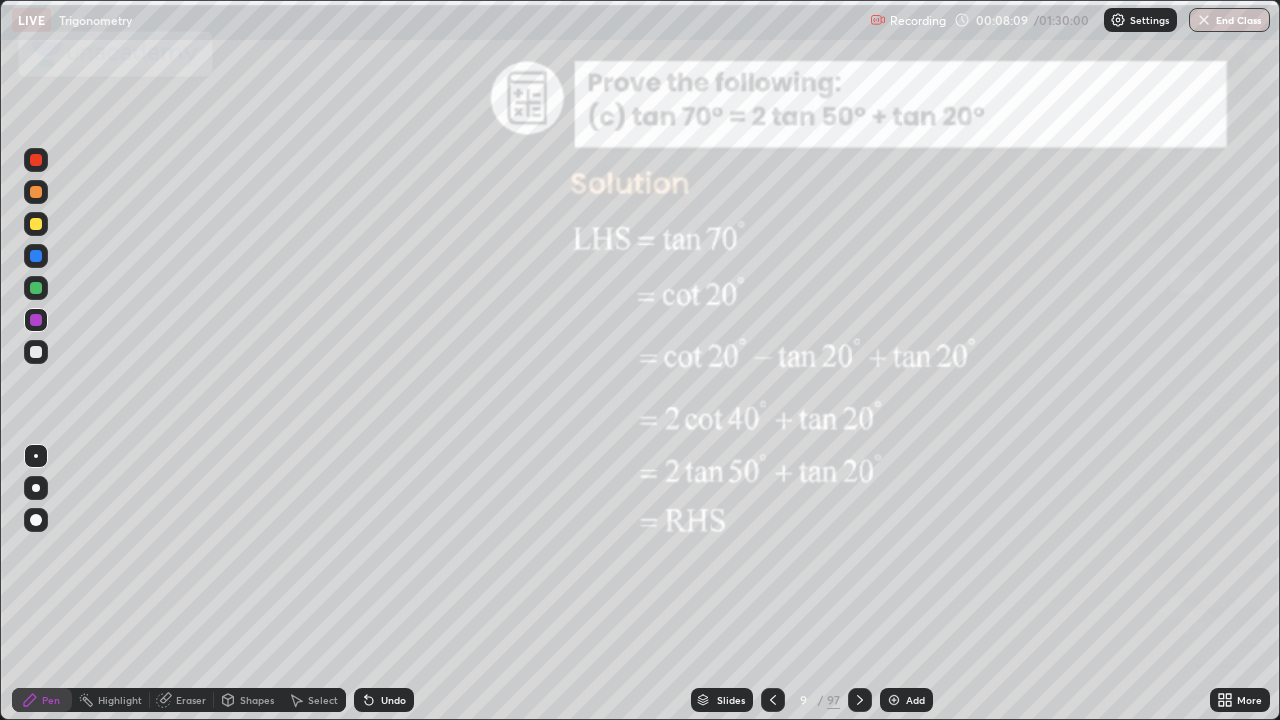 click 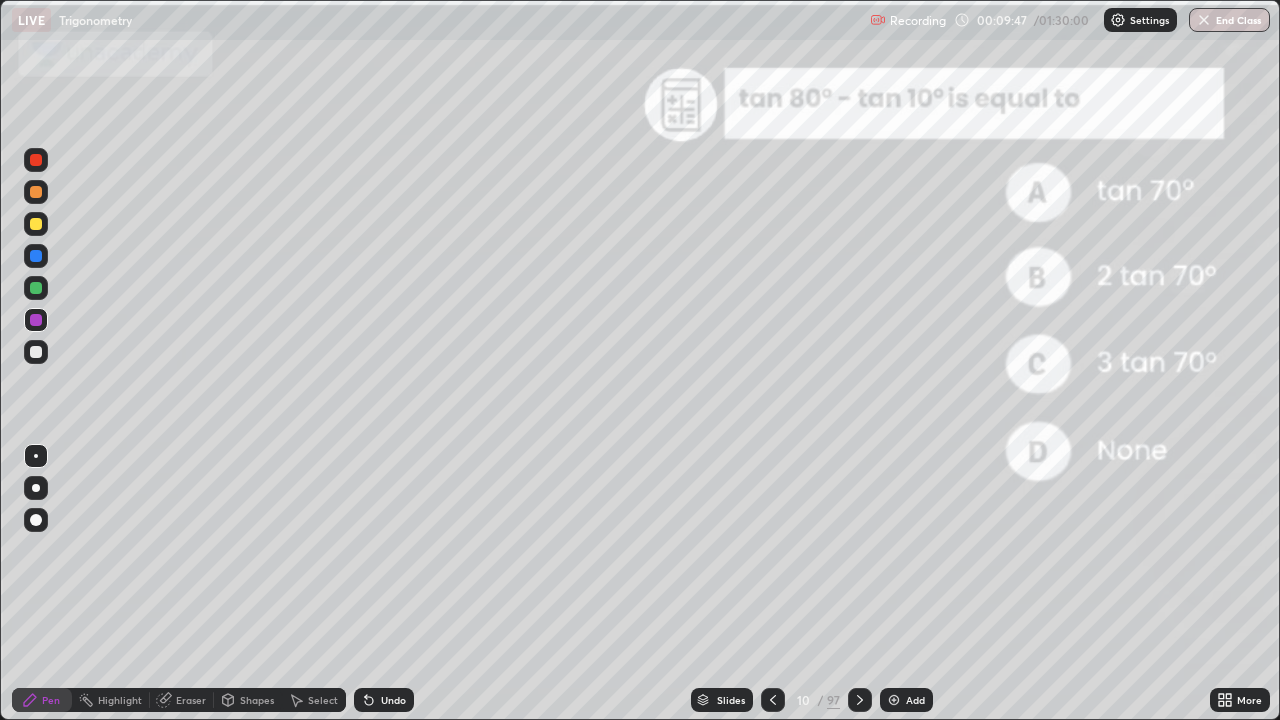 click at bounding box center [36, 224] 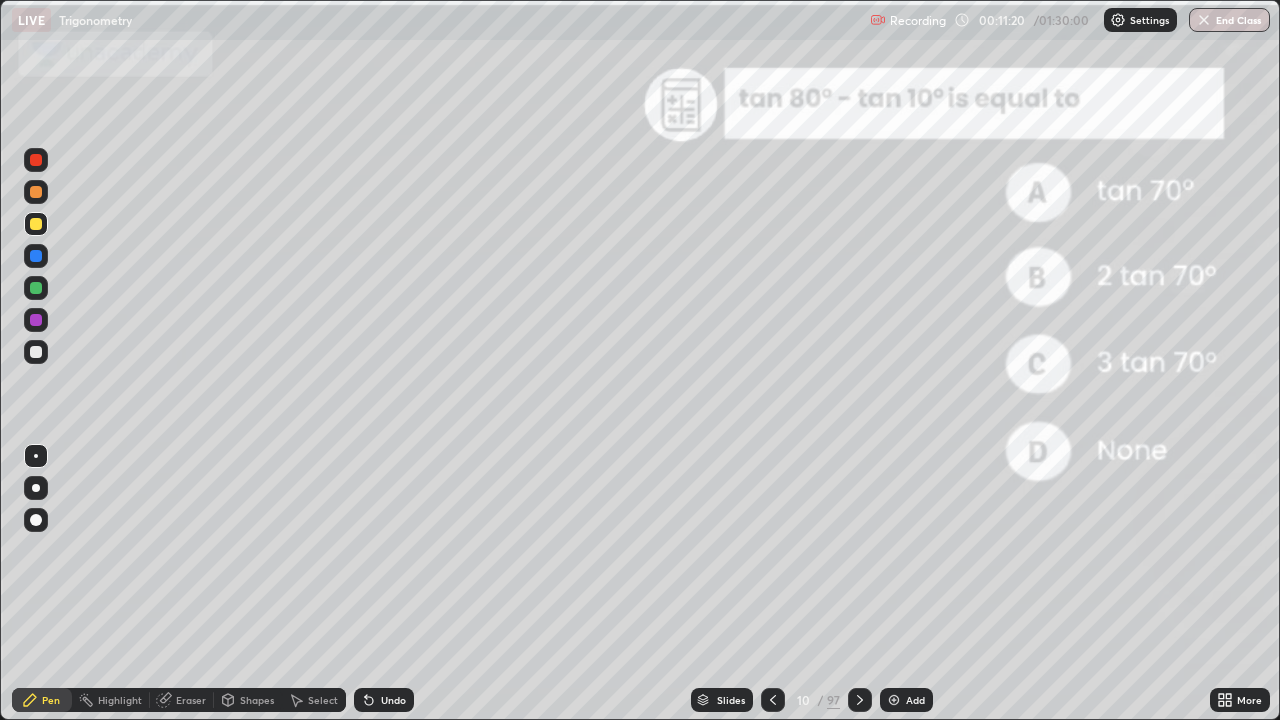 click 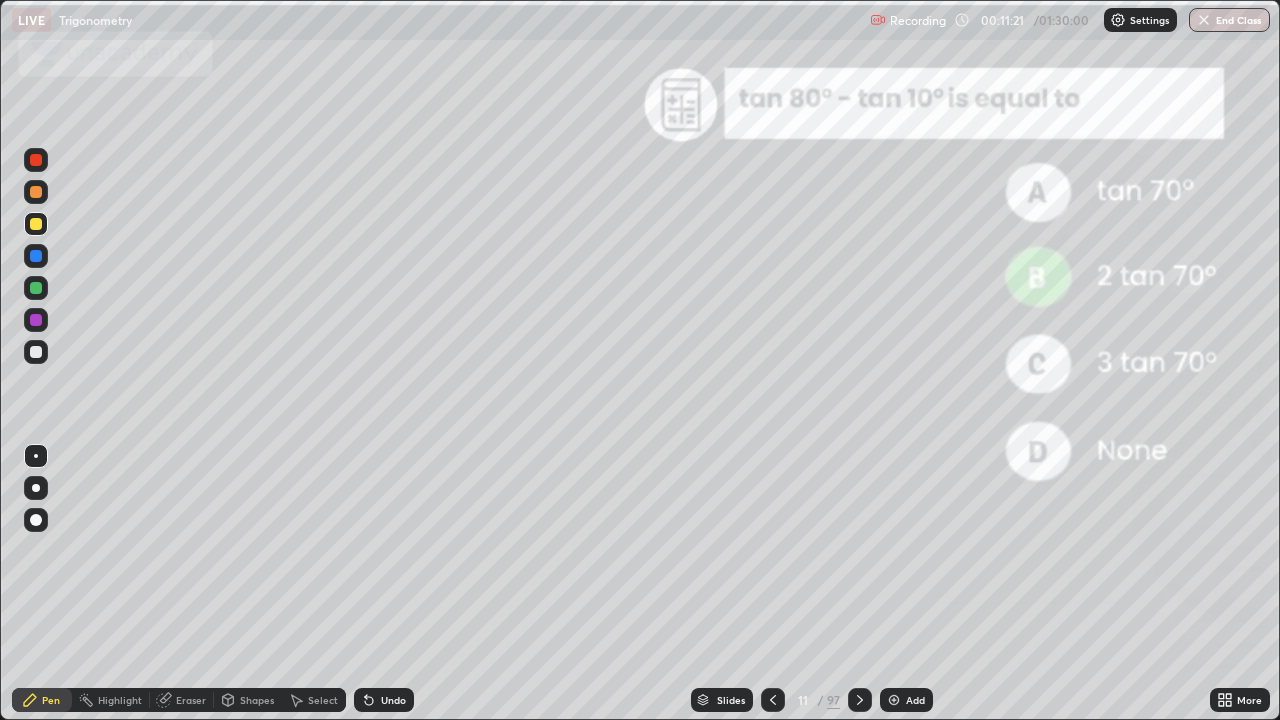 click 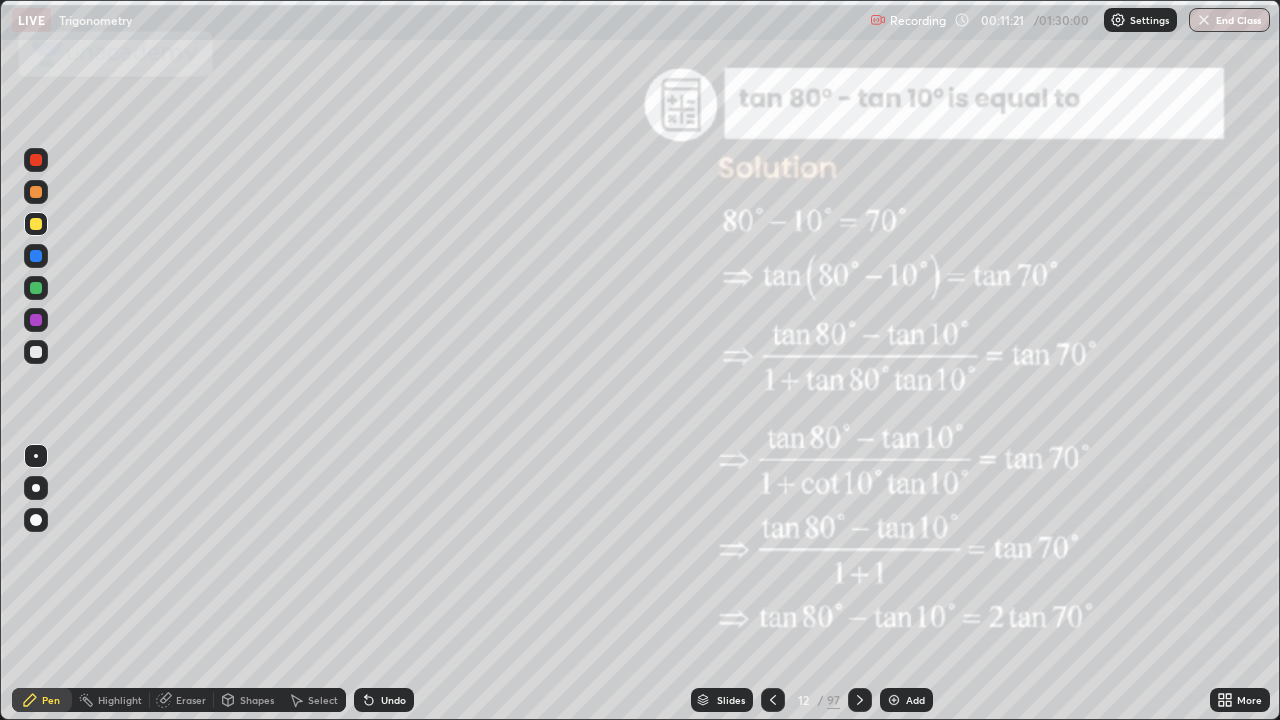 click 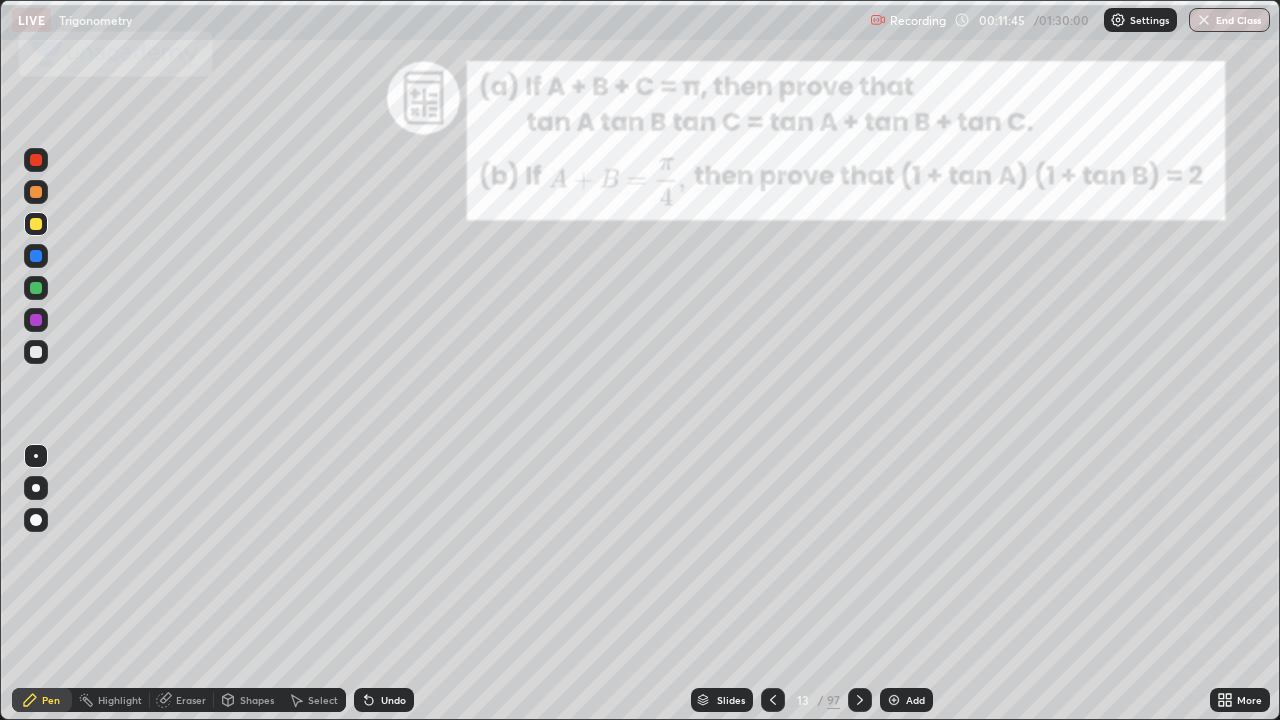 click at bounding box center [36, 224] 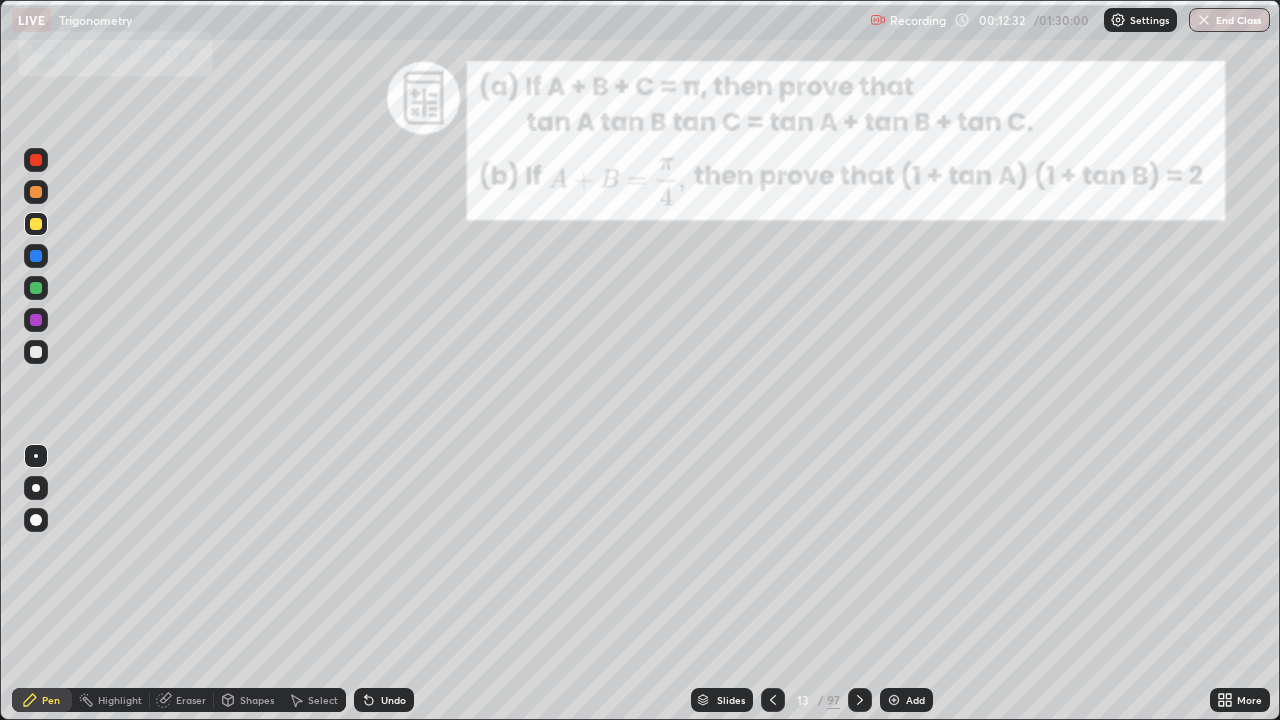 click at bounding box center (36, 256) 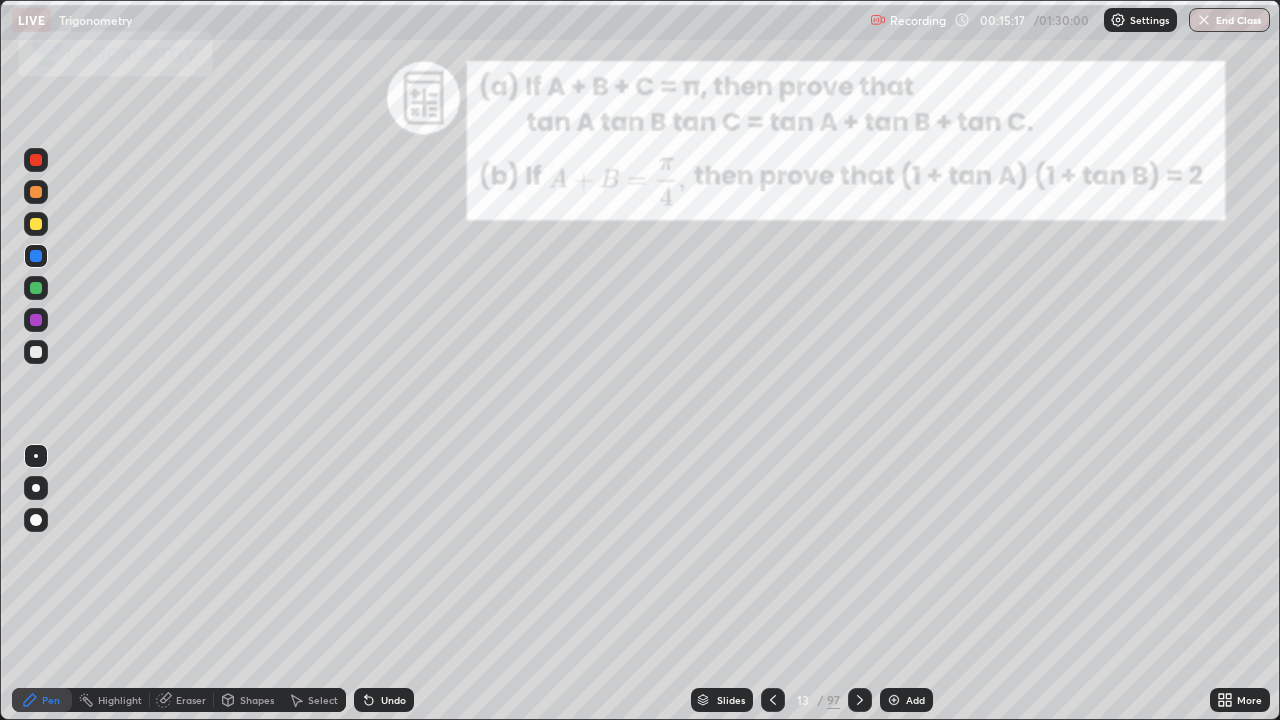 click 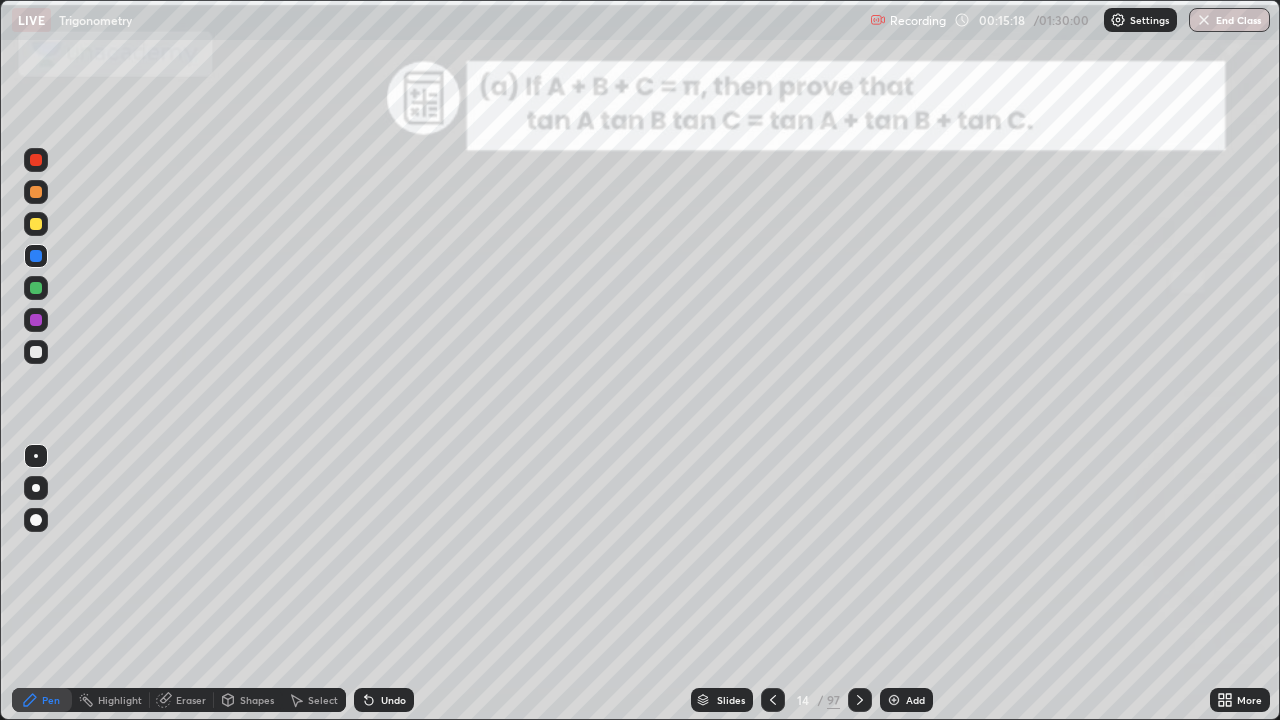 click 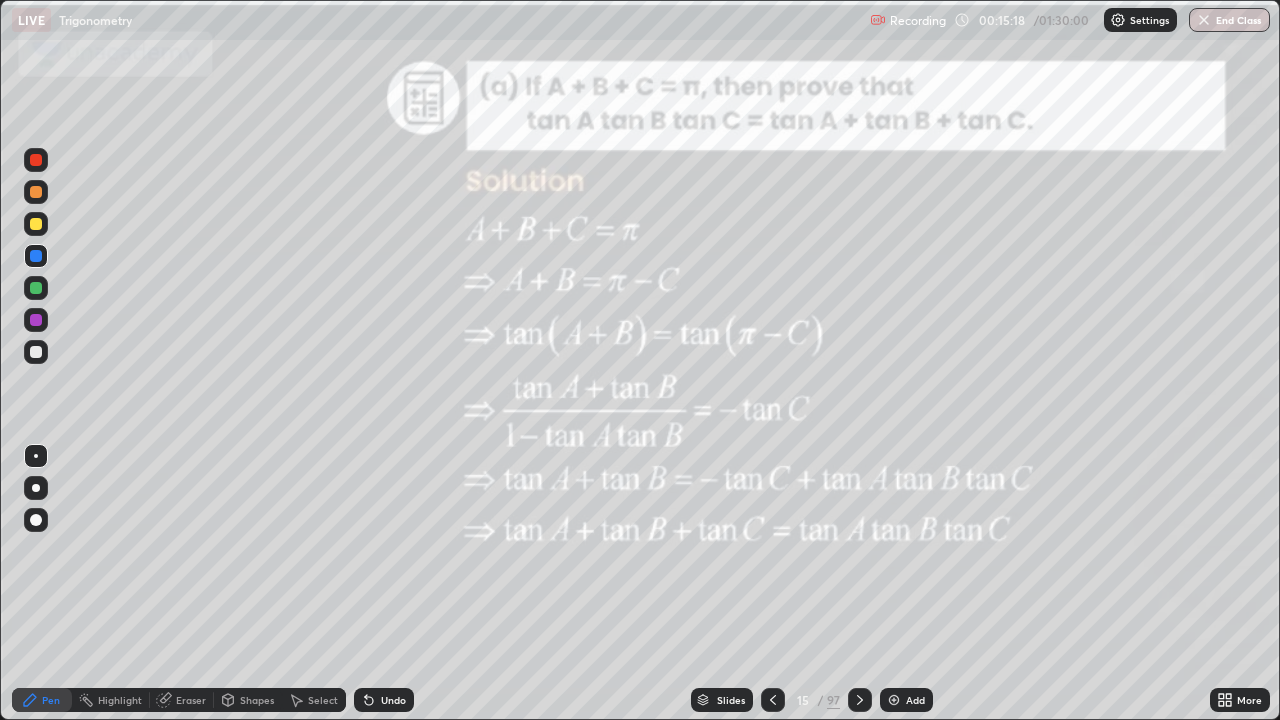 click 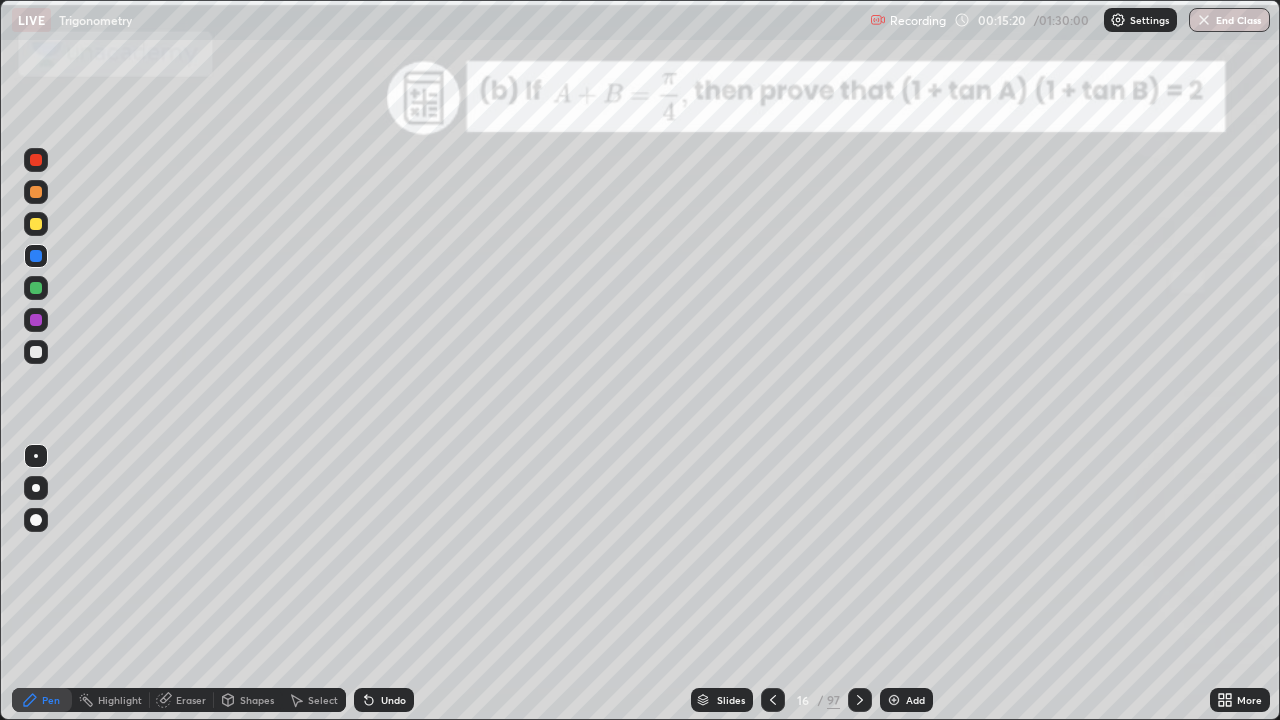 click 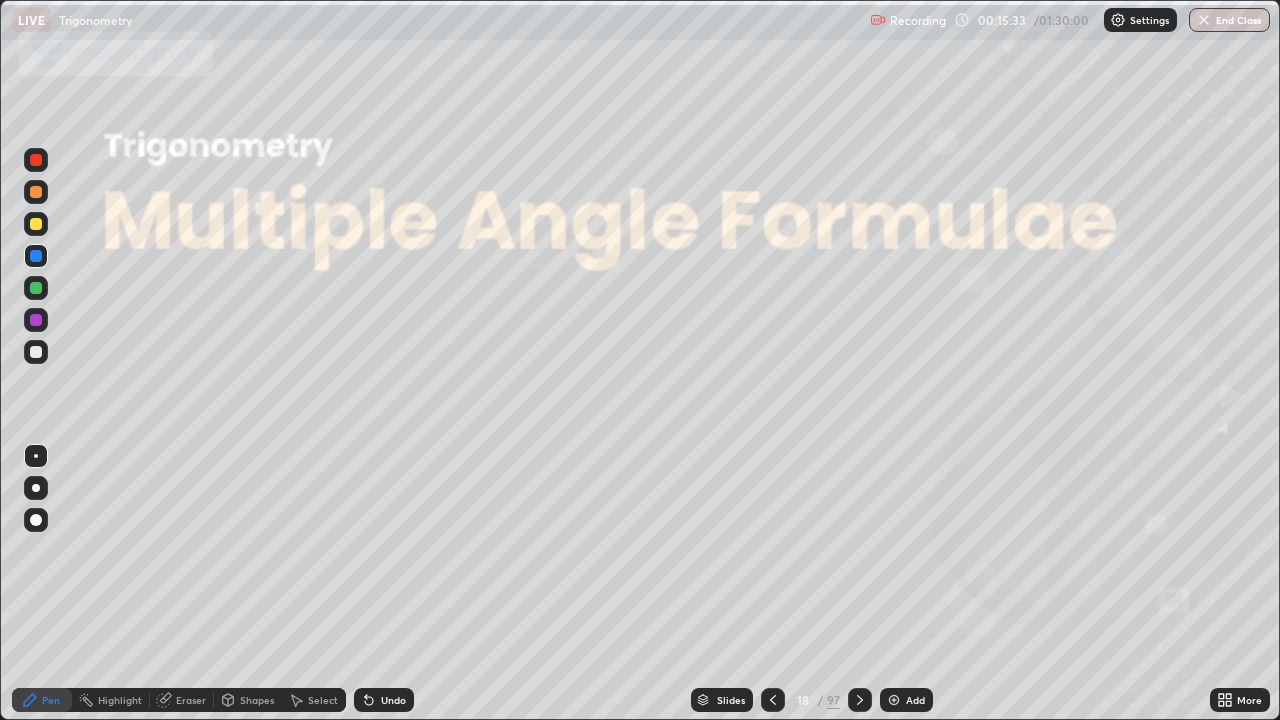 click 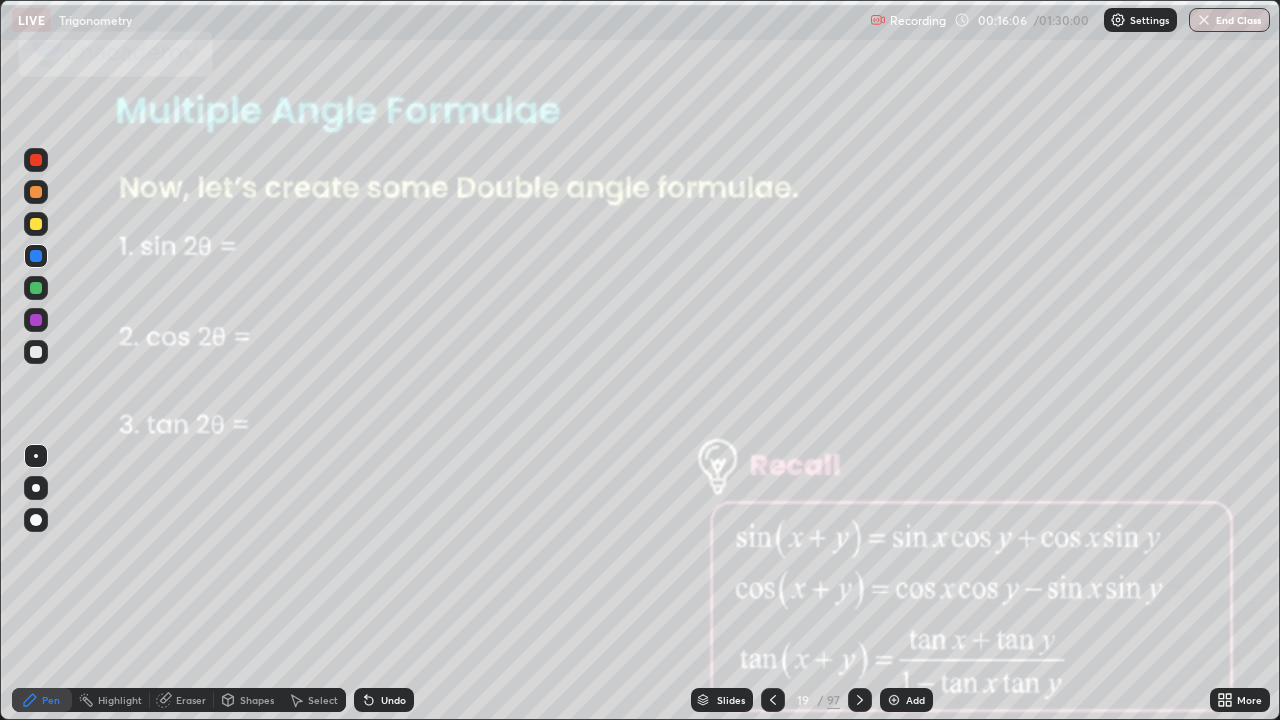 click 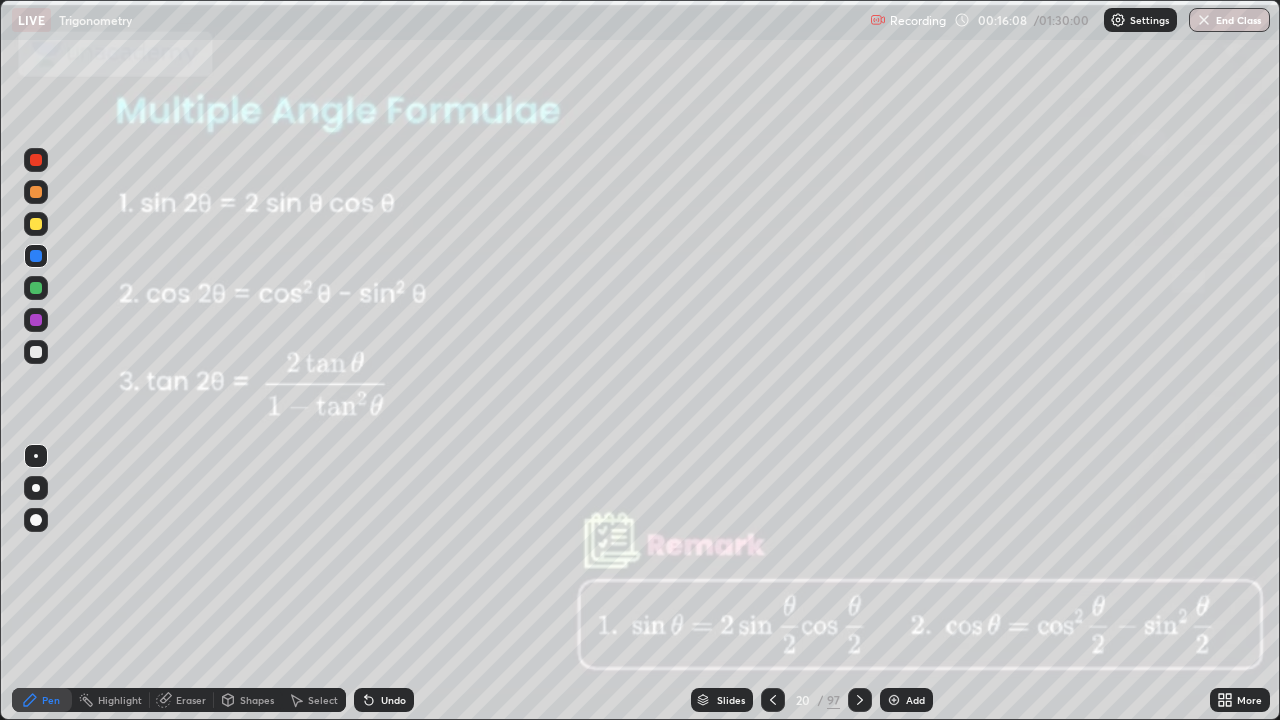 click 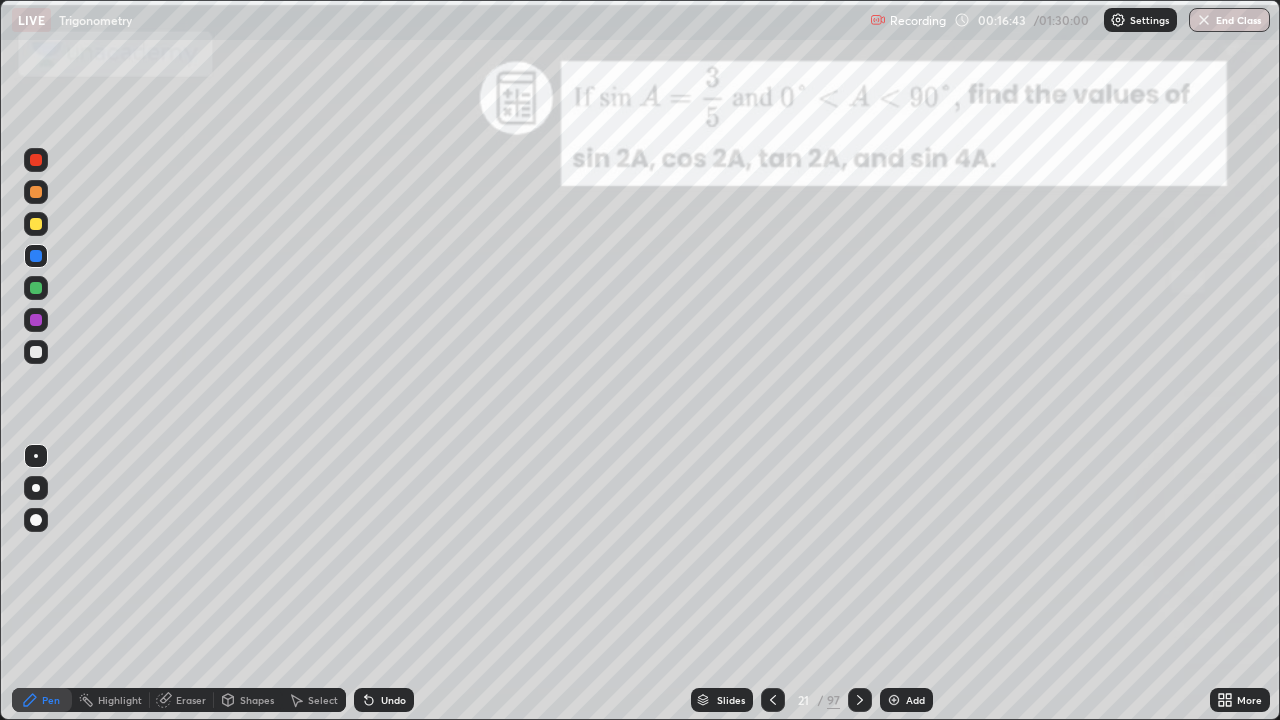 click at bounding box center (36, 288) 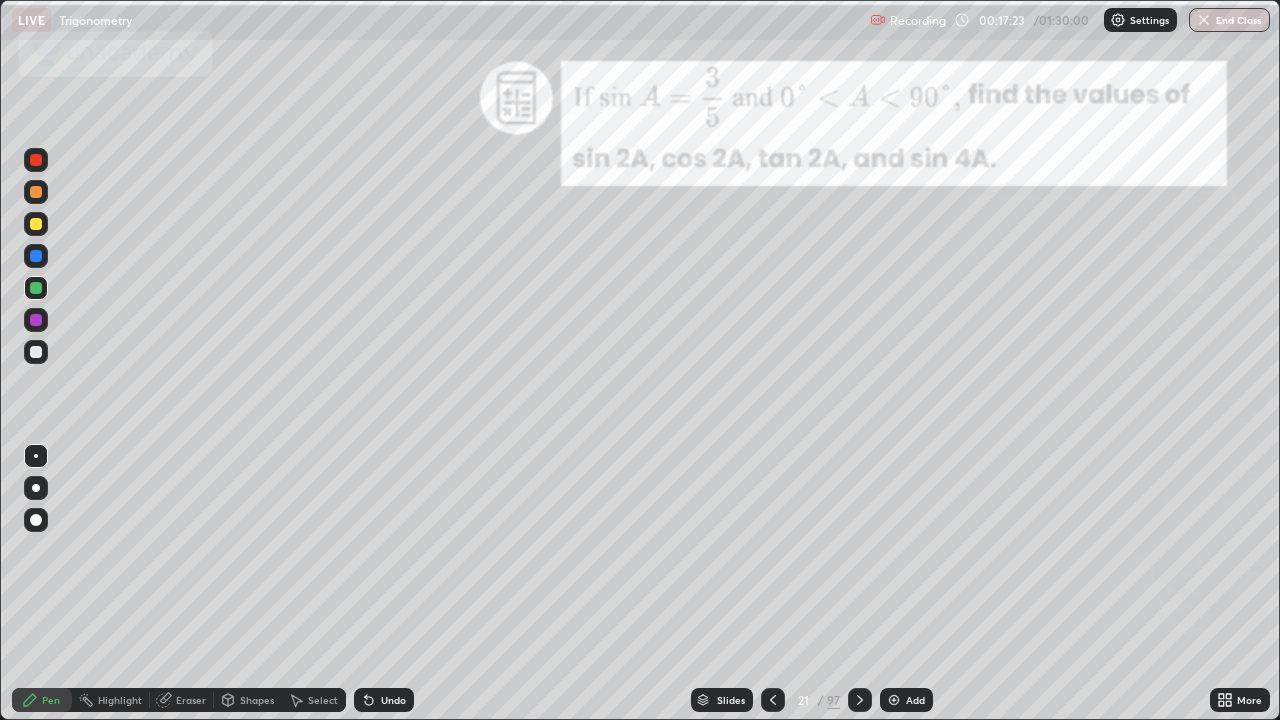 click 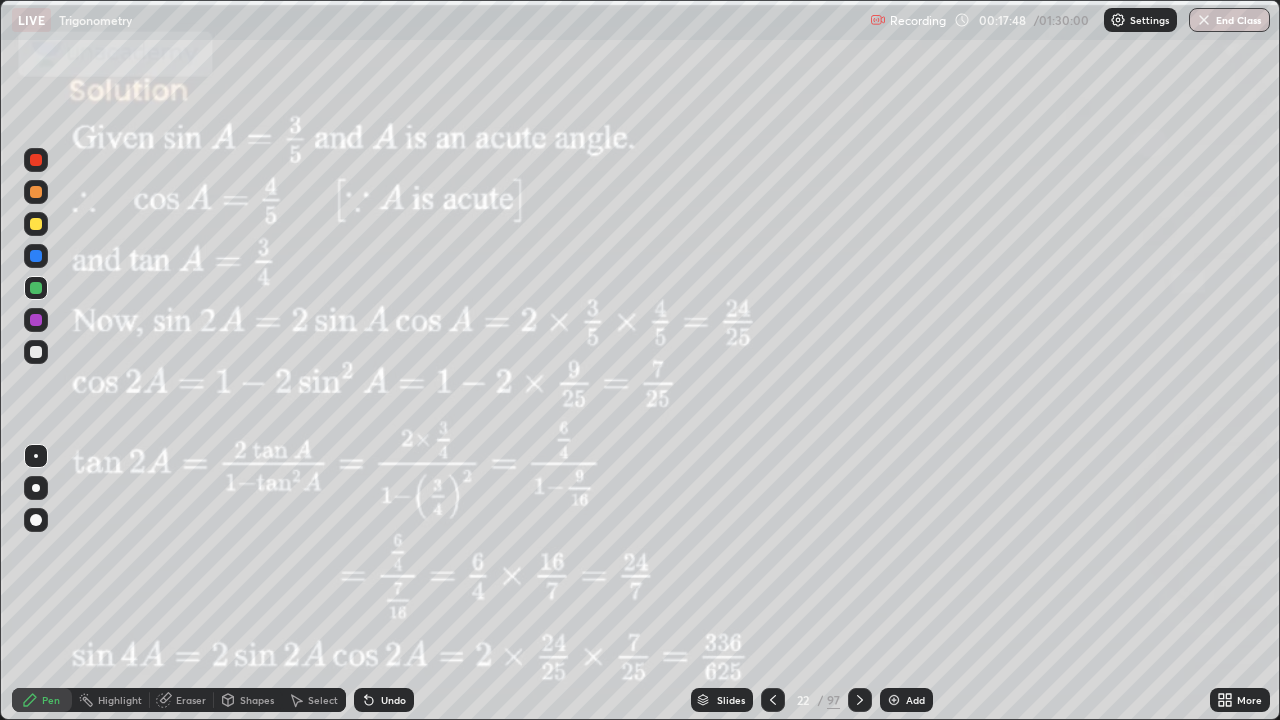 click 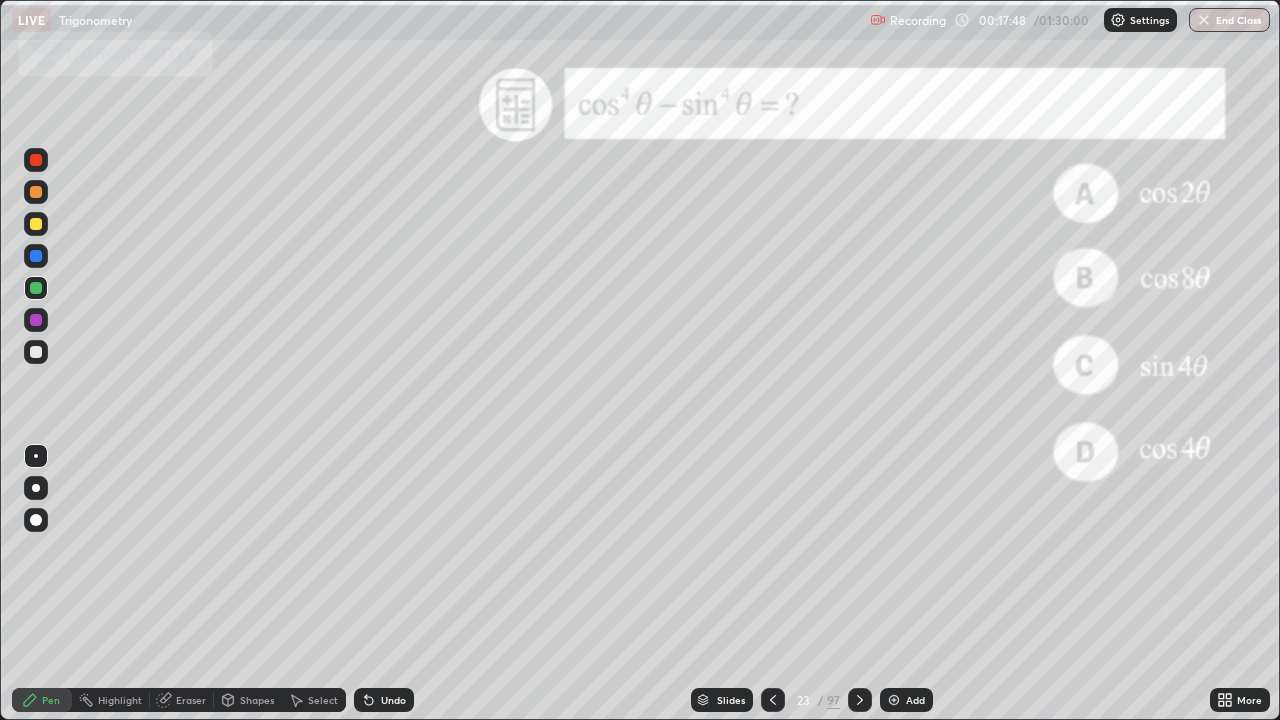 click at bounding box center (860, 700) 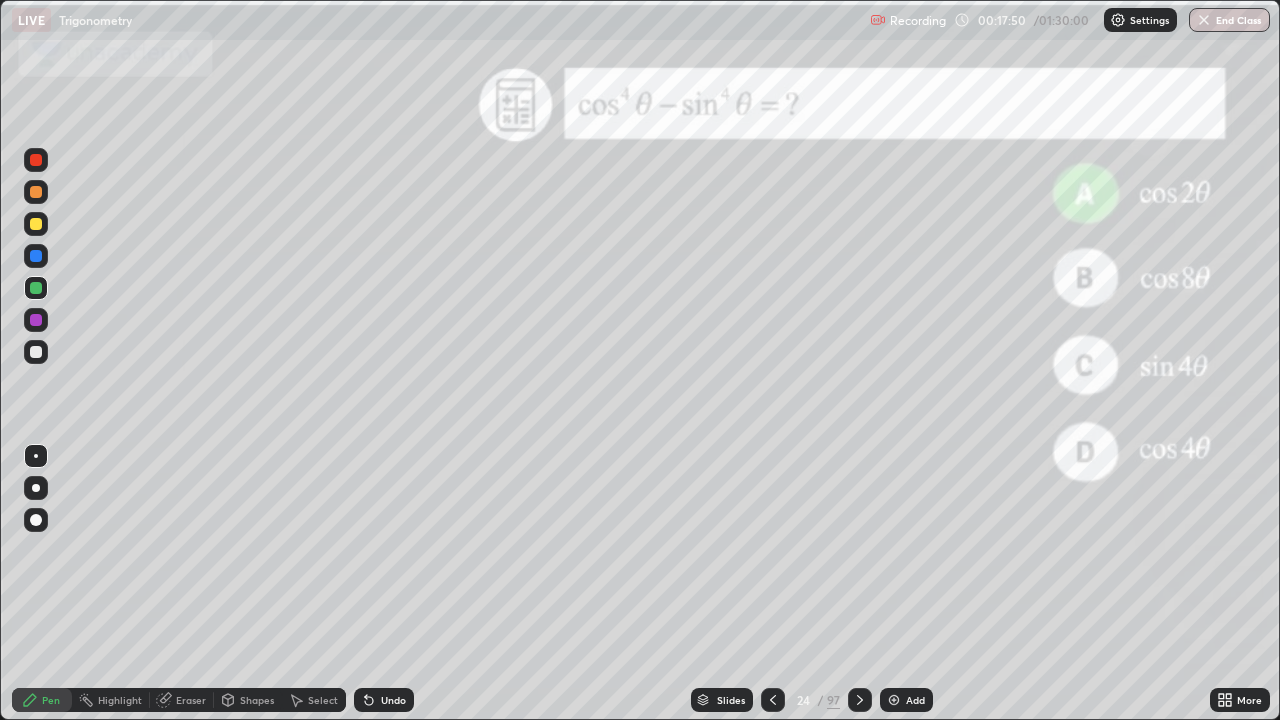 click at bounding box center [773, 700] 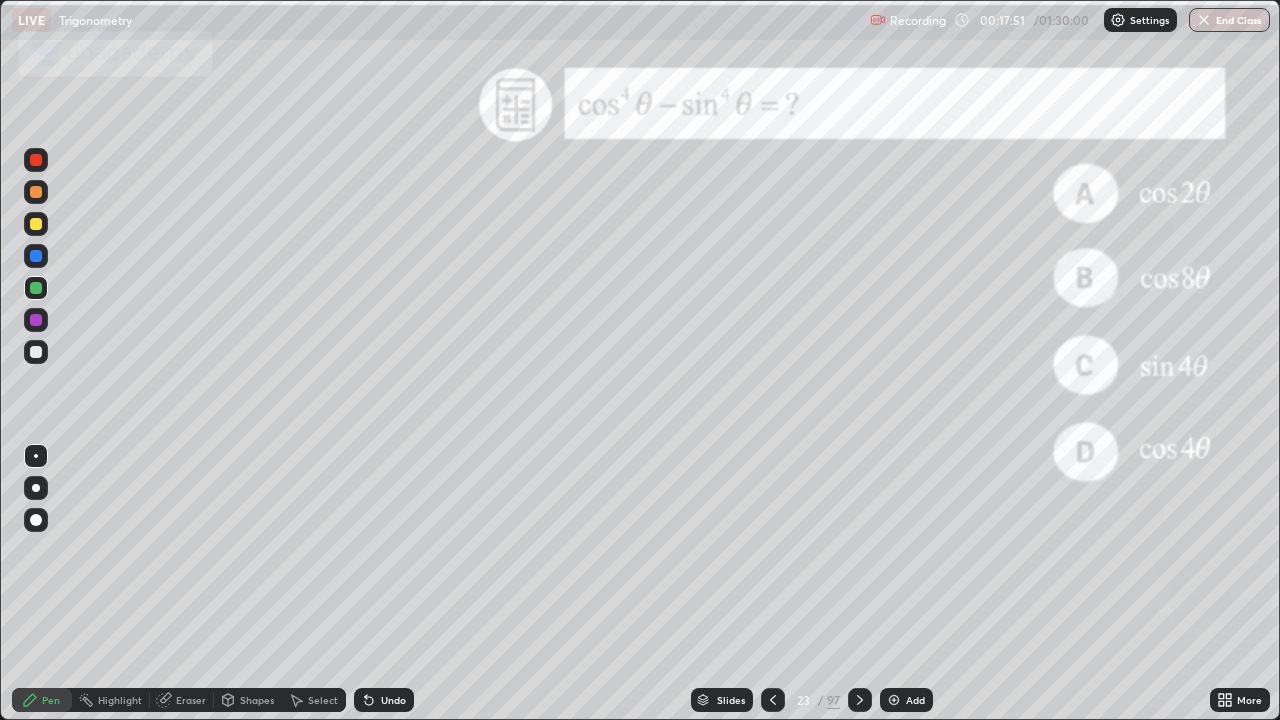 click on "Slides" at bounding box center (722, 700) 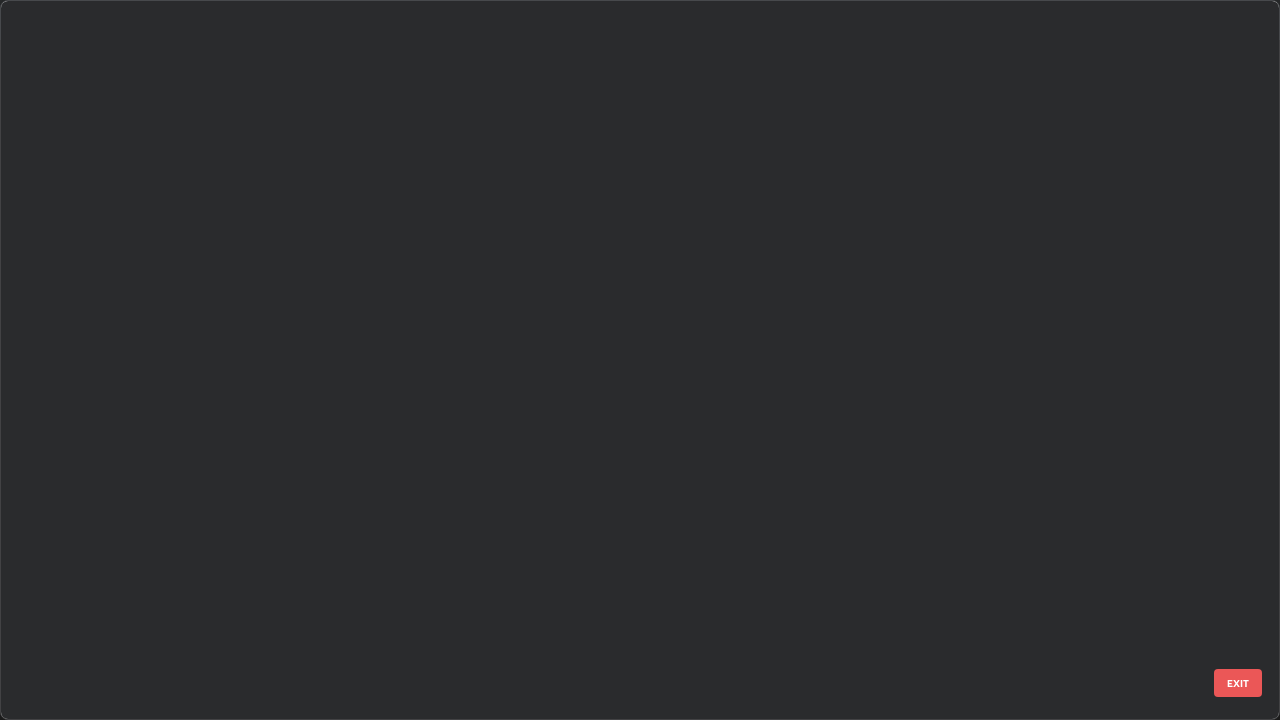 scroll, scrollTop: 712, scrollLeft: 1268, axis: both 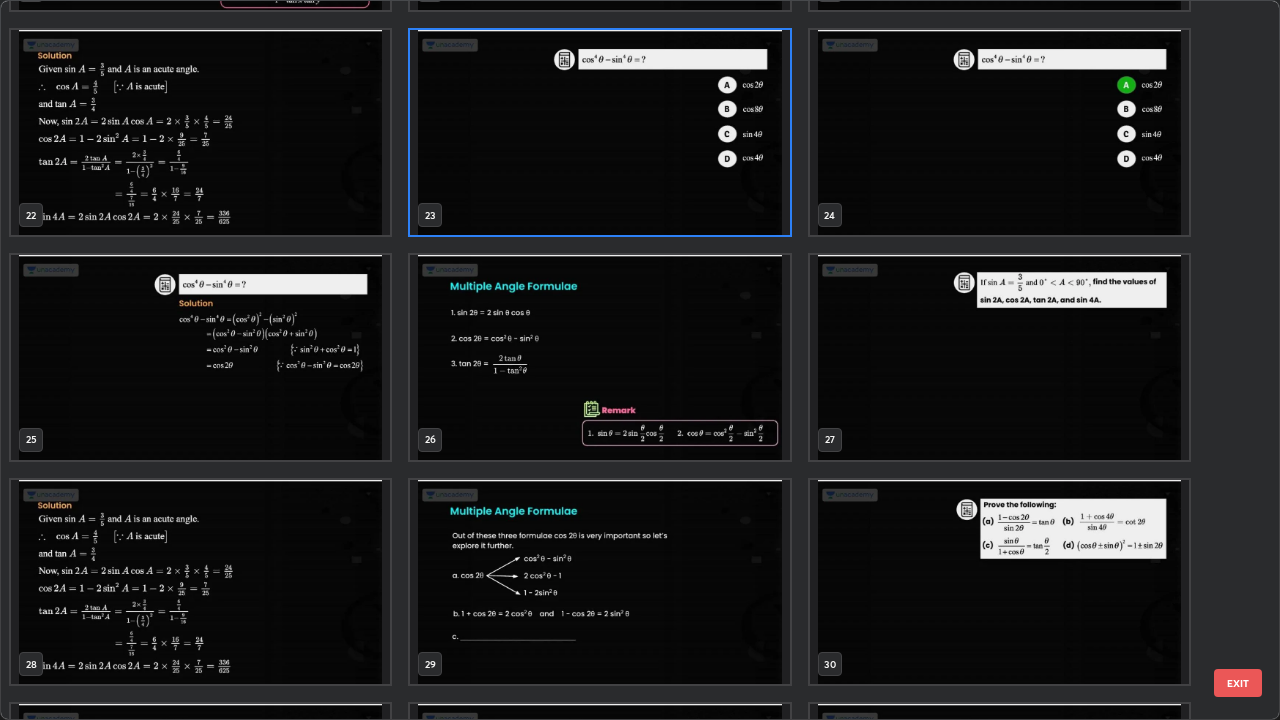 click at bounding box center (599, 582) 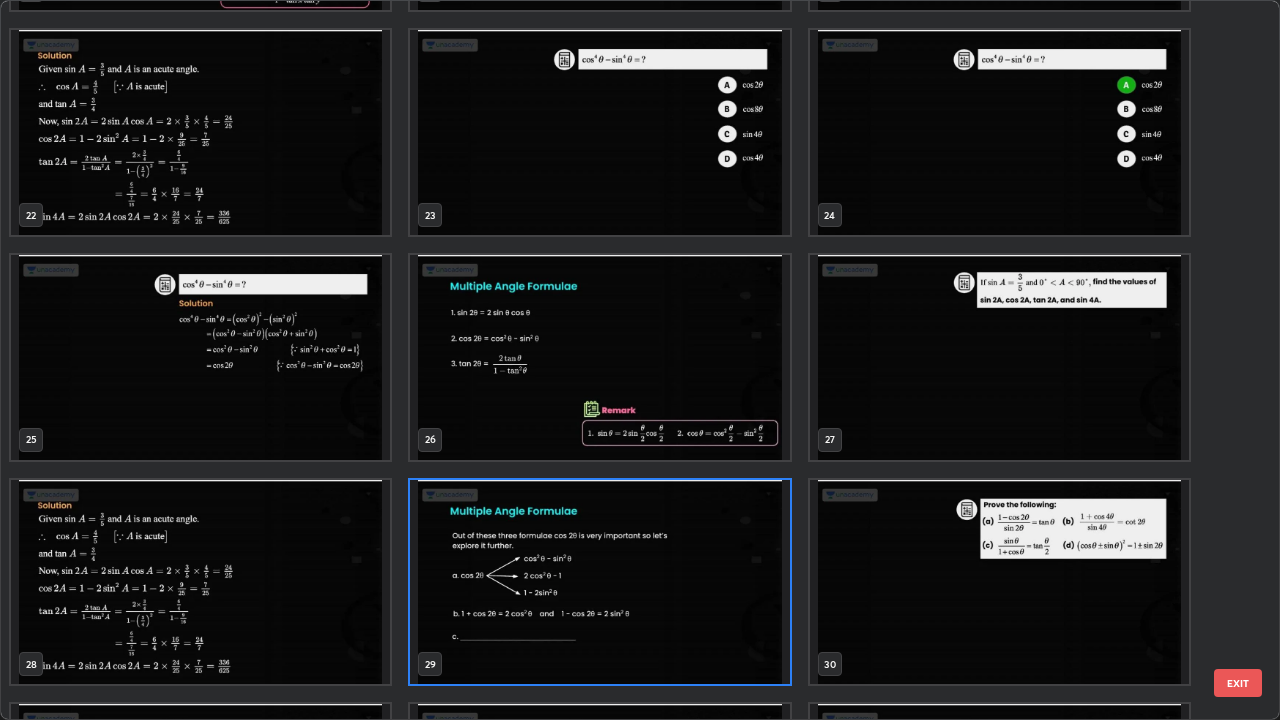 click at bounding box center (599, 582) 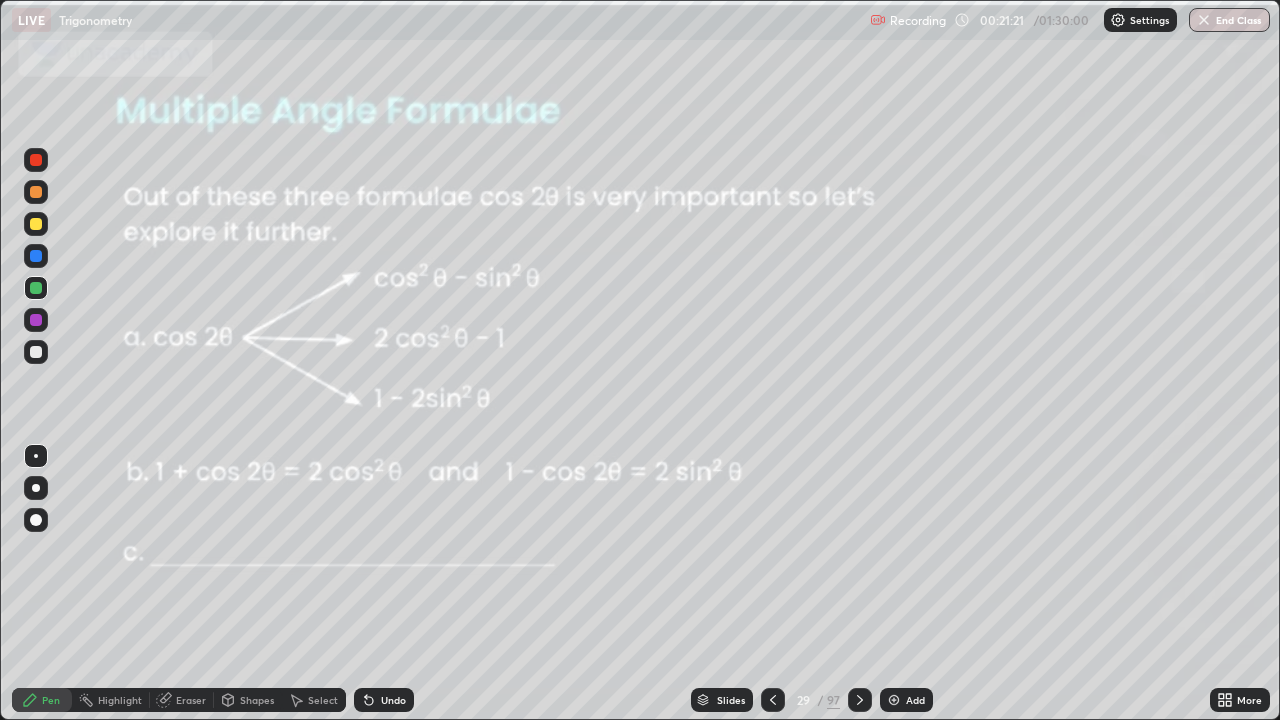 click on "Slides" at bounding box center [731, 700] 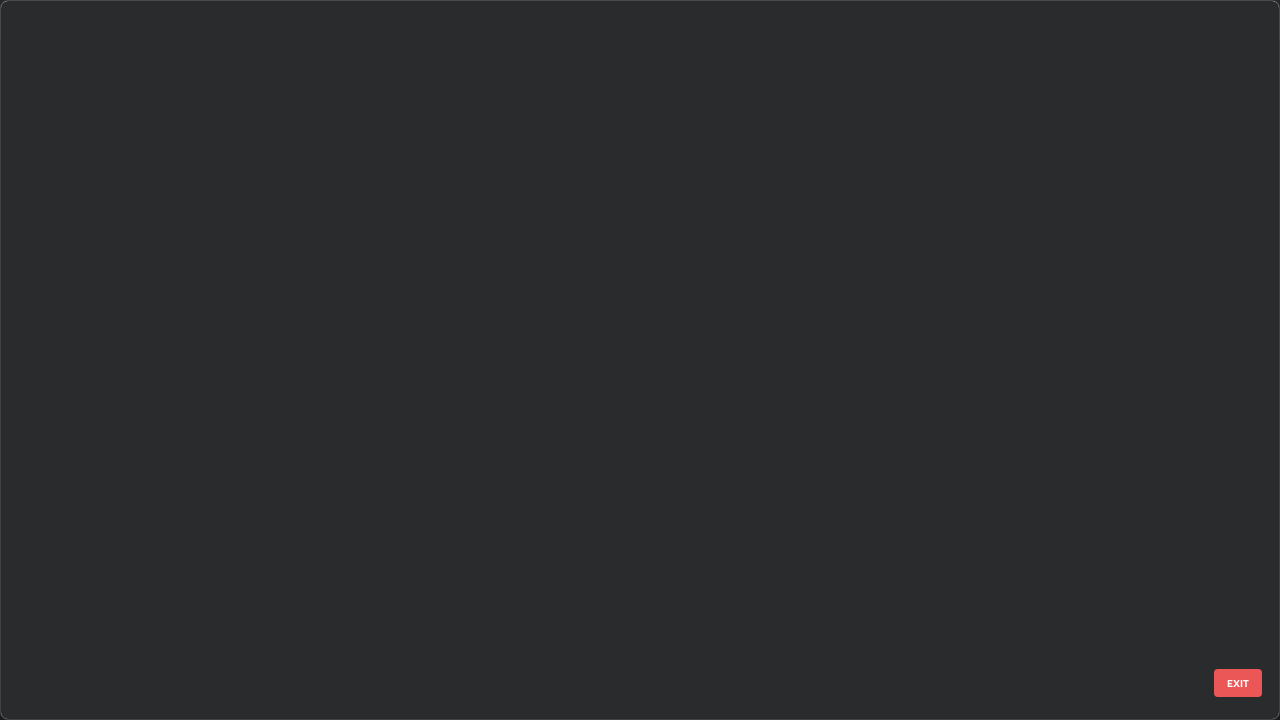 scroll, scrollTop: 1528, scrollLeft: 0, axis: vertical 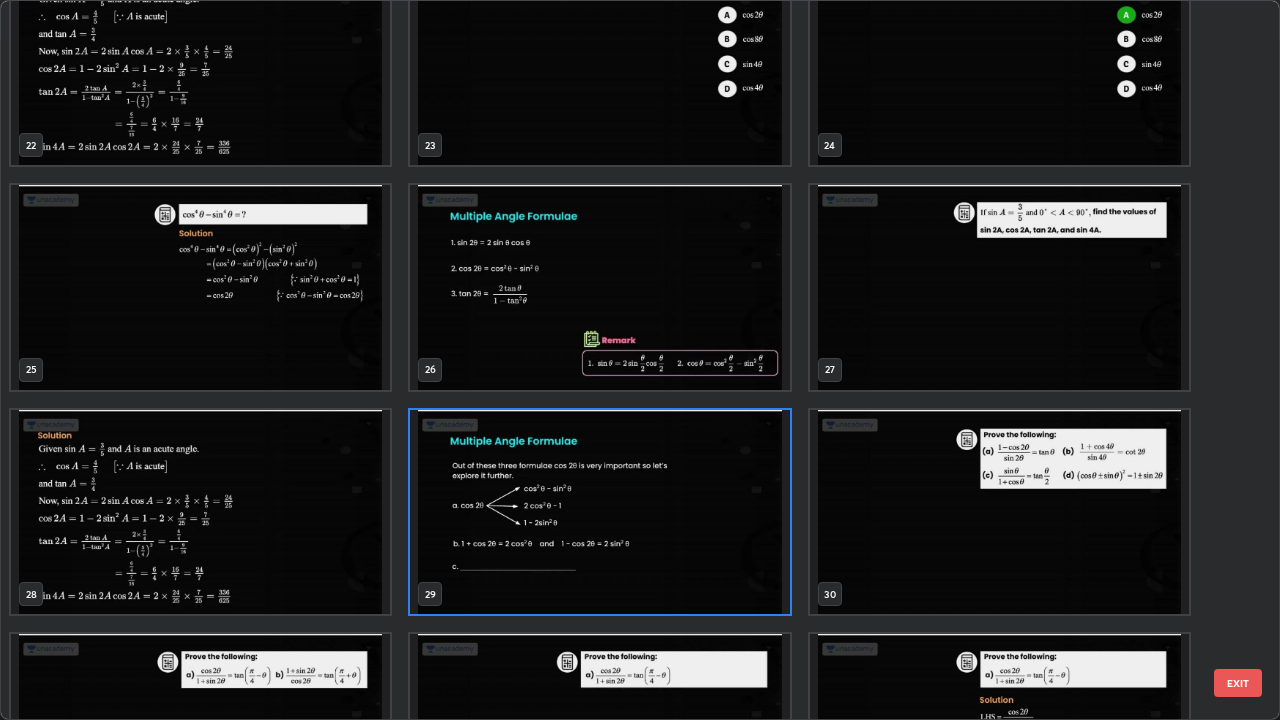 click at bounding box center [999, 512] 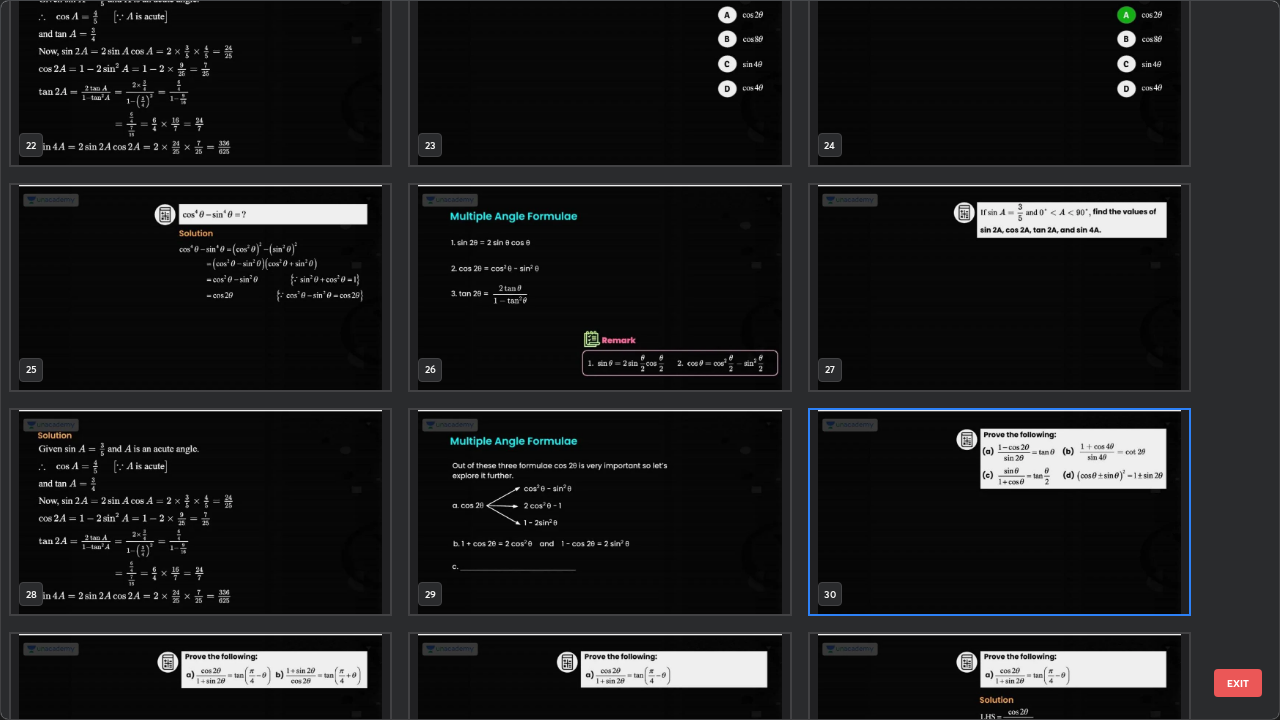 click at bounding box center (999, 512) 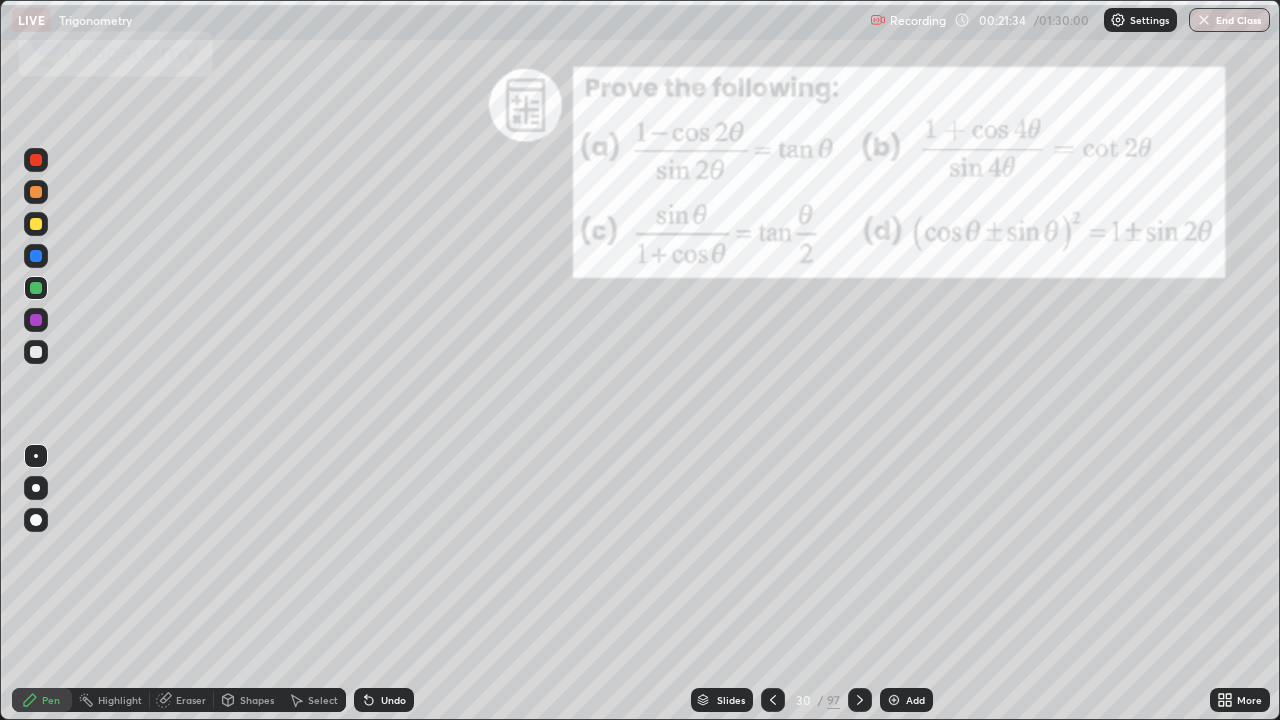 click at bounding box center [36, 224] 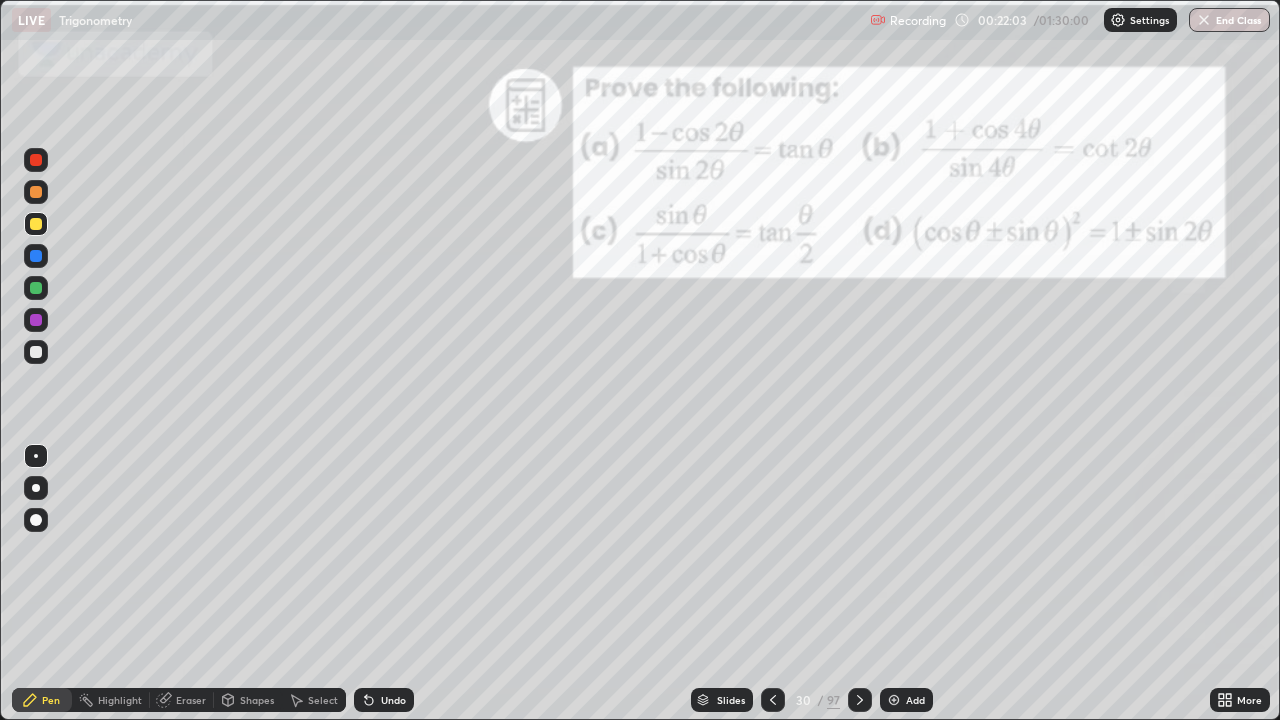 click at bounding box center (36, 256) 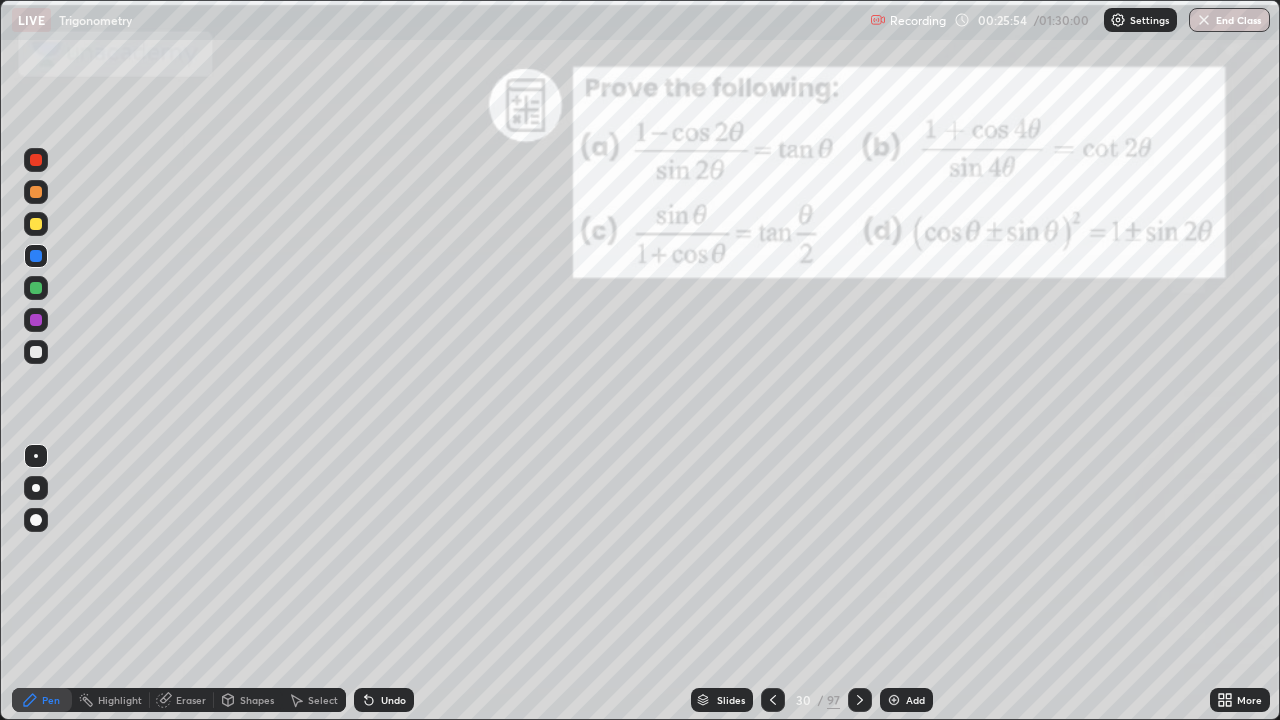 click on "Slides" at bounding box center [731, 700] 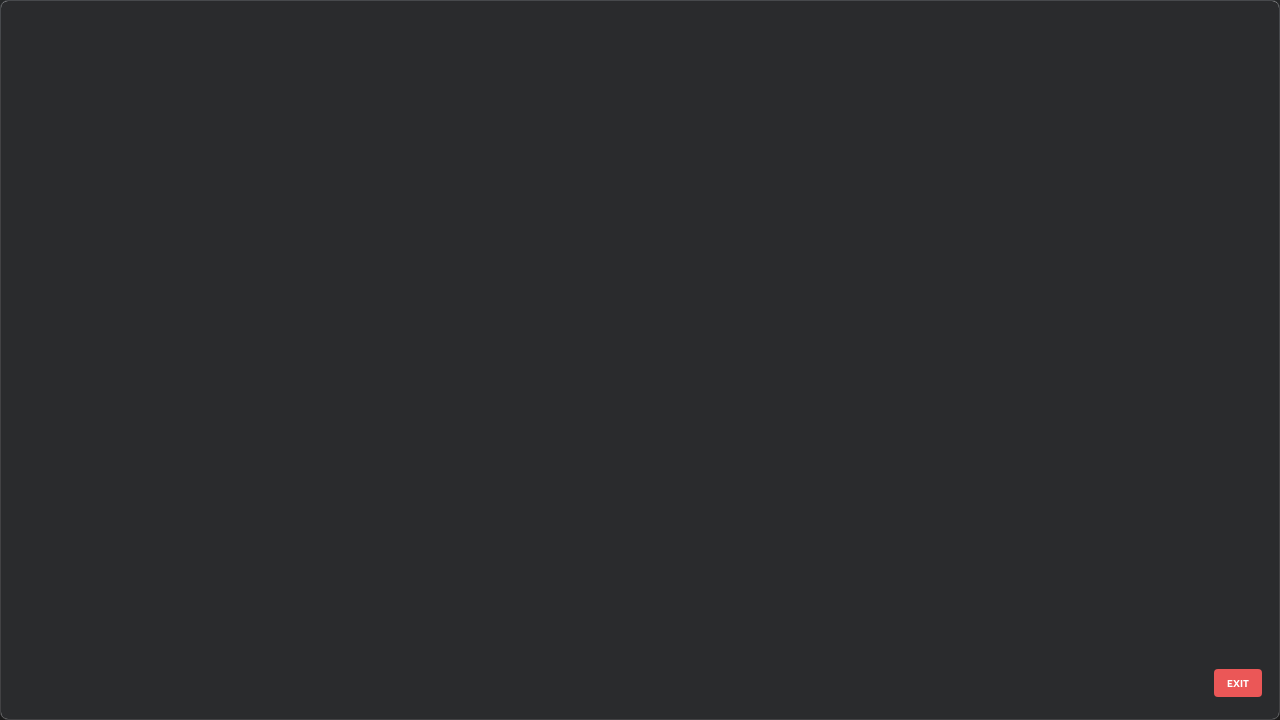 scroll, scrollTop: 1528, scrollLeft: 0, axis: vertical 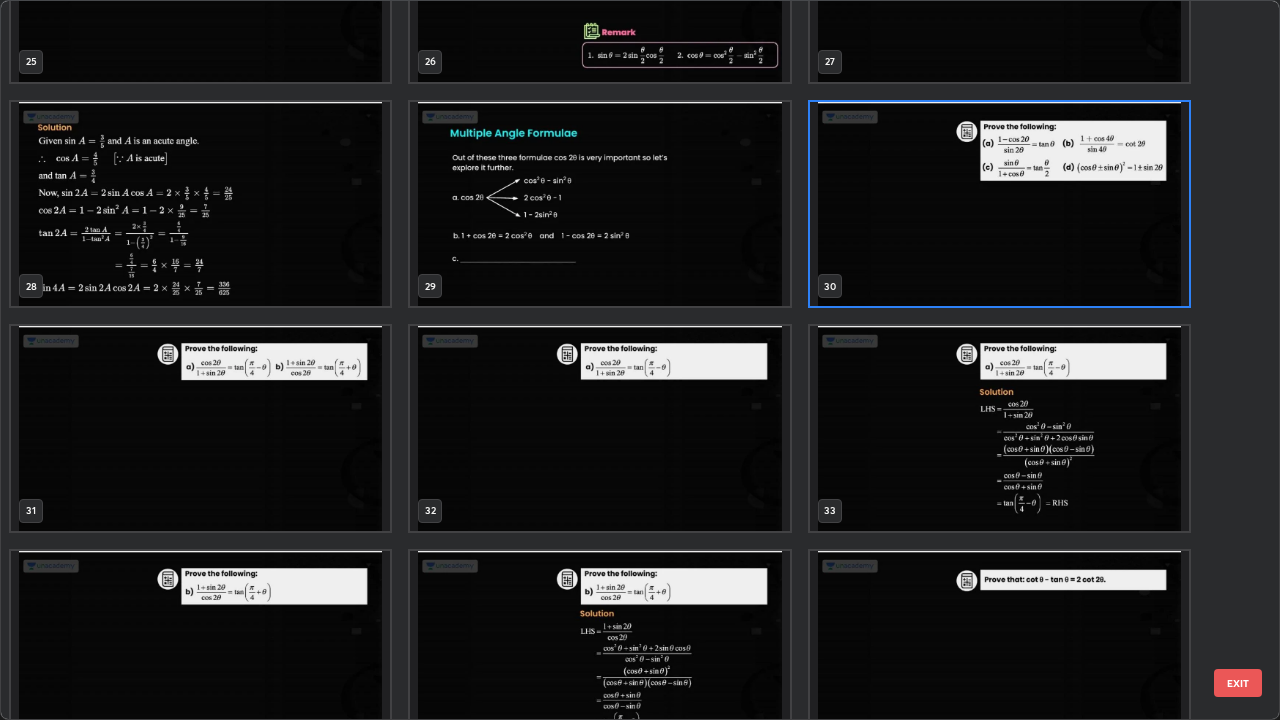 click at bounding box center (200, 428) 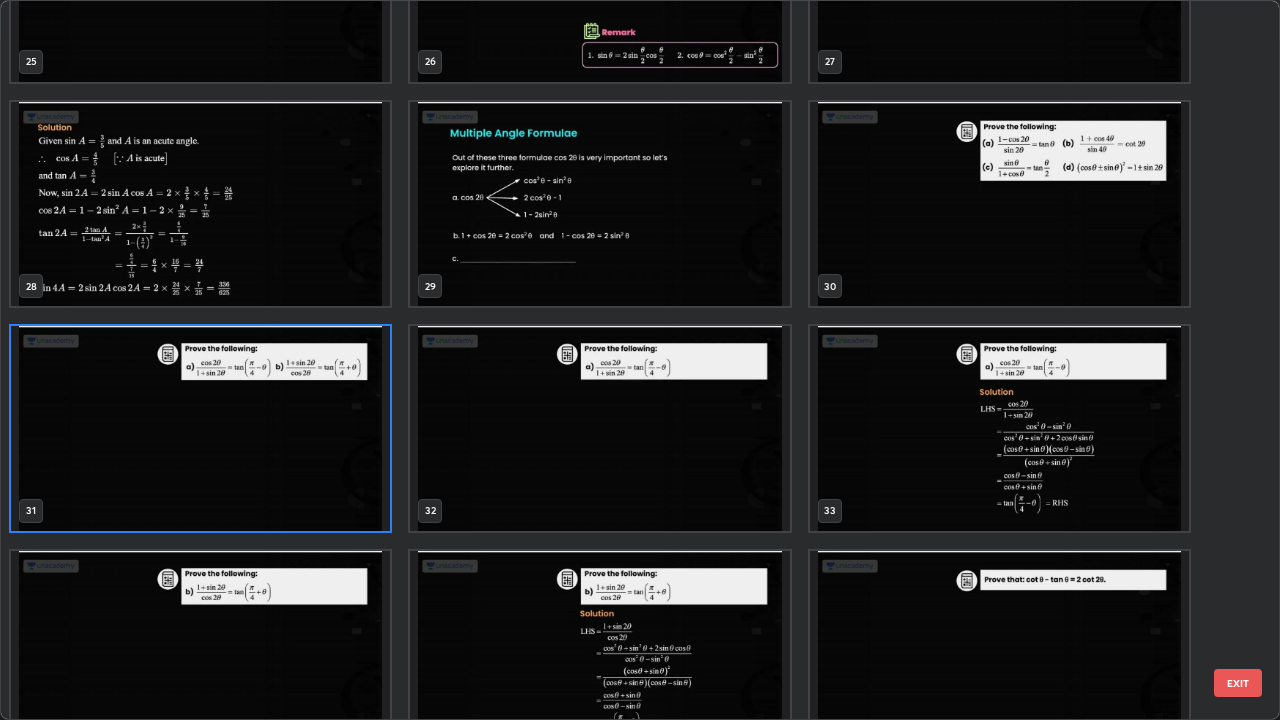 click at bounding box center [200, 428] 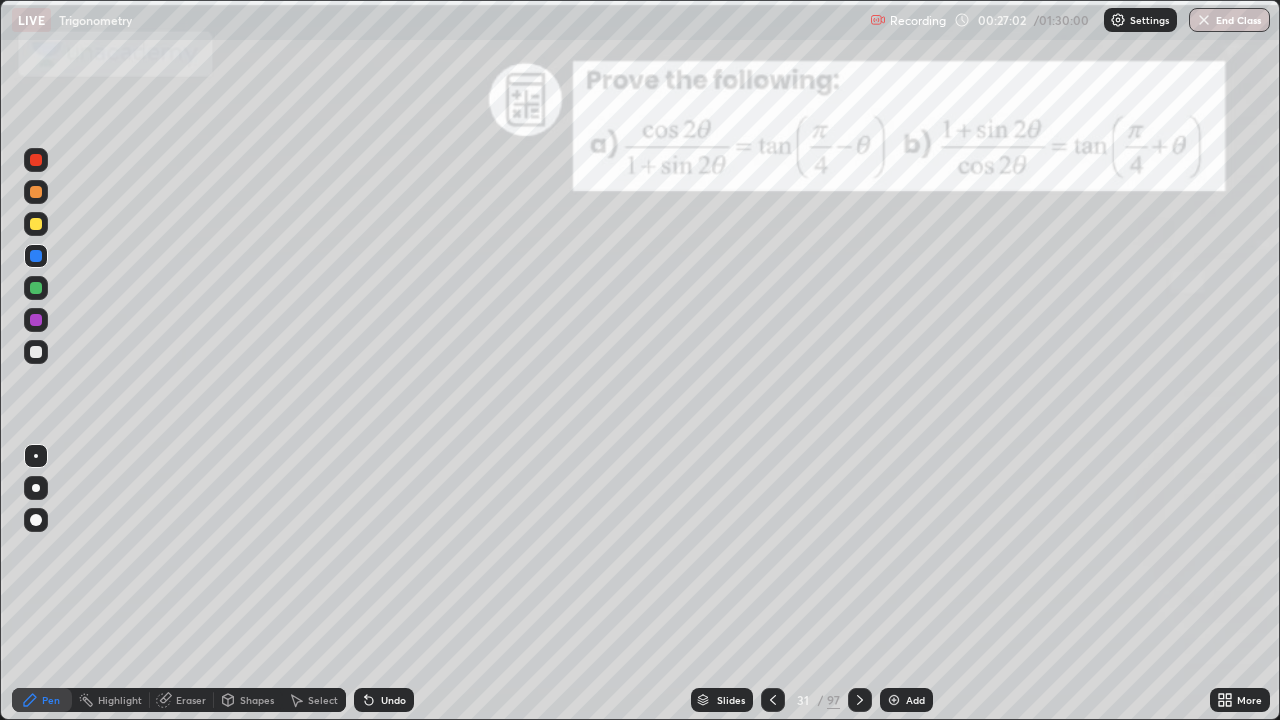 click at bounding box center [36, 288] 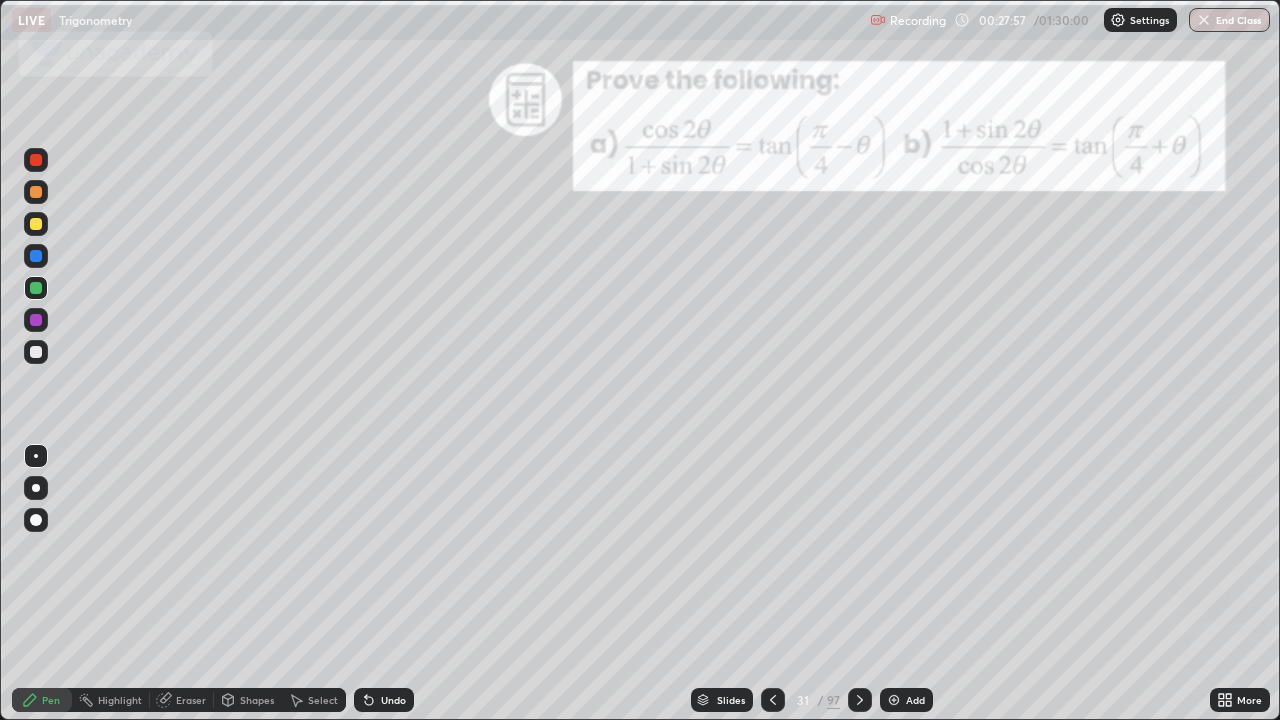 click at bounding box center (36, 320) 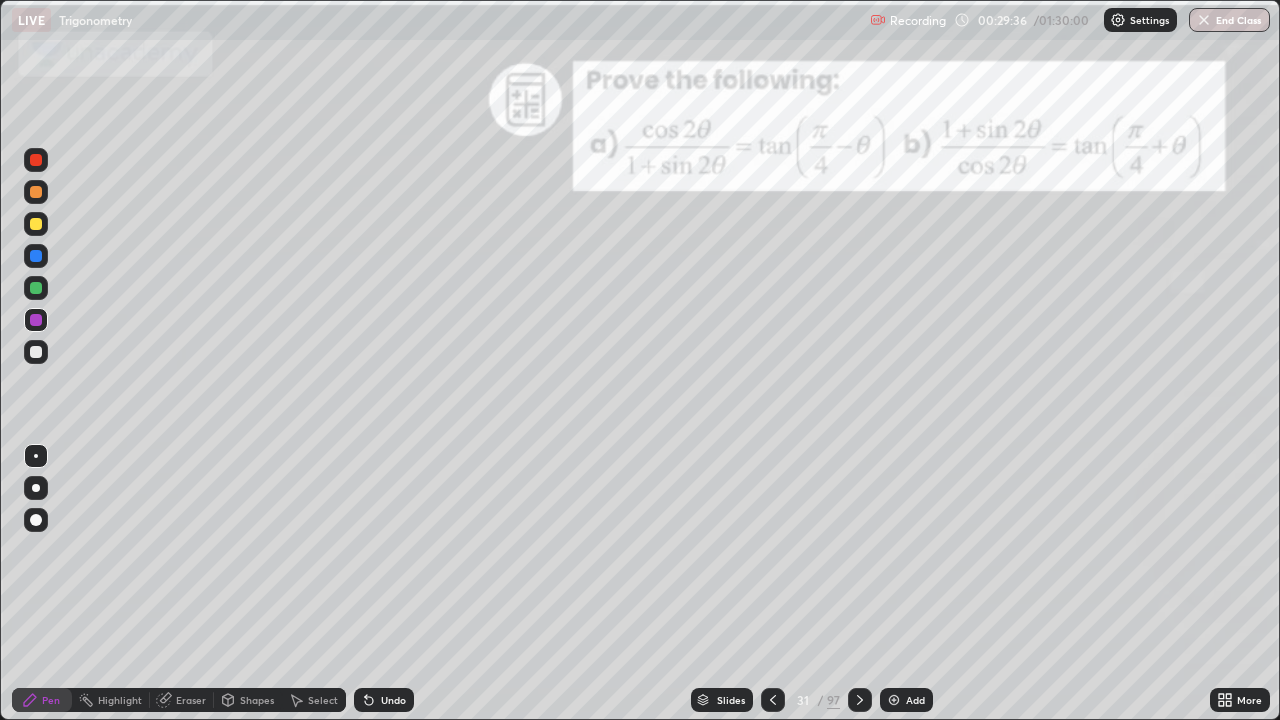 click on "Slides" at bounding box center (722, 700) 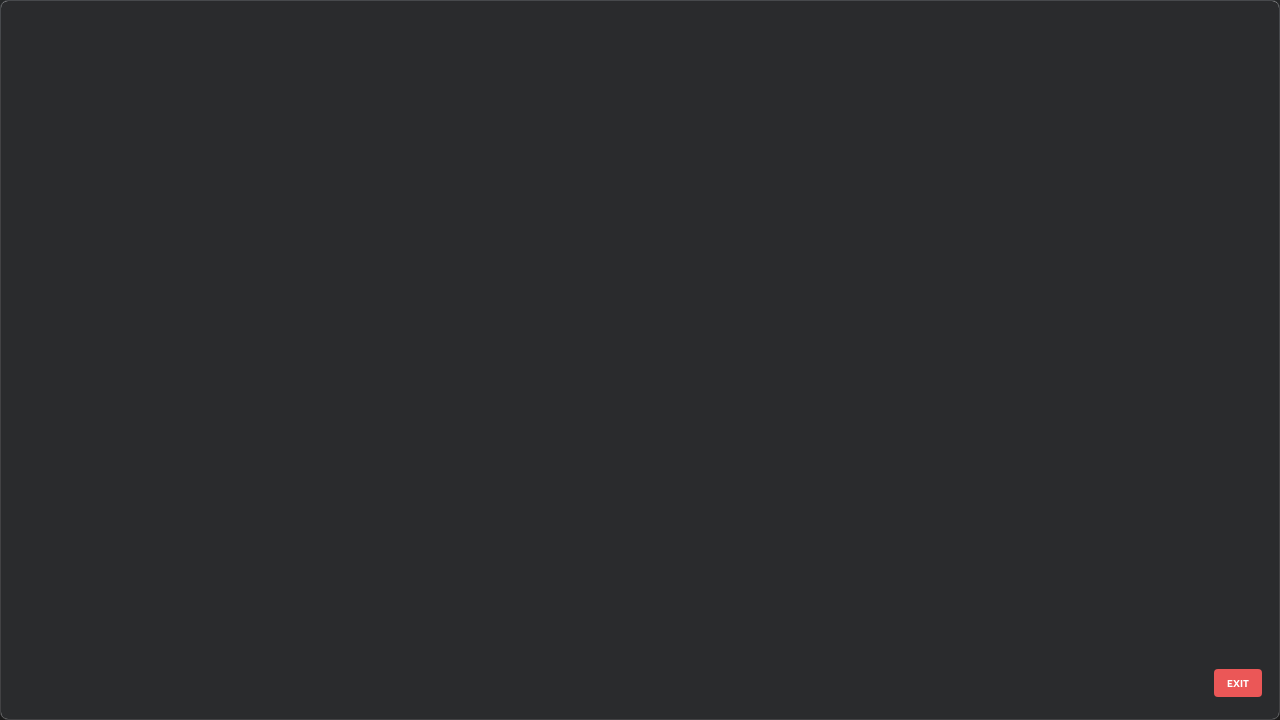 scroll, scrollTop: 1753, scrollLeft: 0, axis: vertical 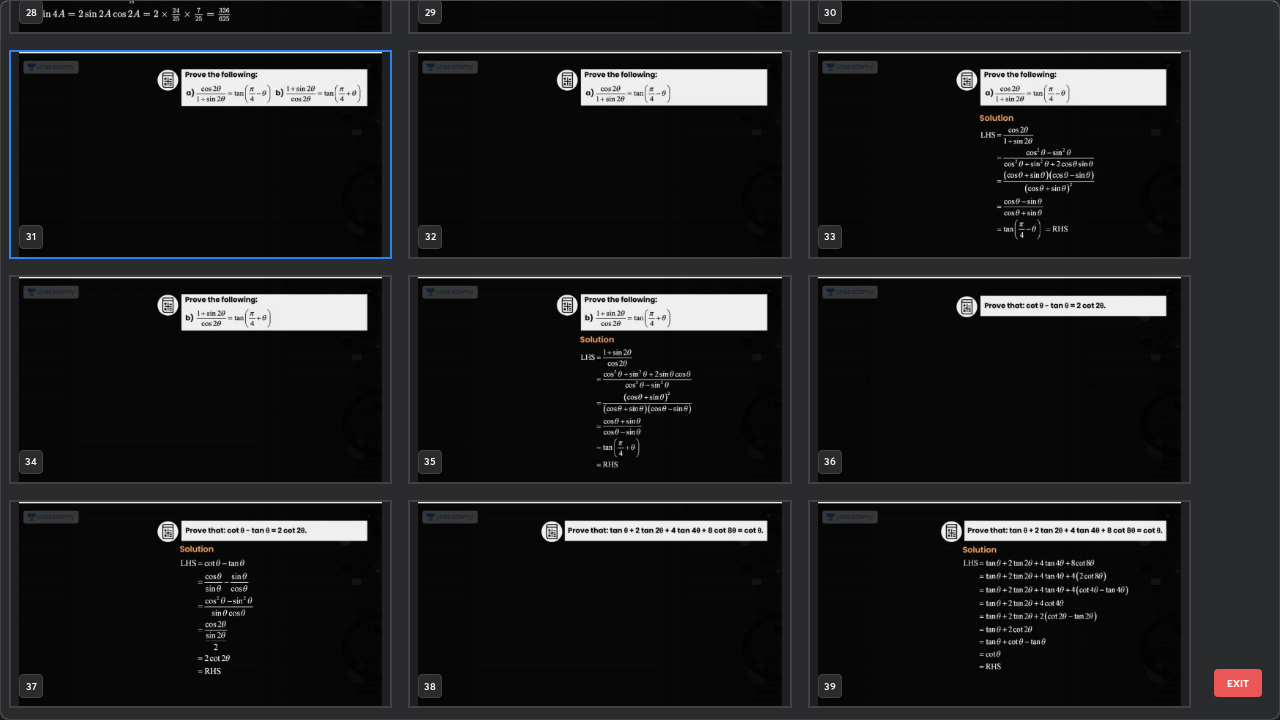 click at bounding box center [999, 379] 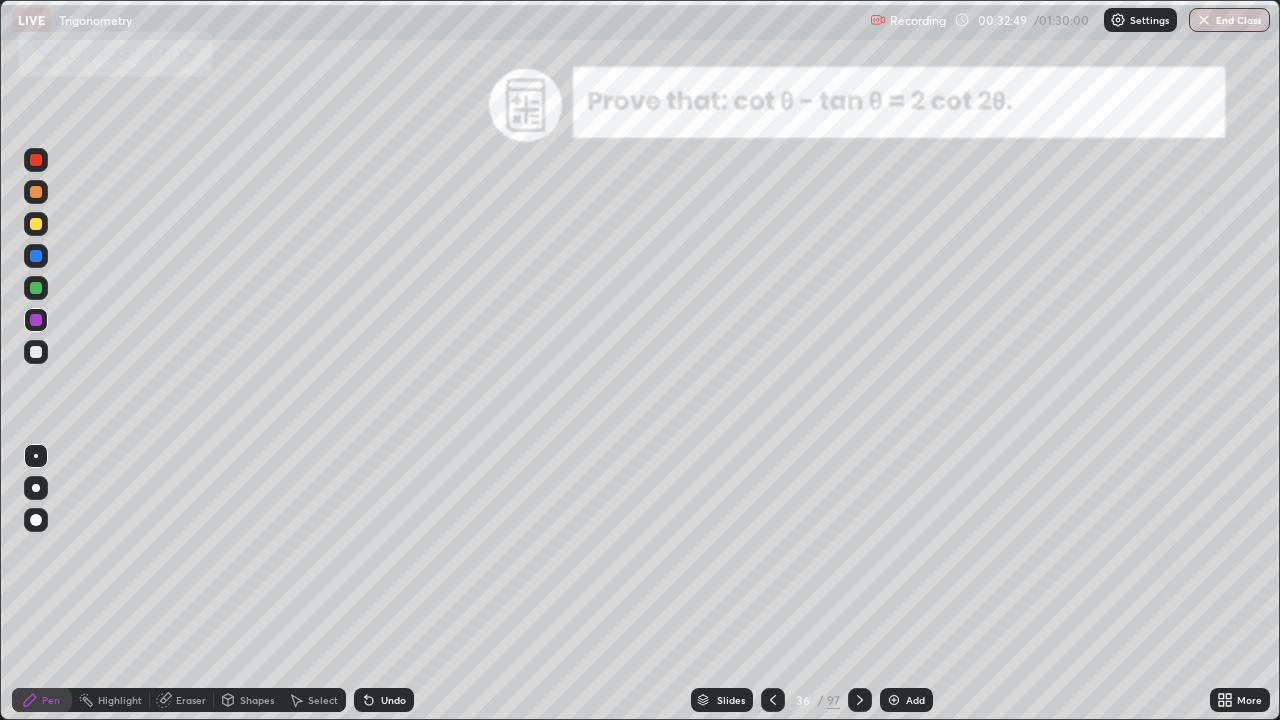 click 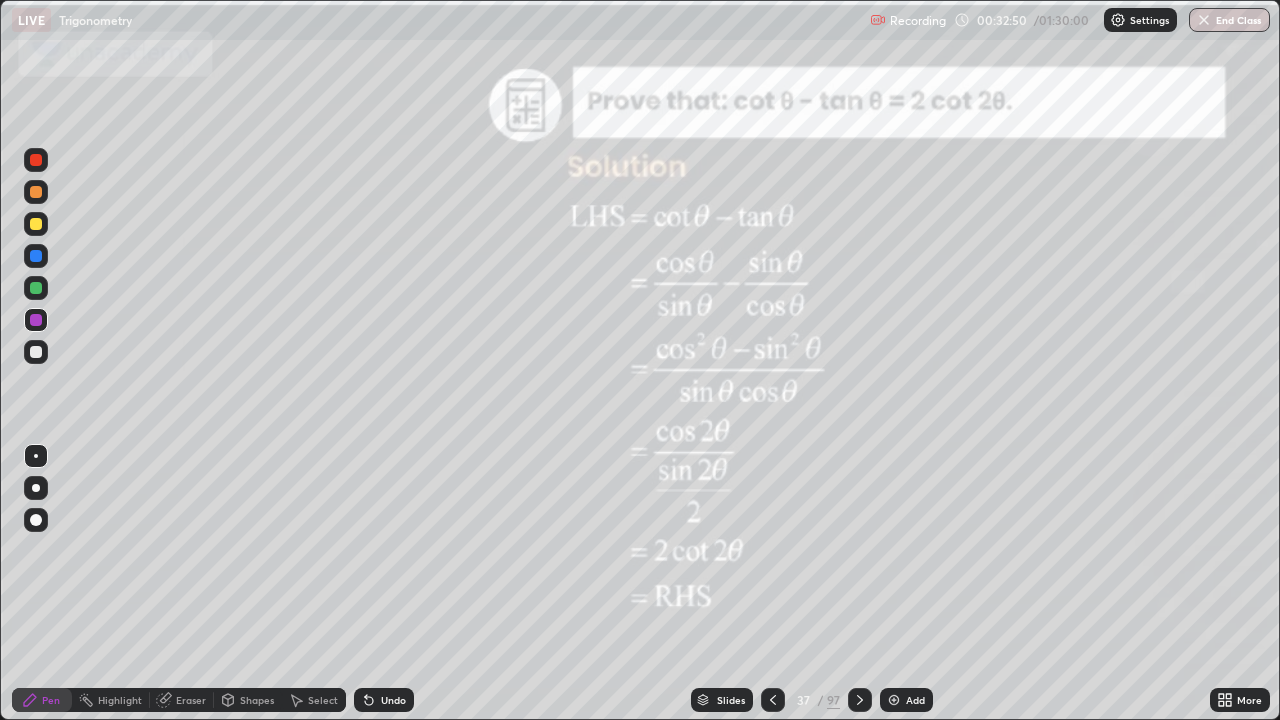 click 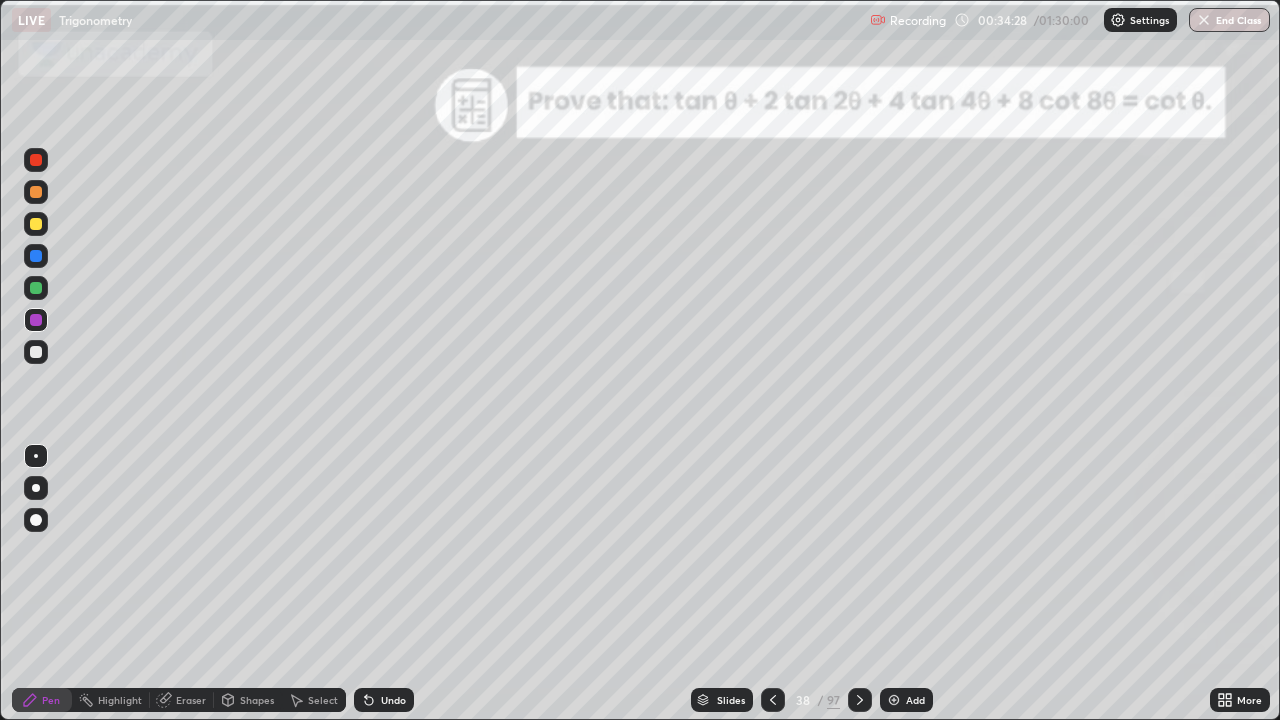 click 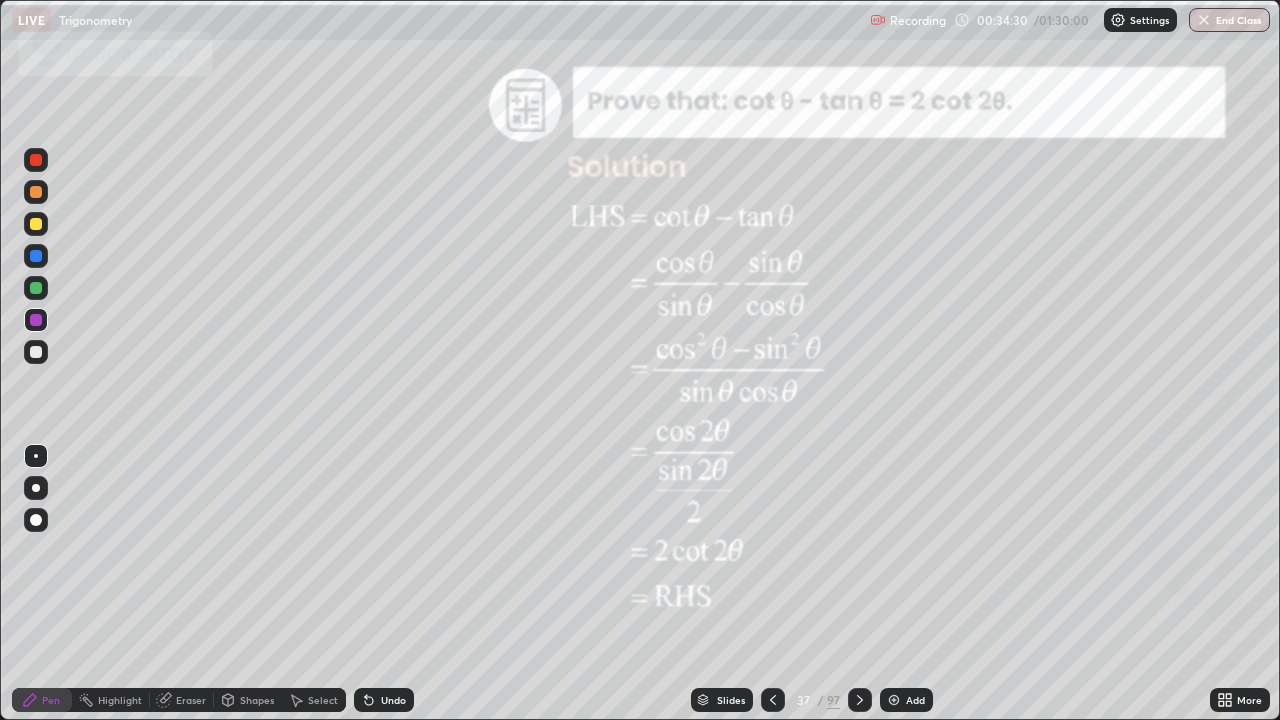 click at bounding box center [773, 700] 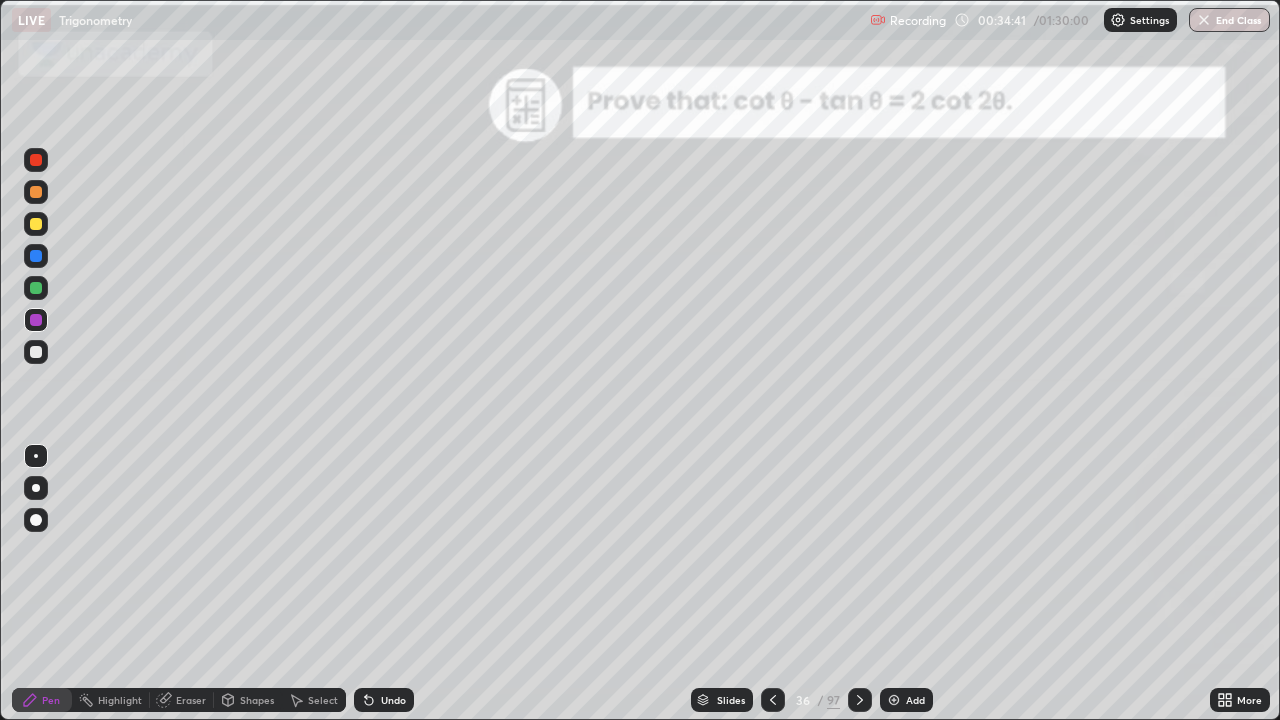 click 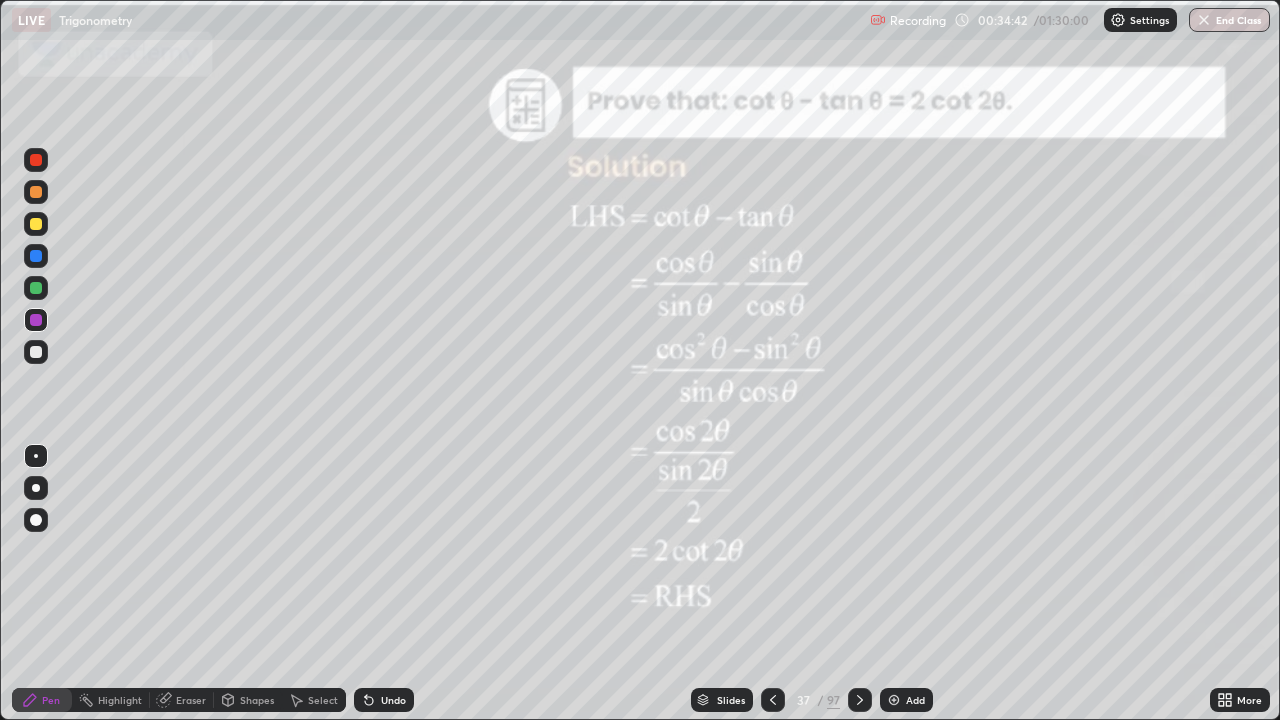 click 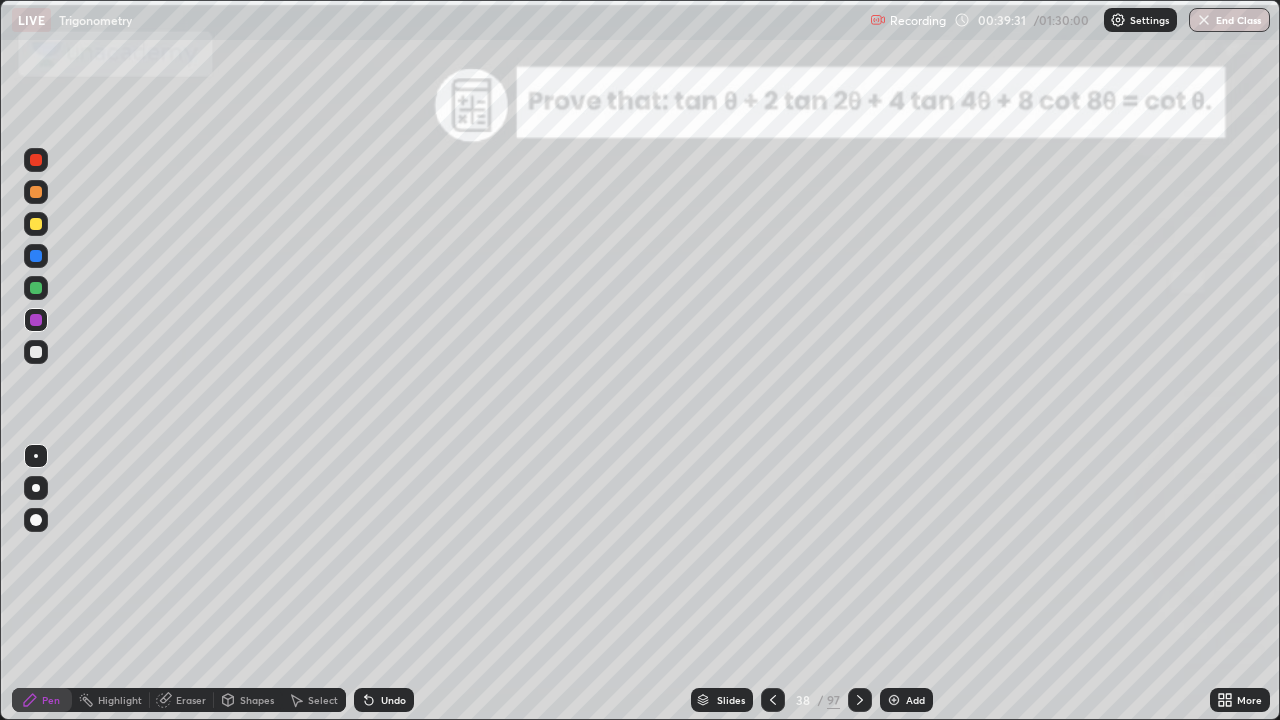 click at bounding box center (860, 700) 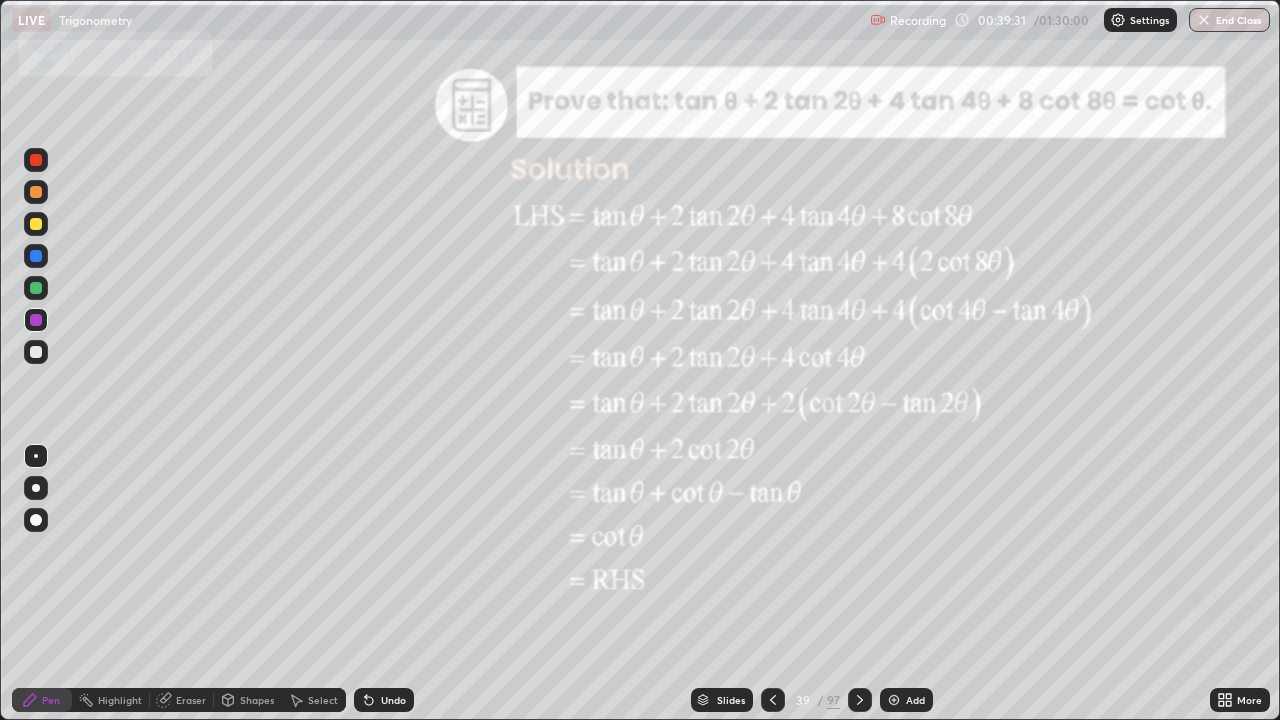 click 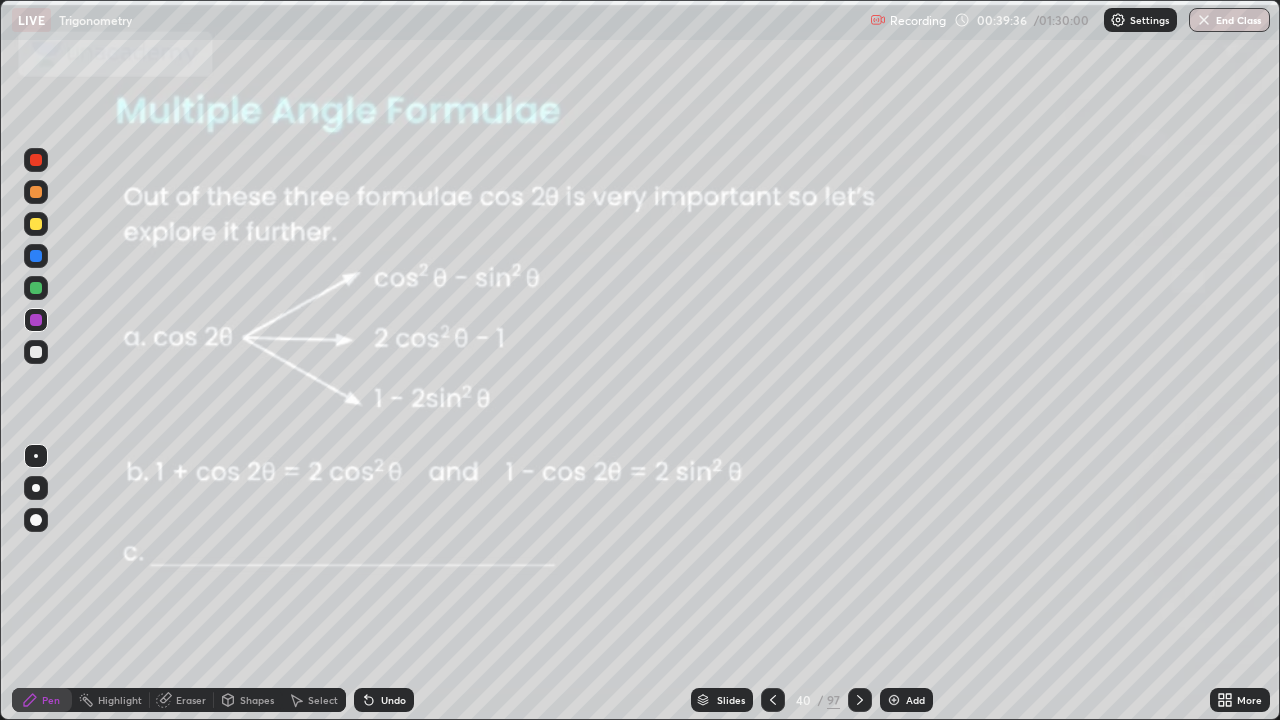 click 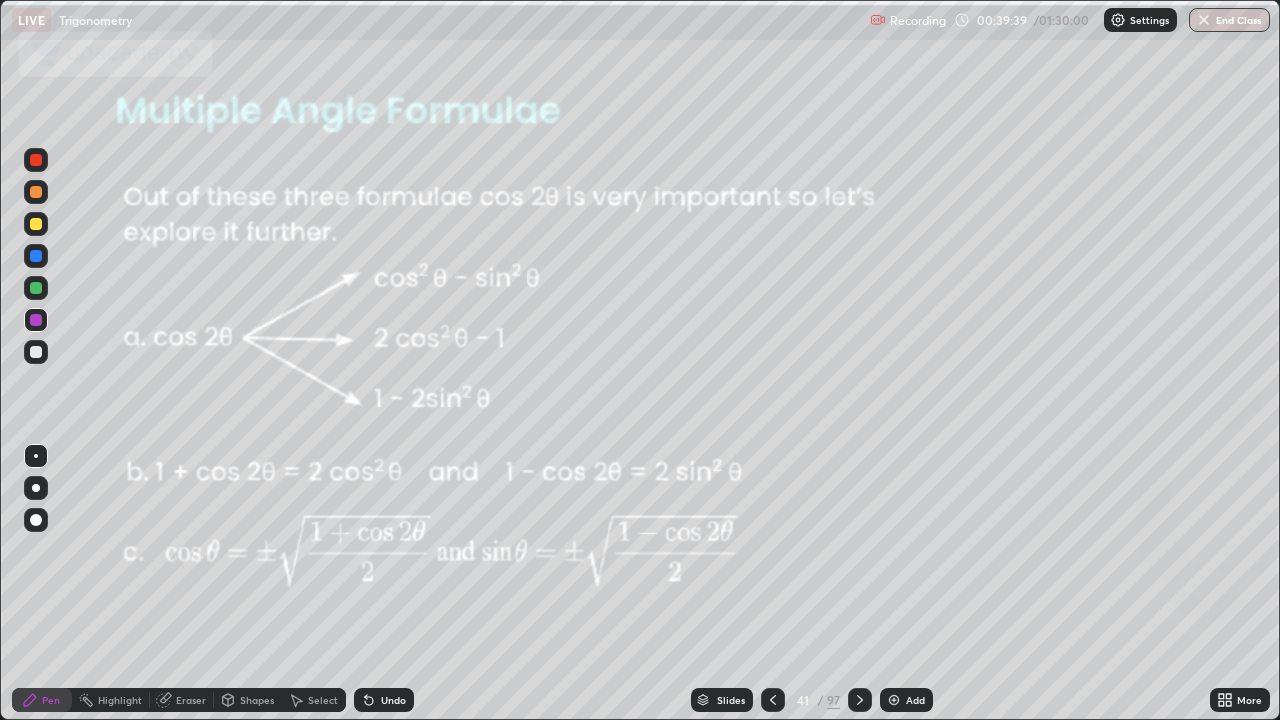 click 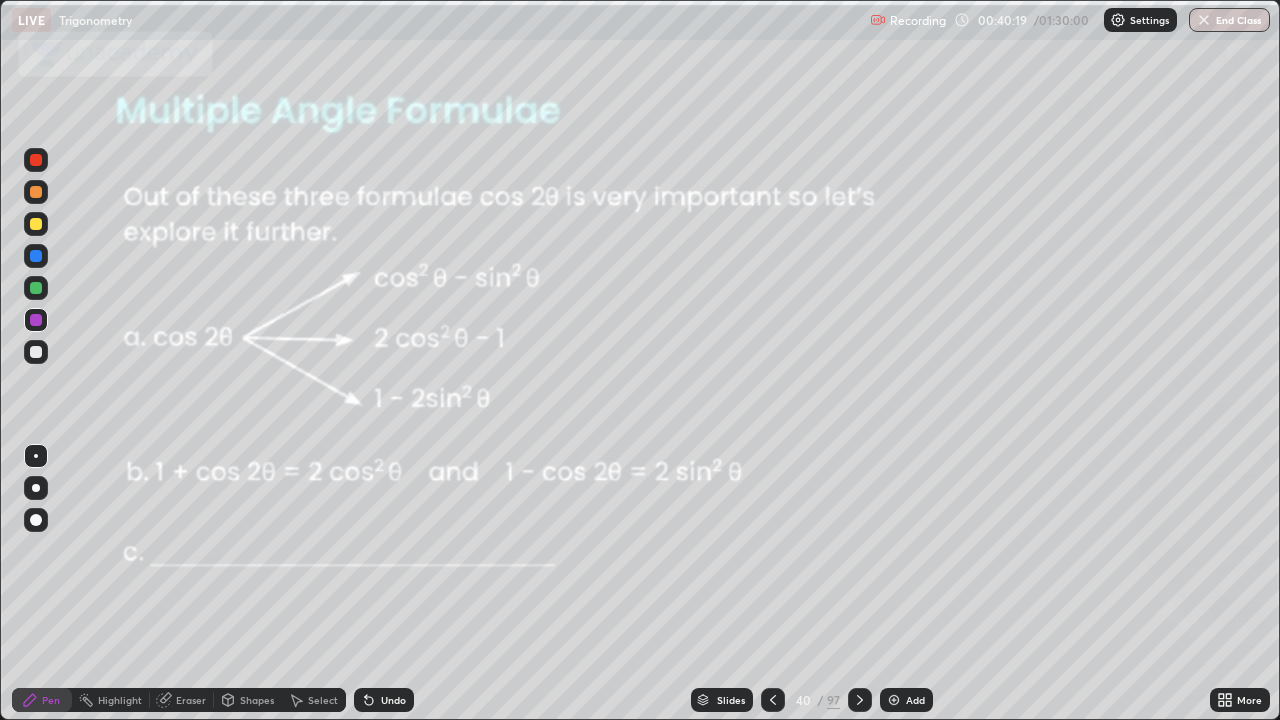 click at bounding box center [860, 700] 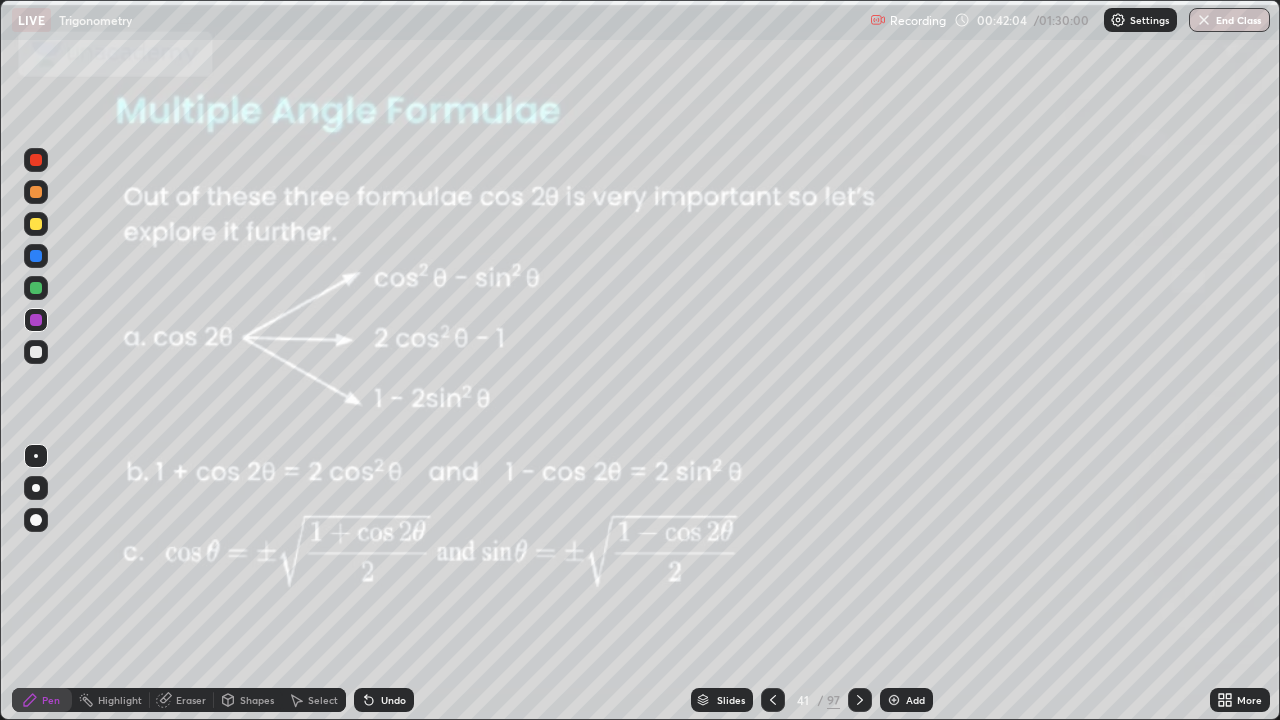 click 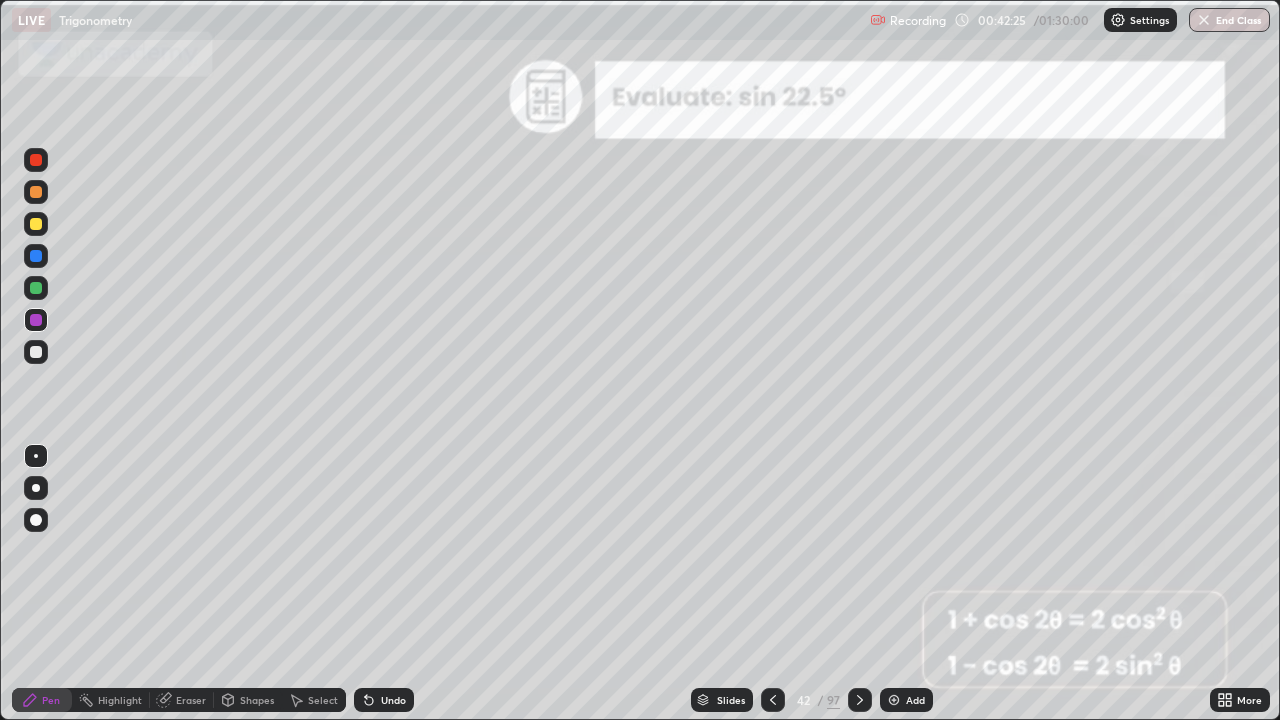 click at bounding box center [36, 224] 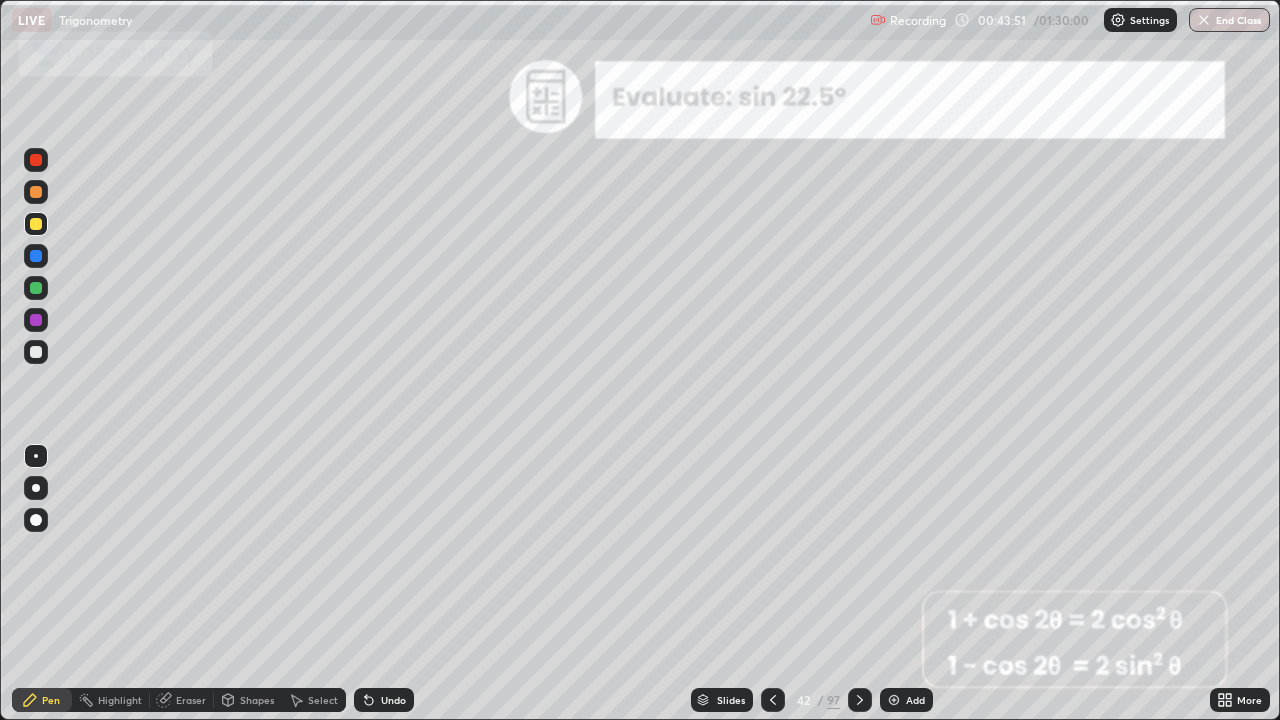 click at bounding box center (36, 288) 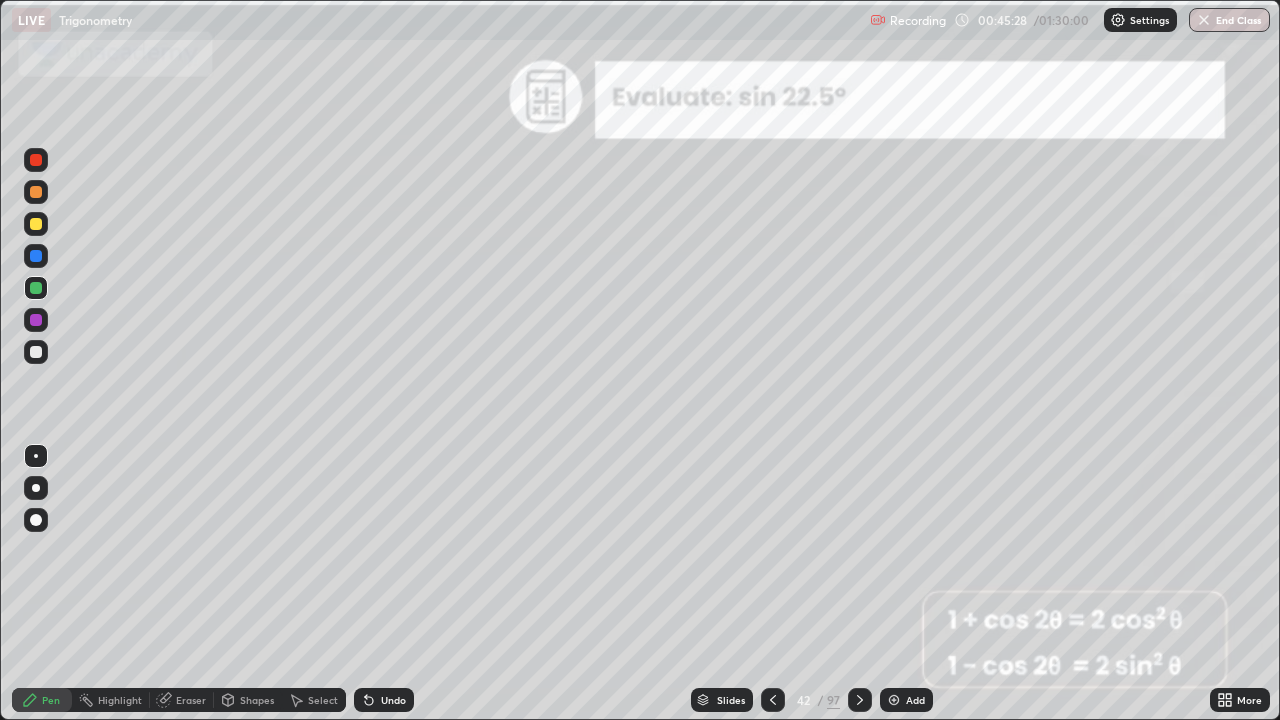 click 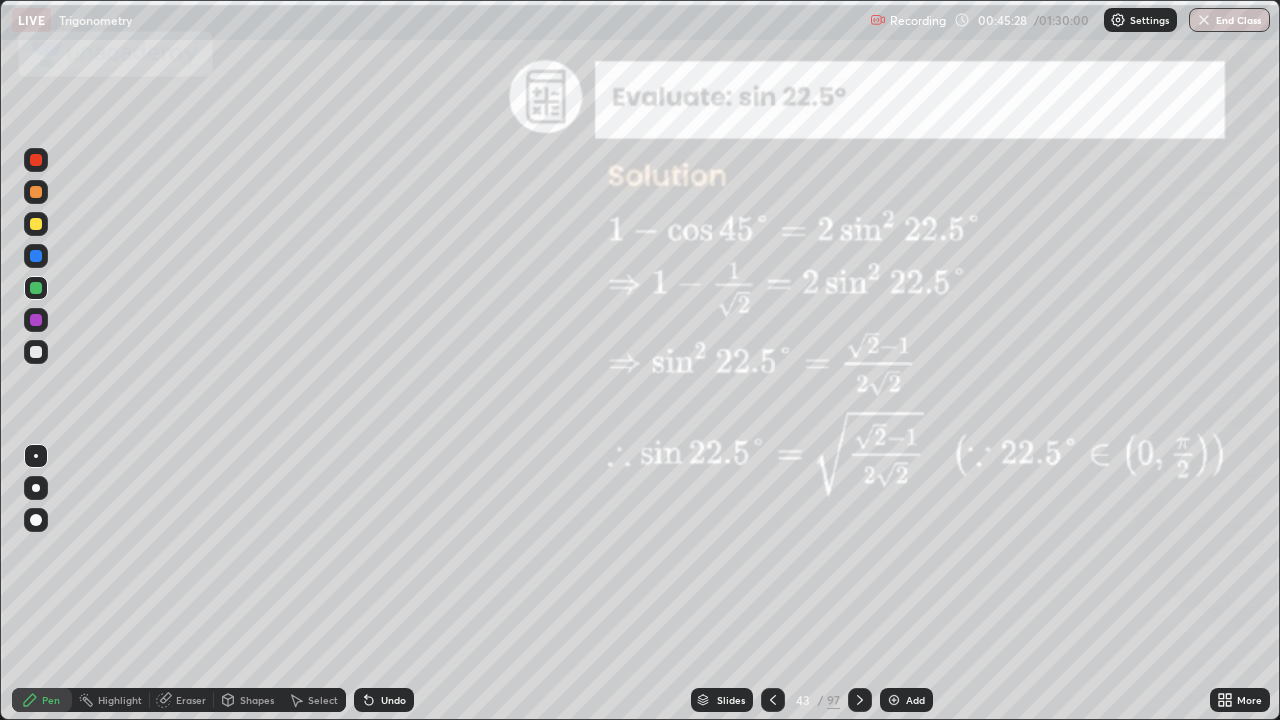 click 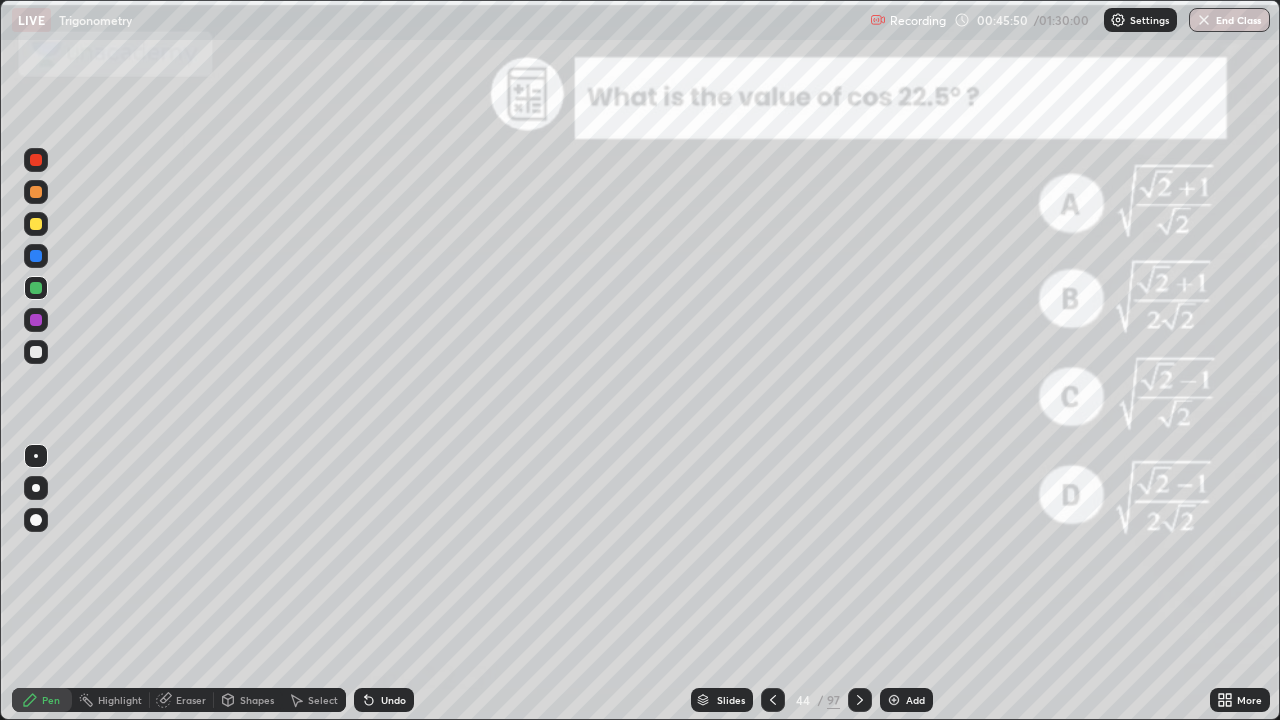click 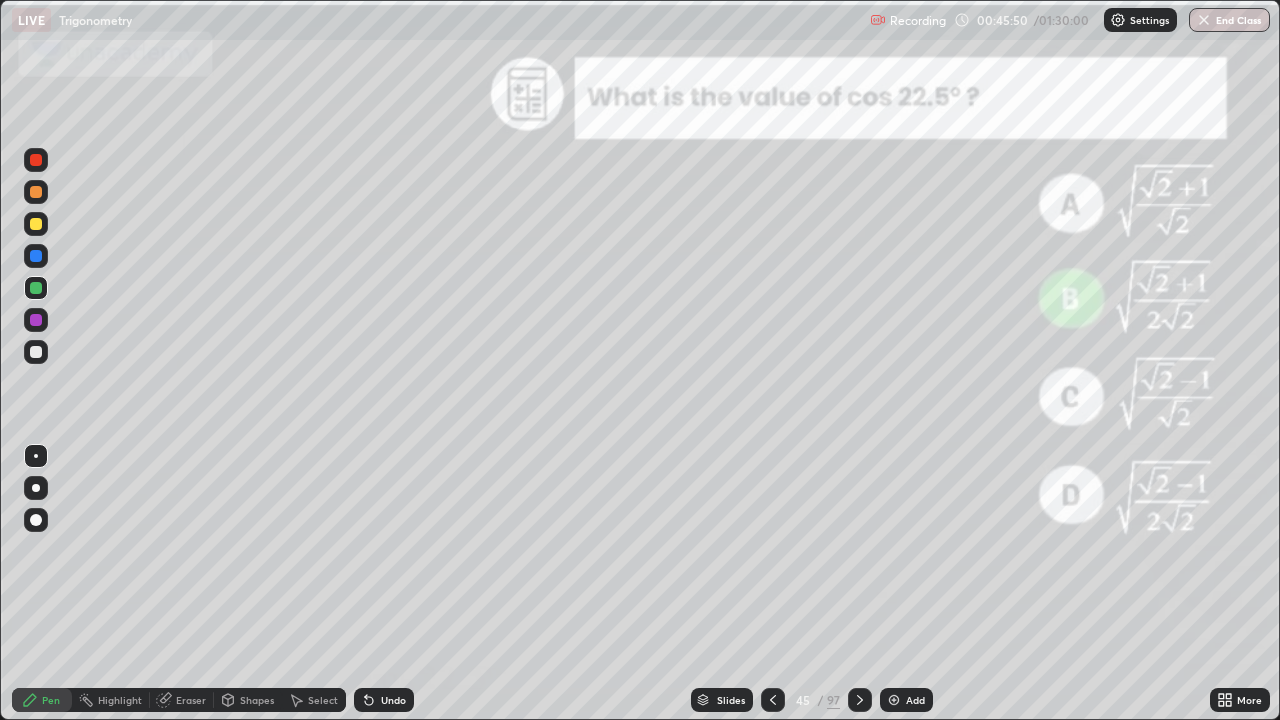 click 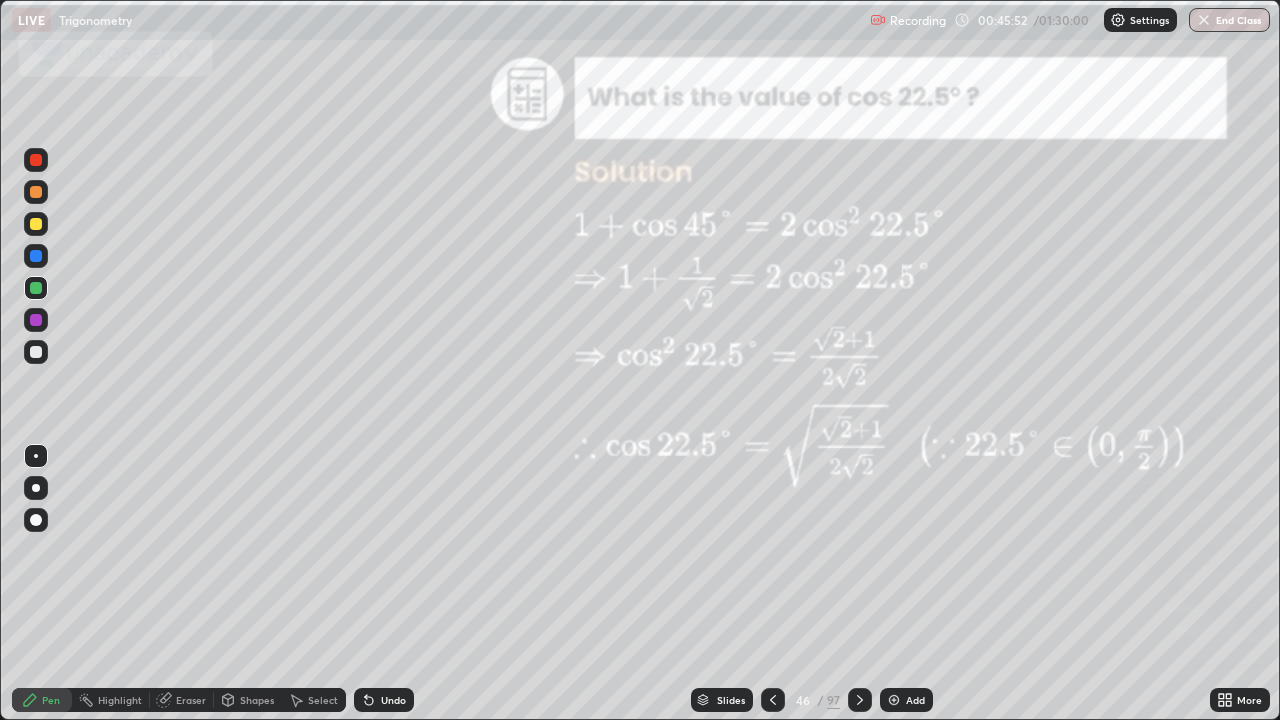 click 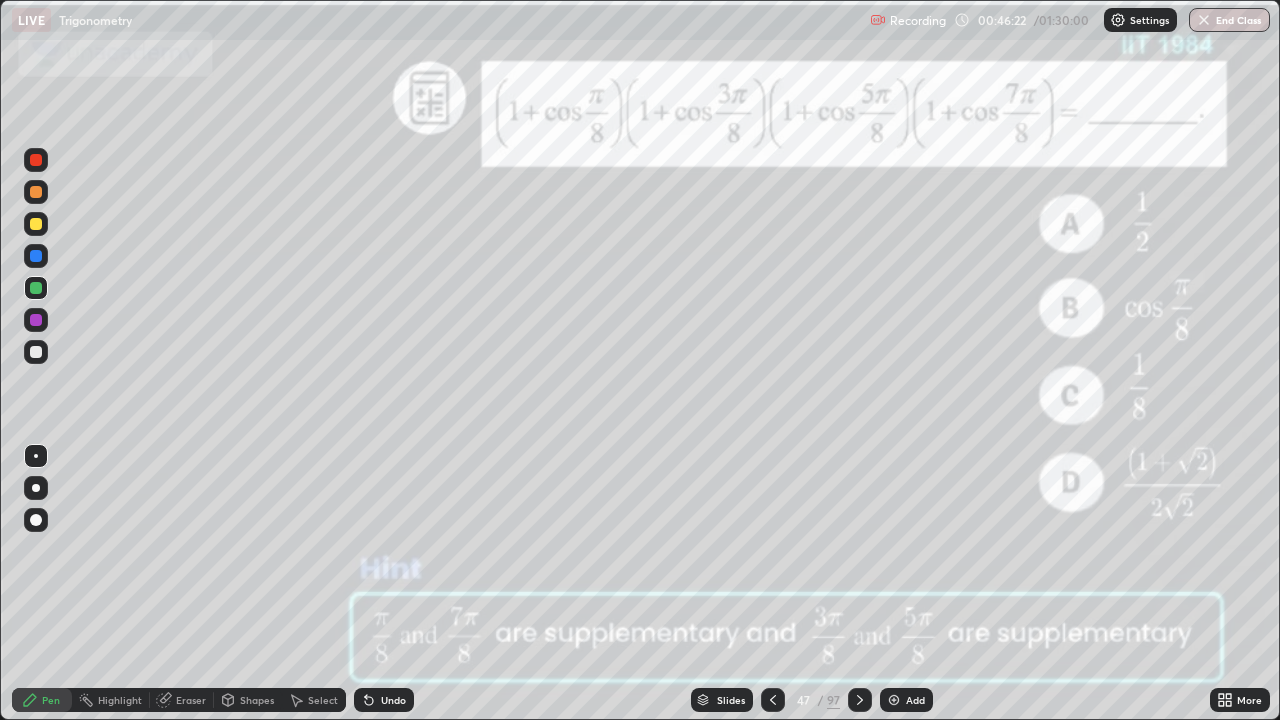 click at bounding box center (36, 256) 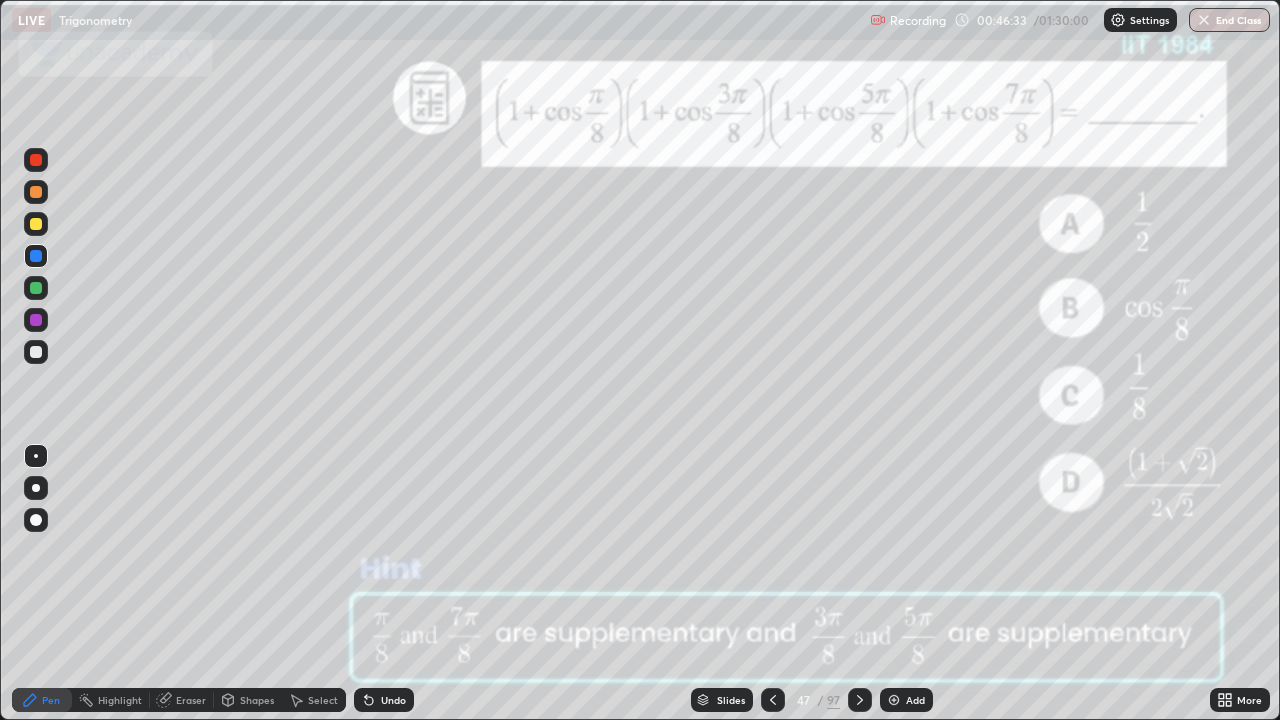 click 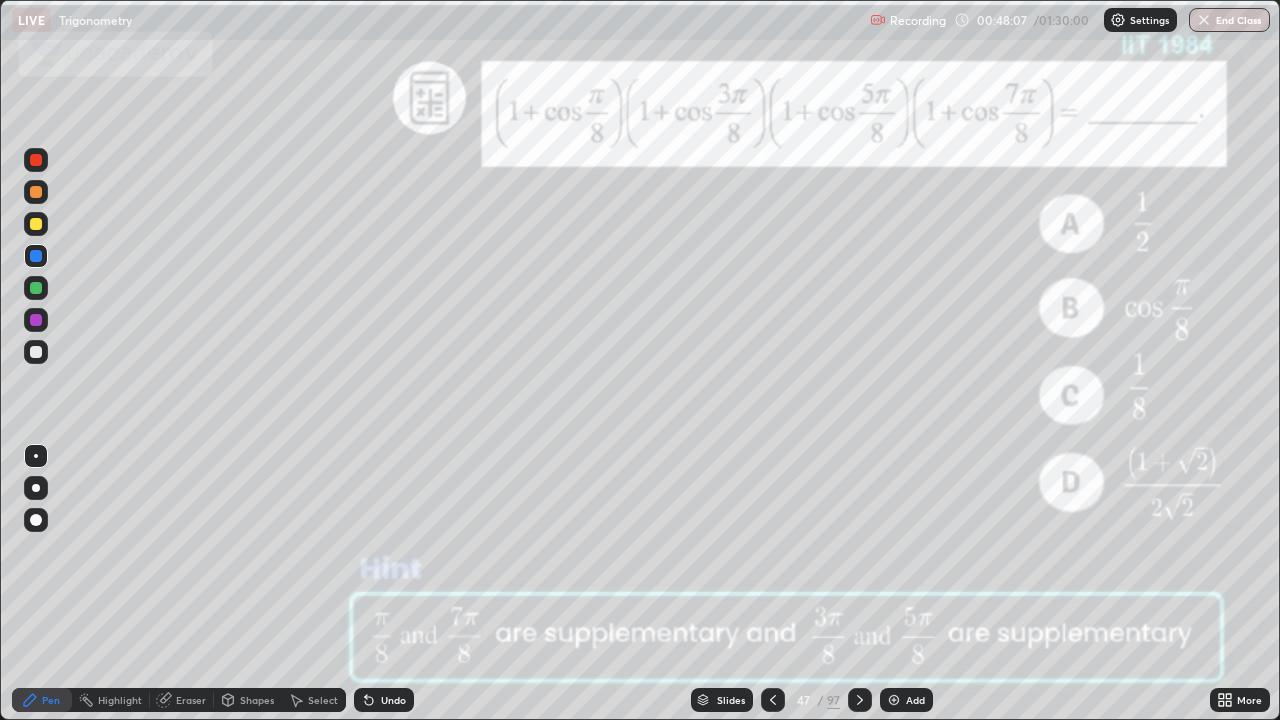click at bounding box center (36, 224) 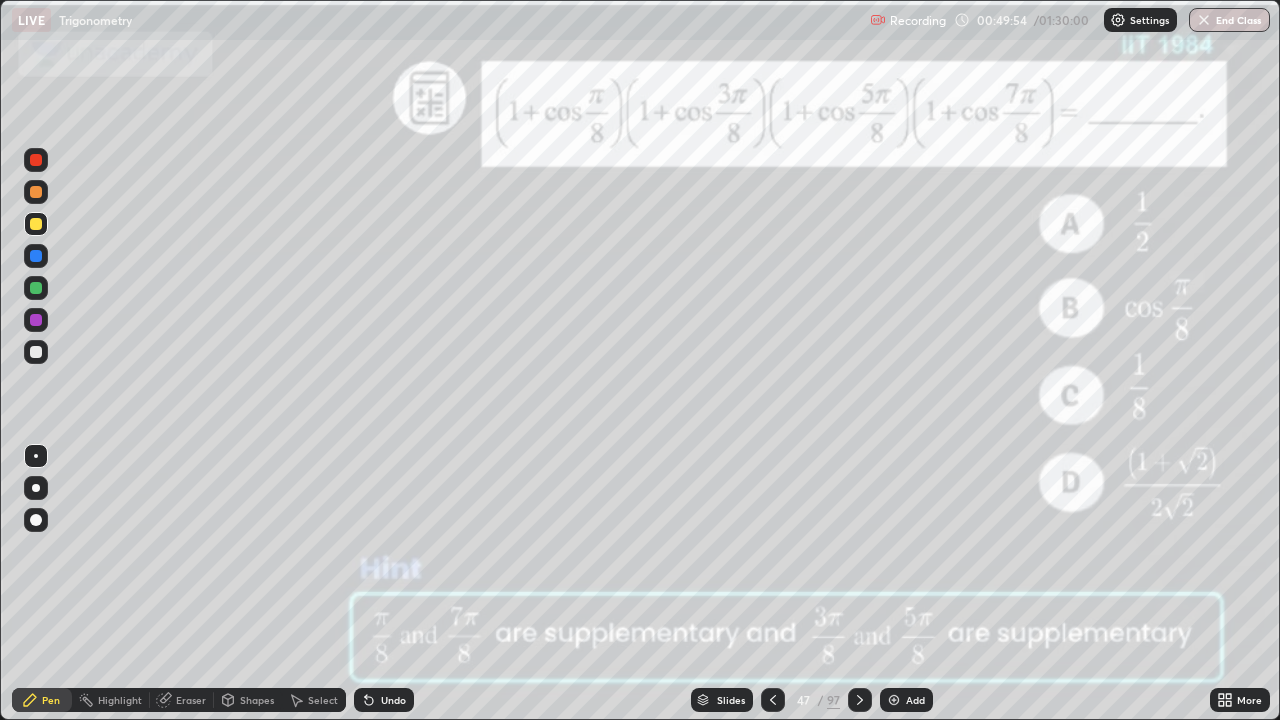 click on "Undo" at bounding box center (393, 700) 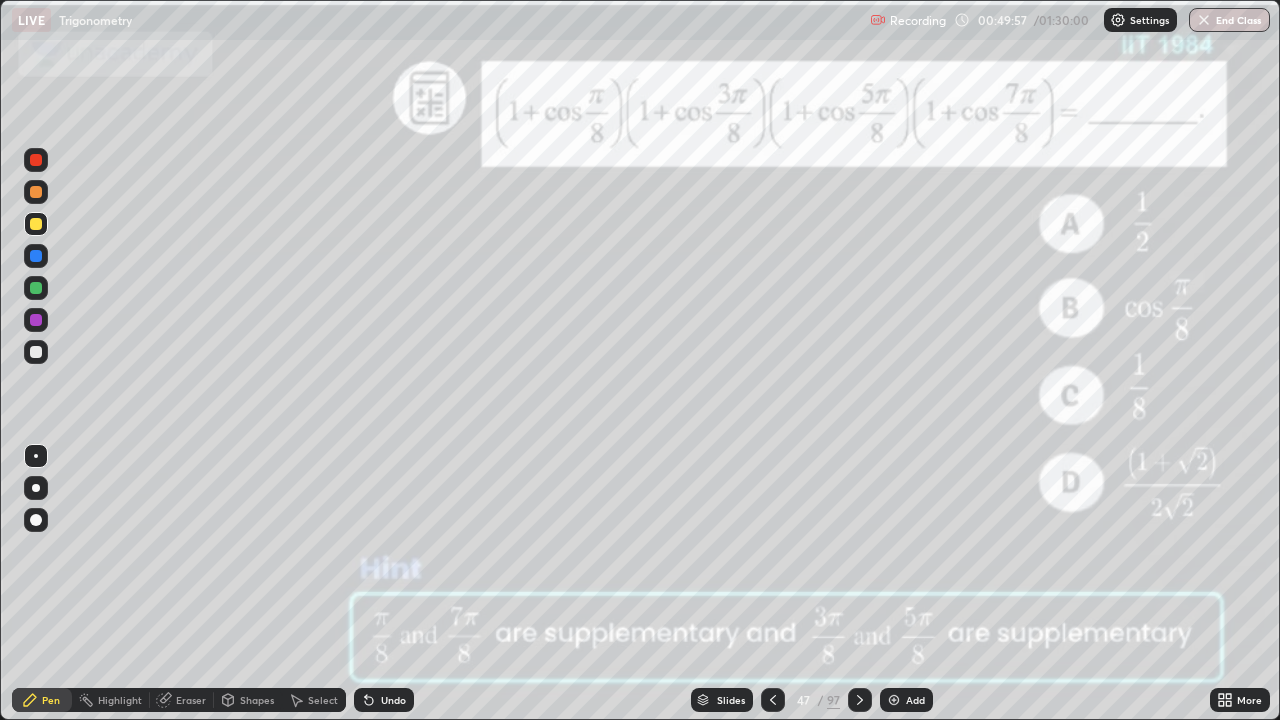 click on "Undo" at bounding box center [393, 700] 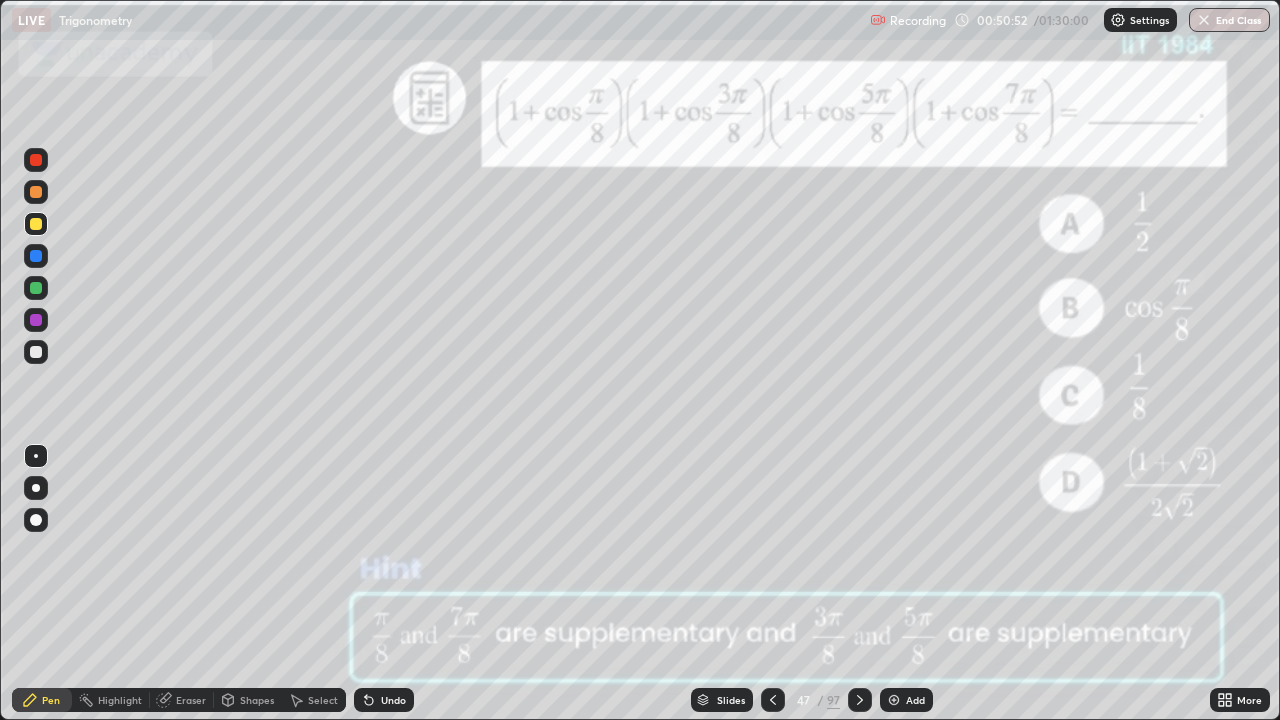 click 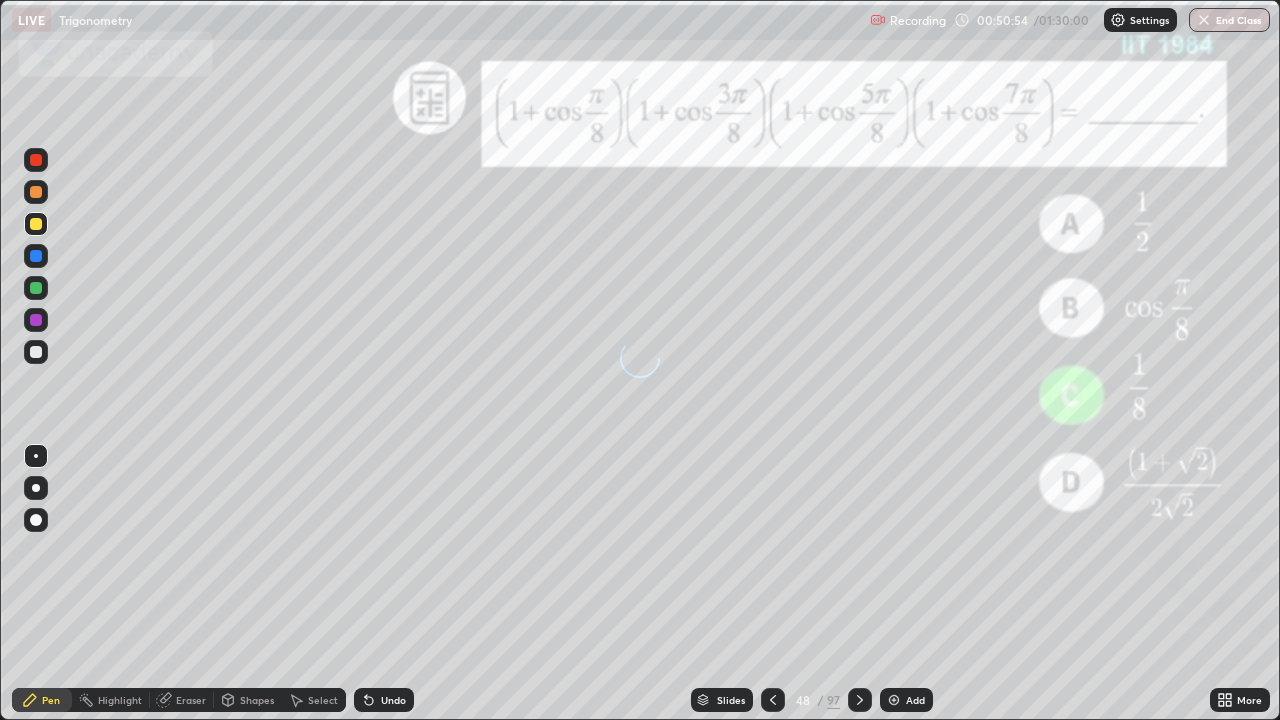click 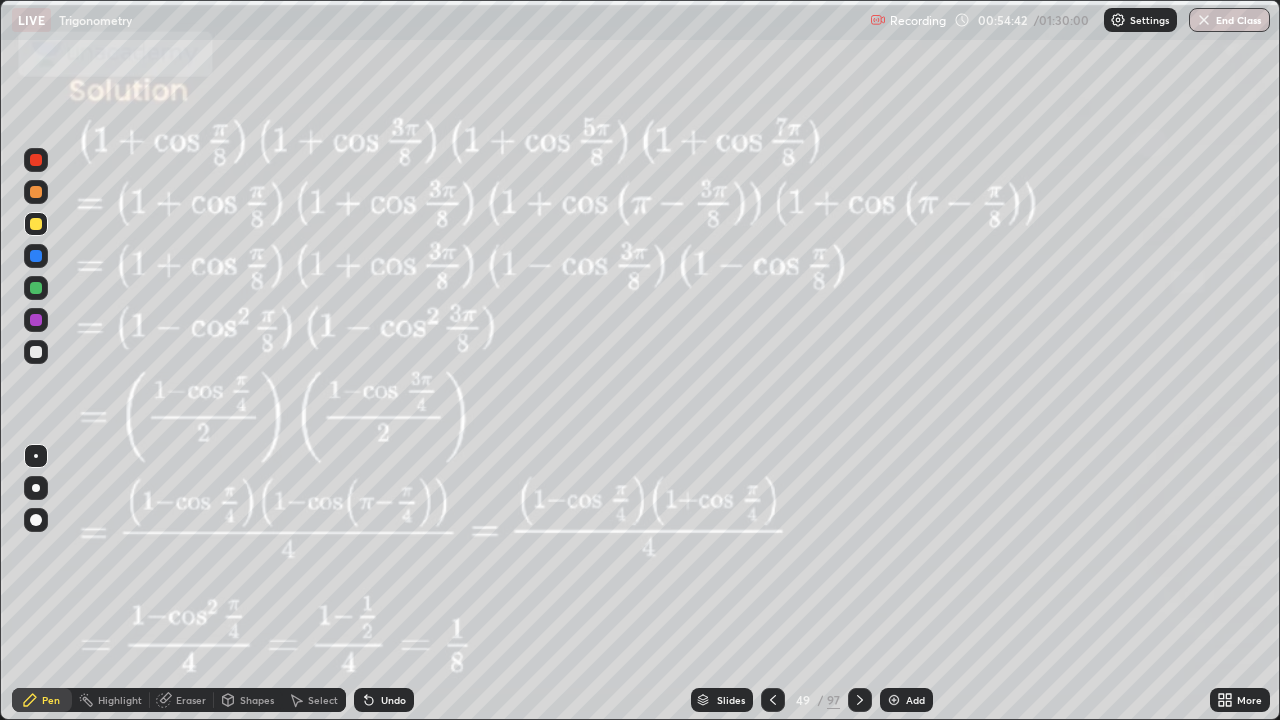 click on "Slides" at bounding box center (731, 700) 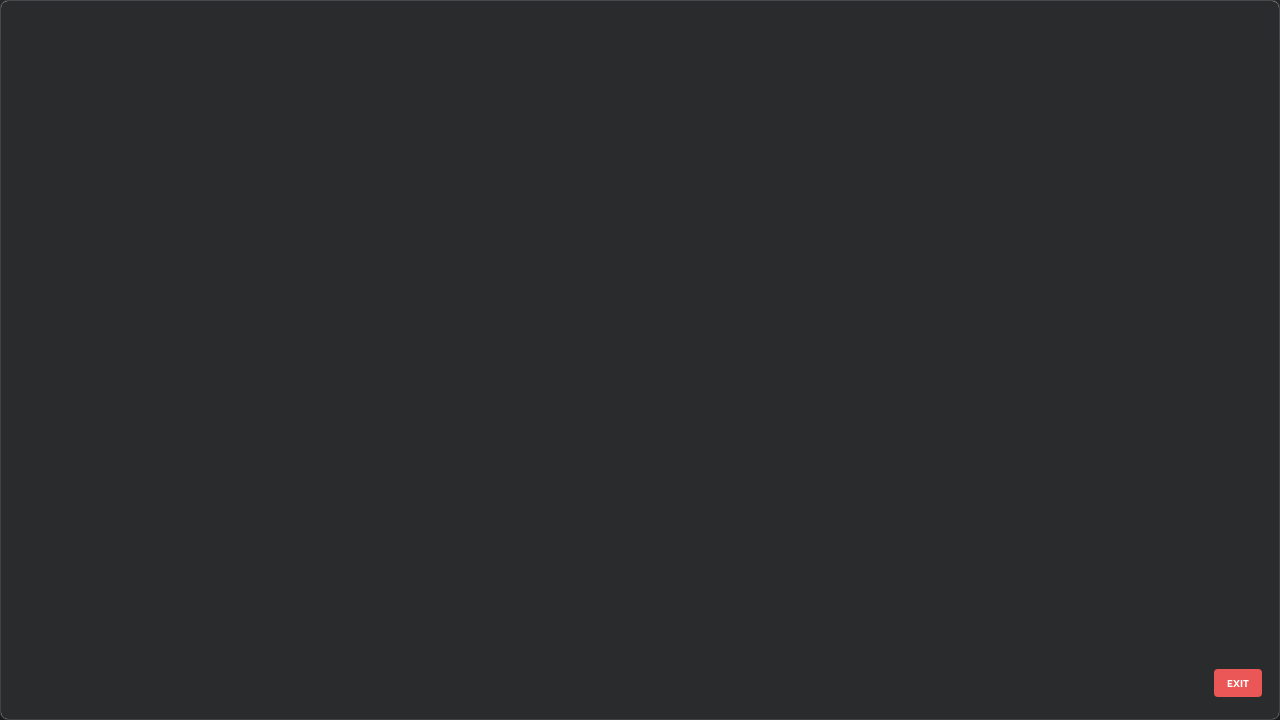 scroll, scrollTop: 3100, scrollLeft: 0, axis: vertical 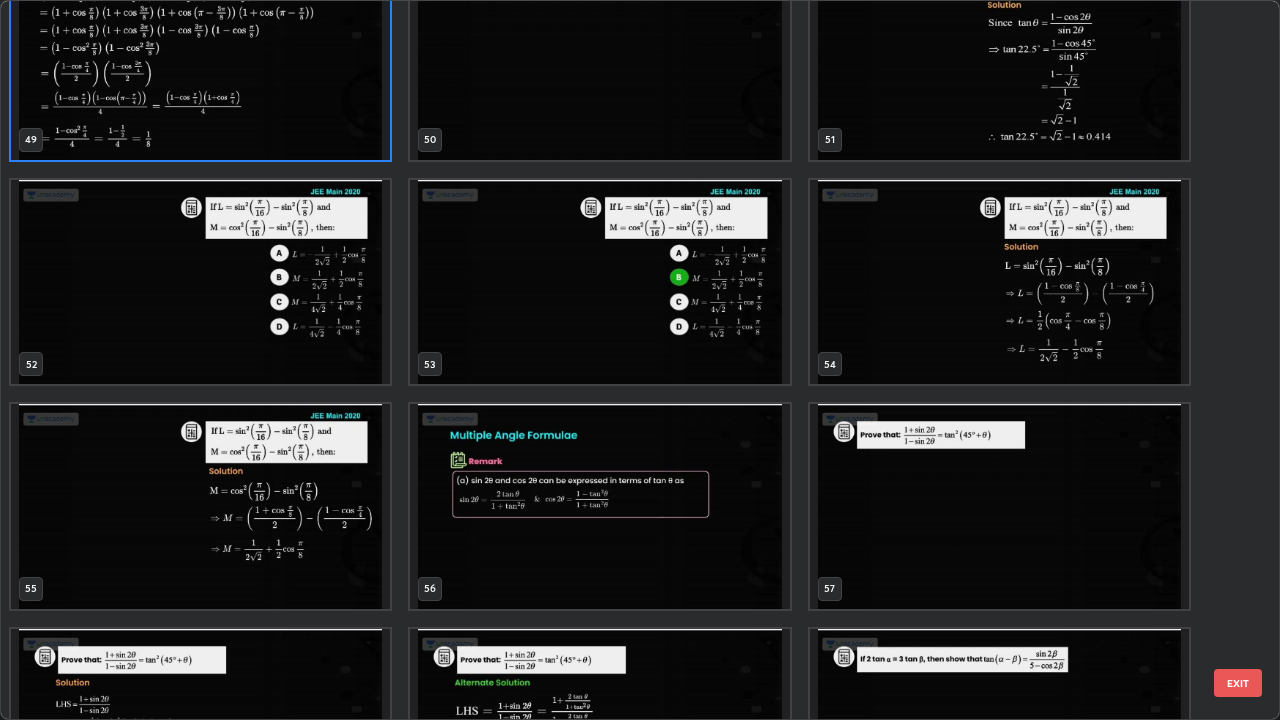 click at bounding box center [200, 282] 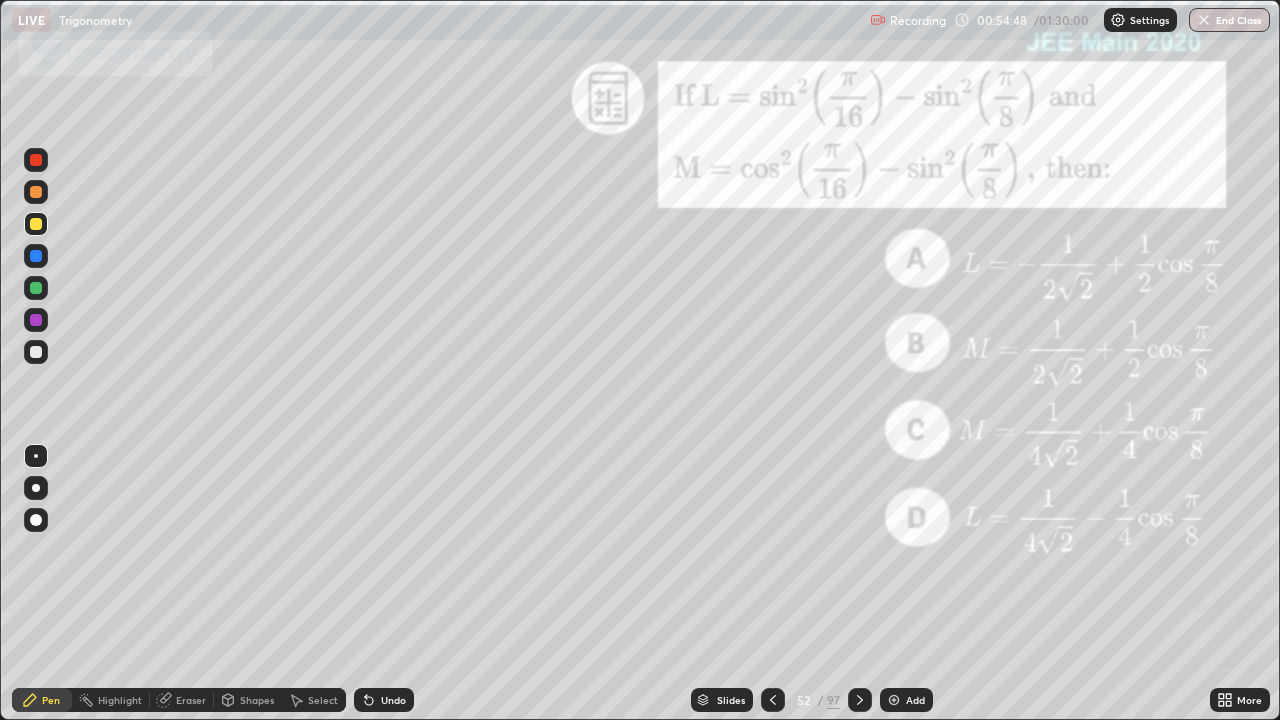 click at bounding box center [200, 282] 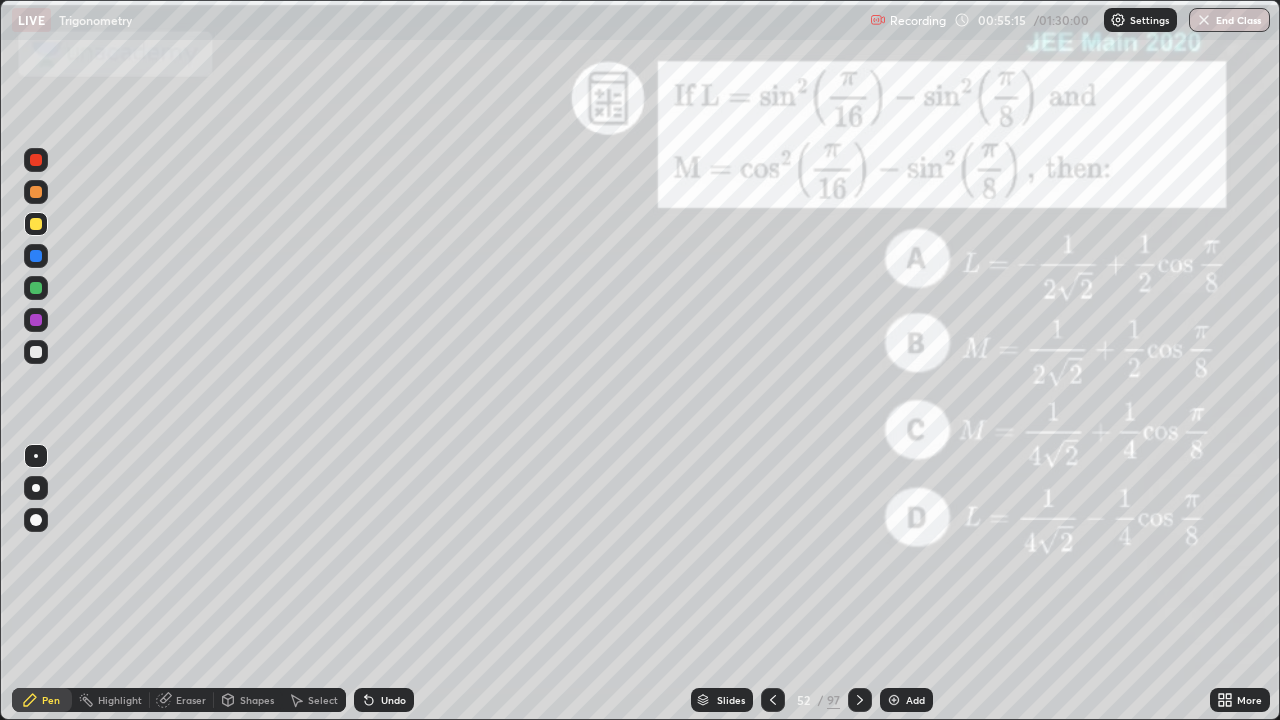 click at bounding box center [36, 256] 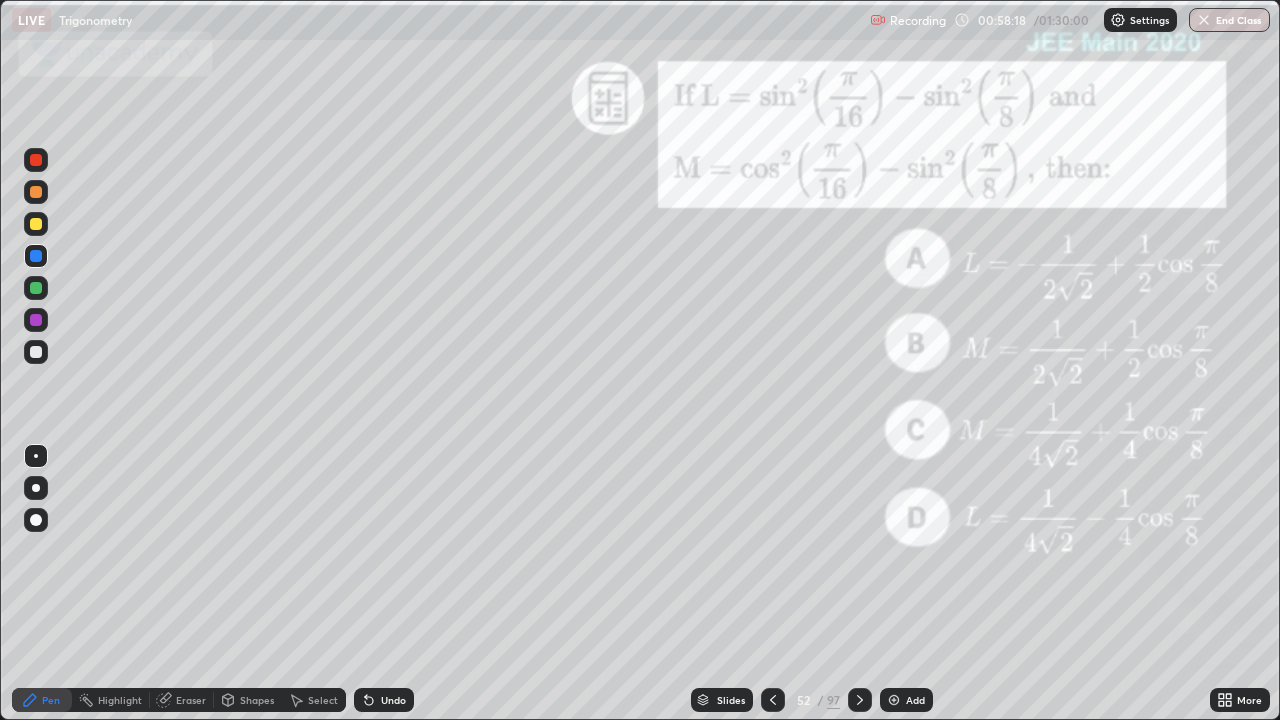 click at bounding box center [894, 700] 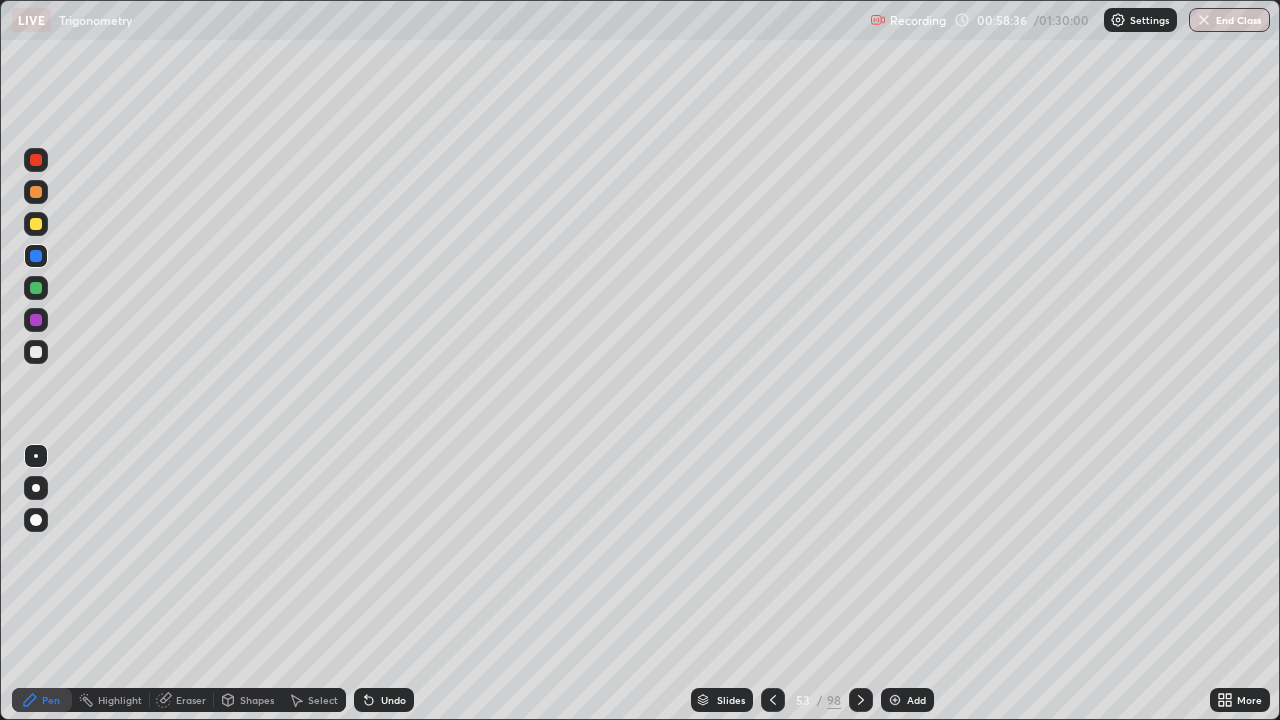 click on "Undo" at bounding box center [393, 700] 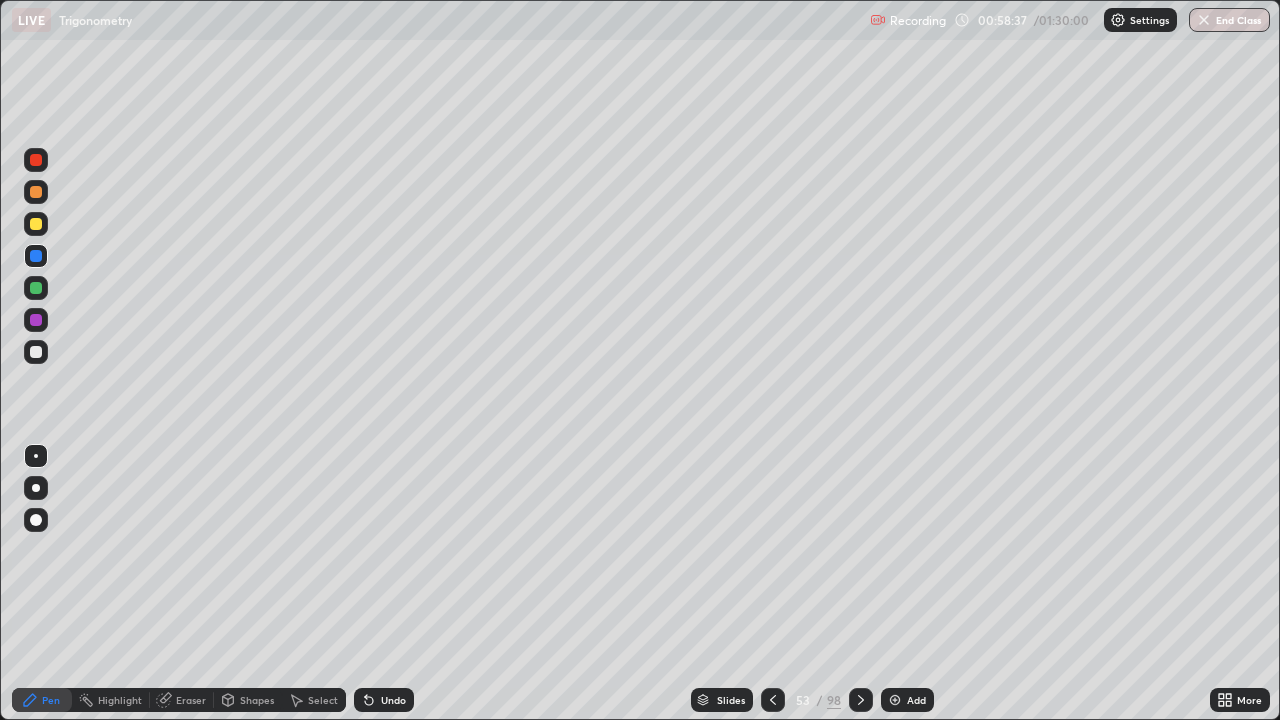 click on "Undo" at bounding box center [384, 700] 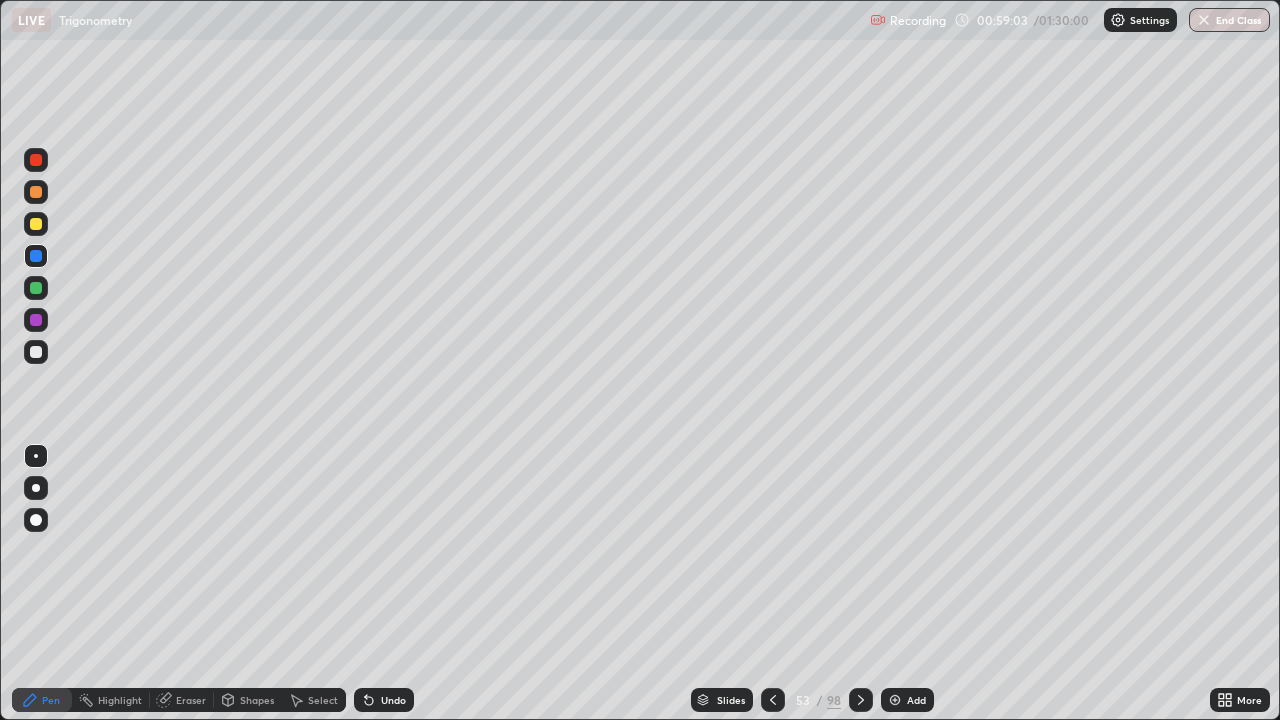 click 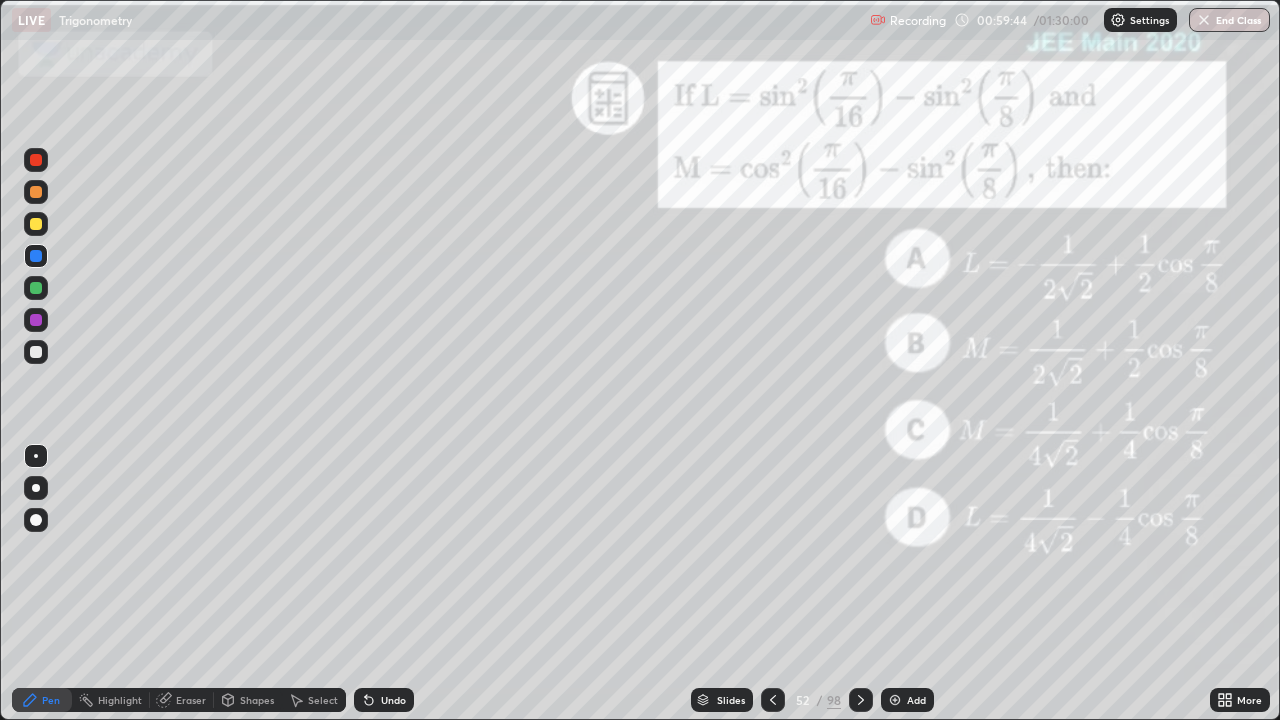 click 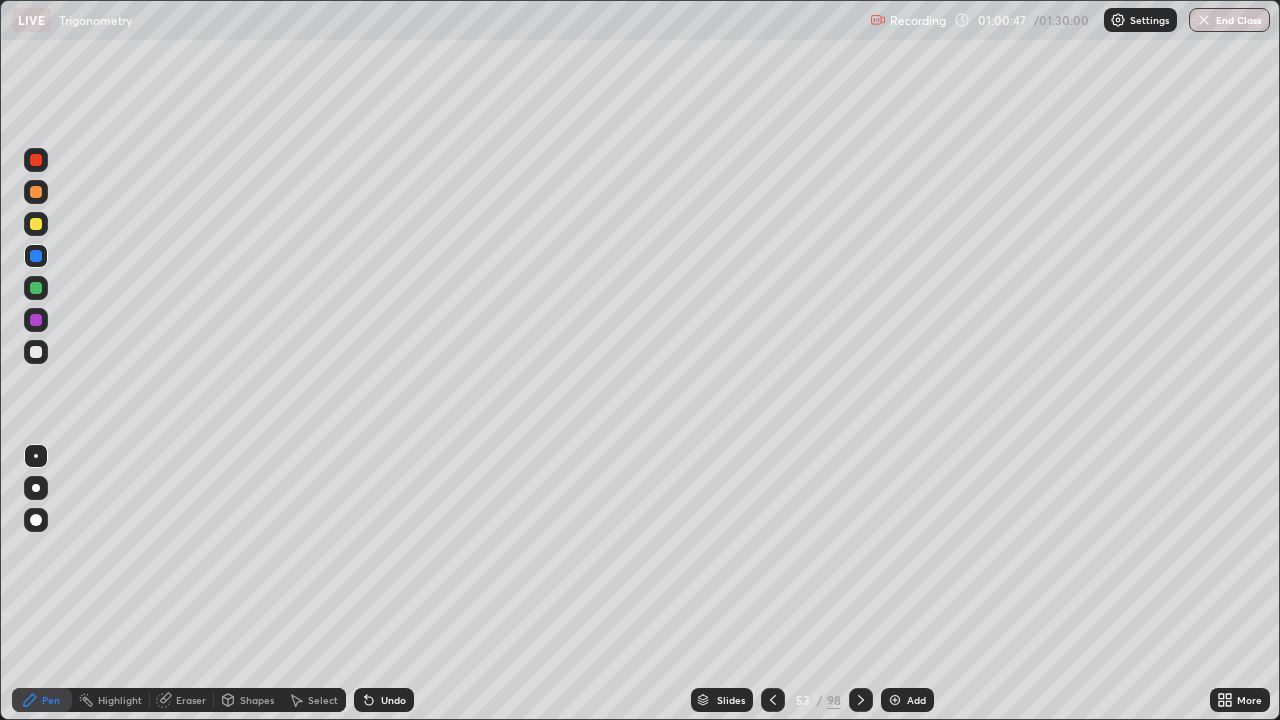 click at bounding box center (861, 700) 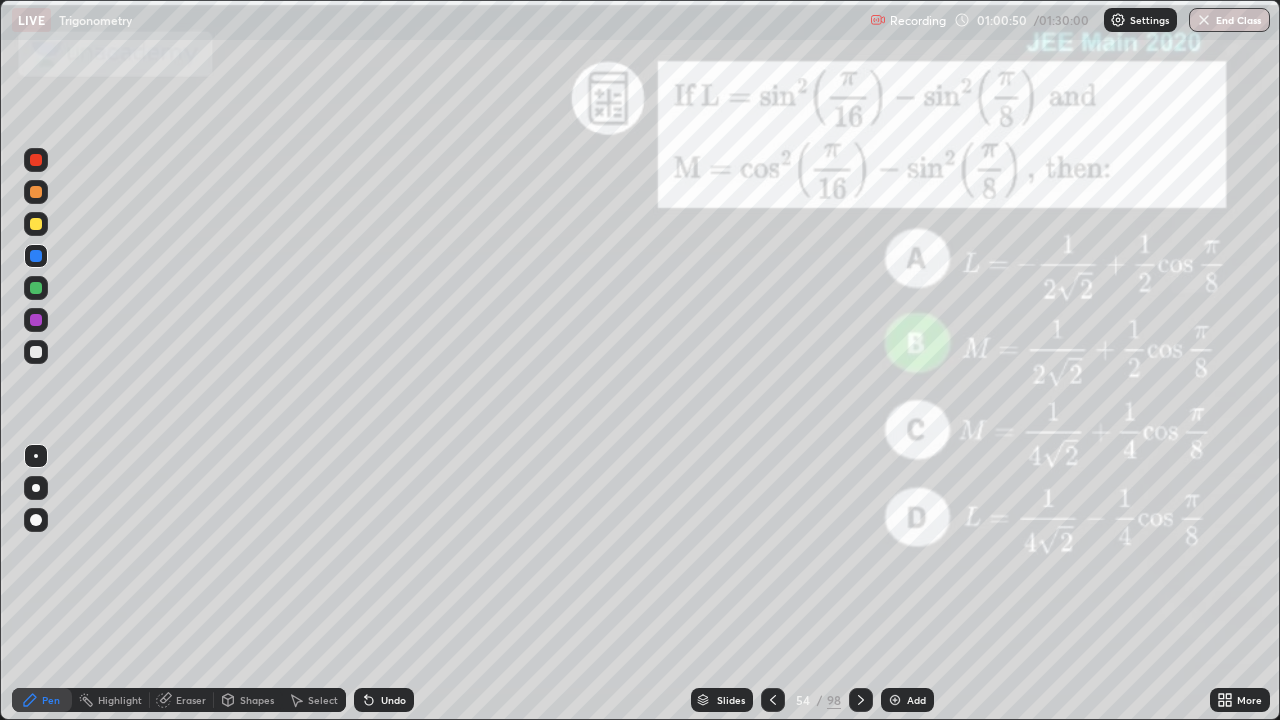click 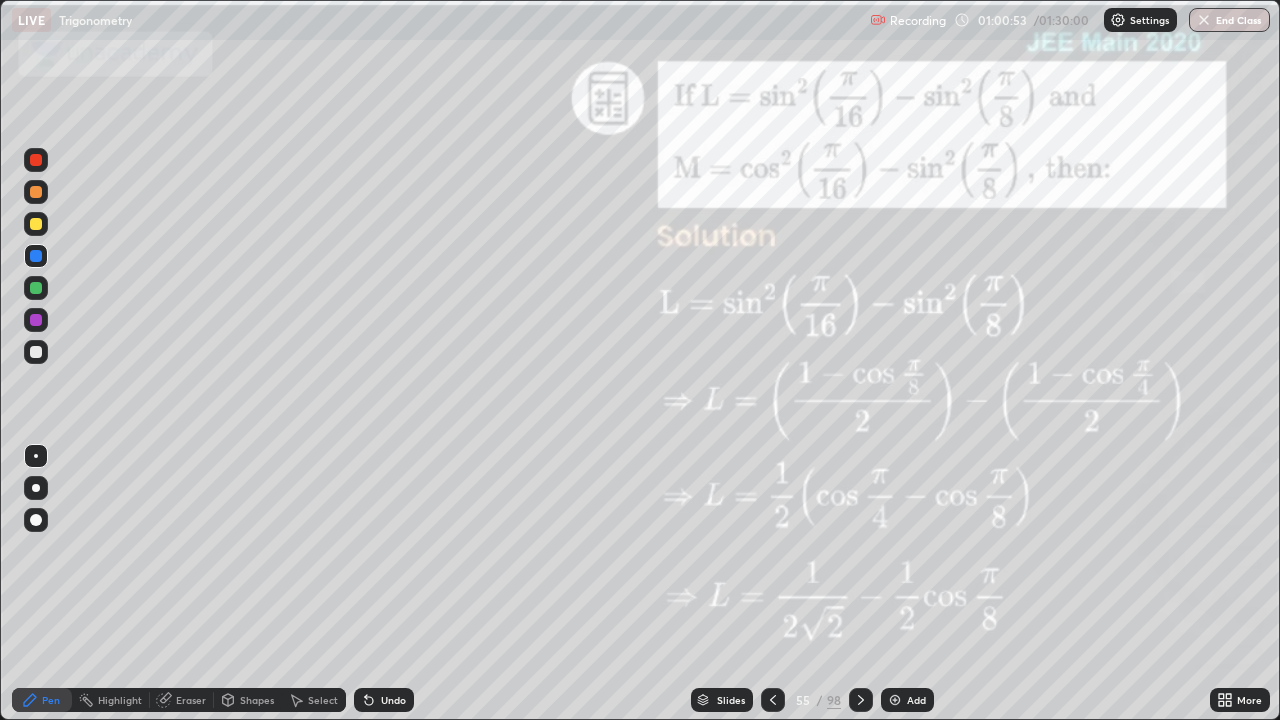 click 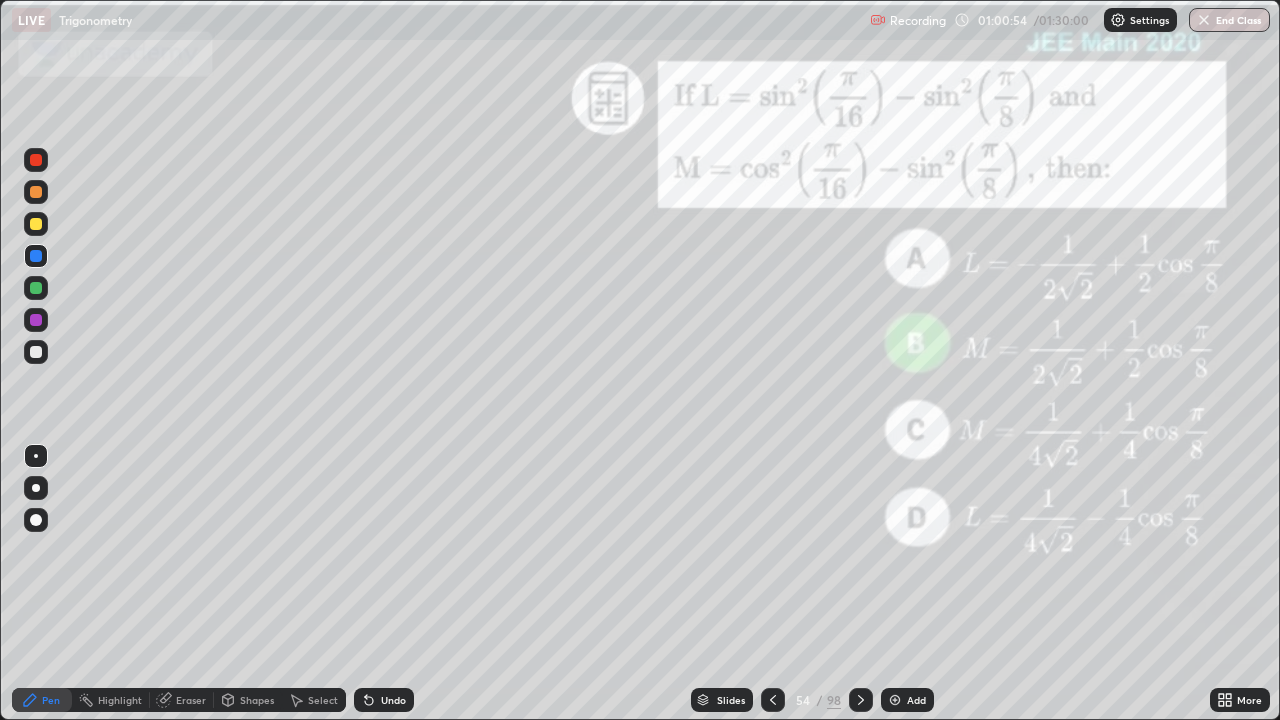 click at bounding box center (773, 700) 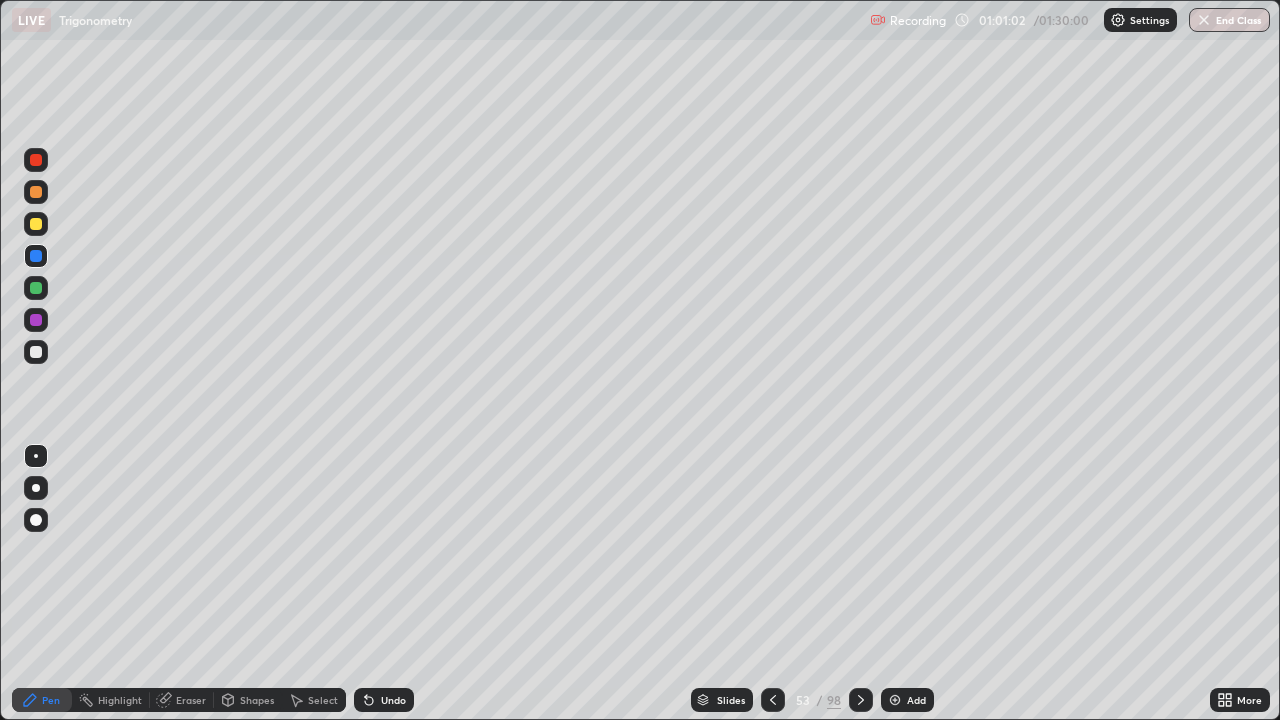click 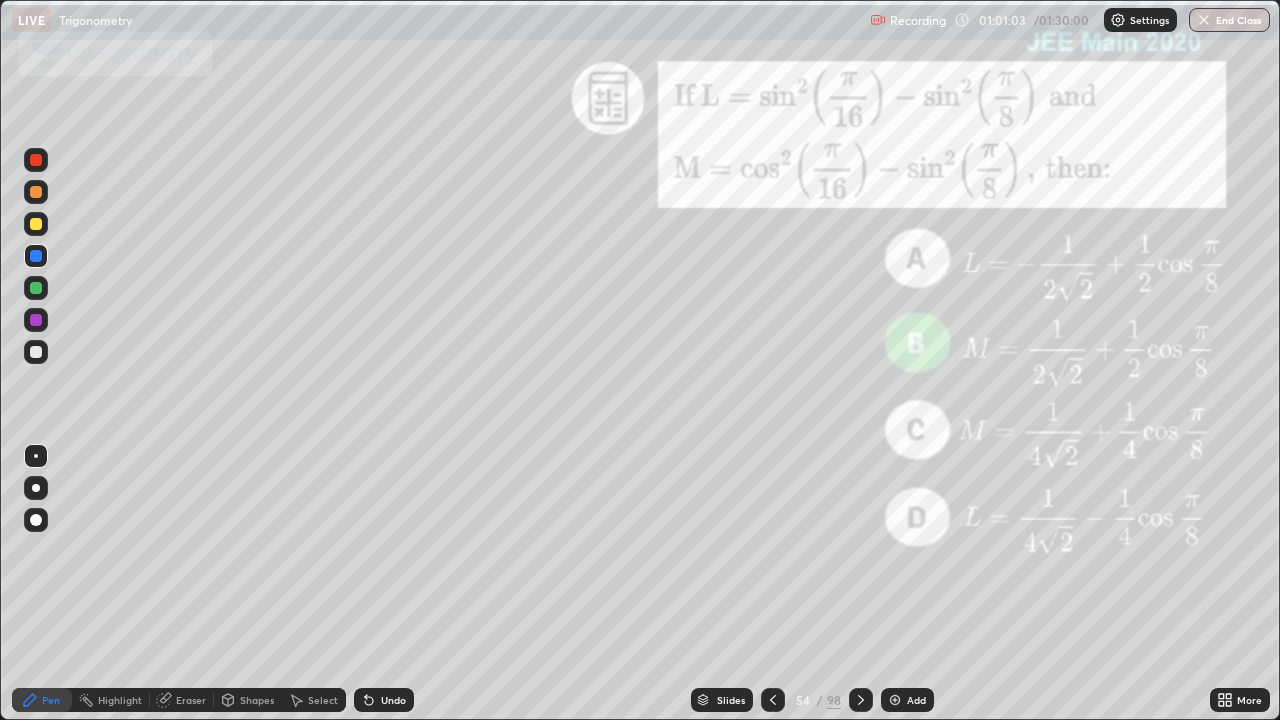 click at bounding box center [861, 700] 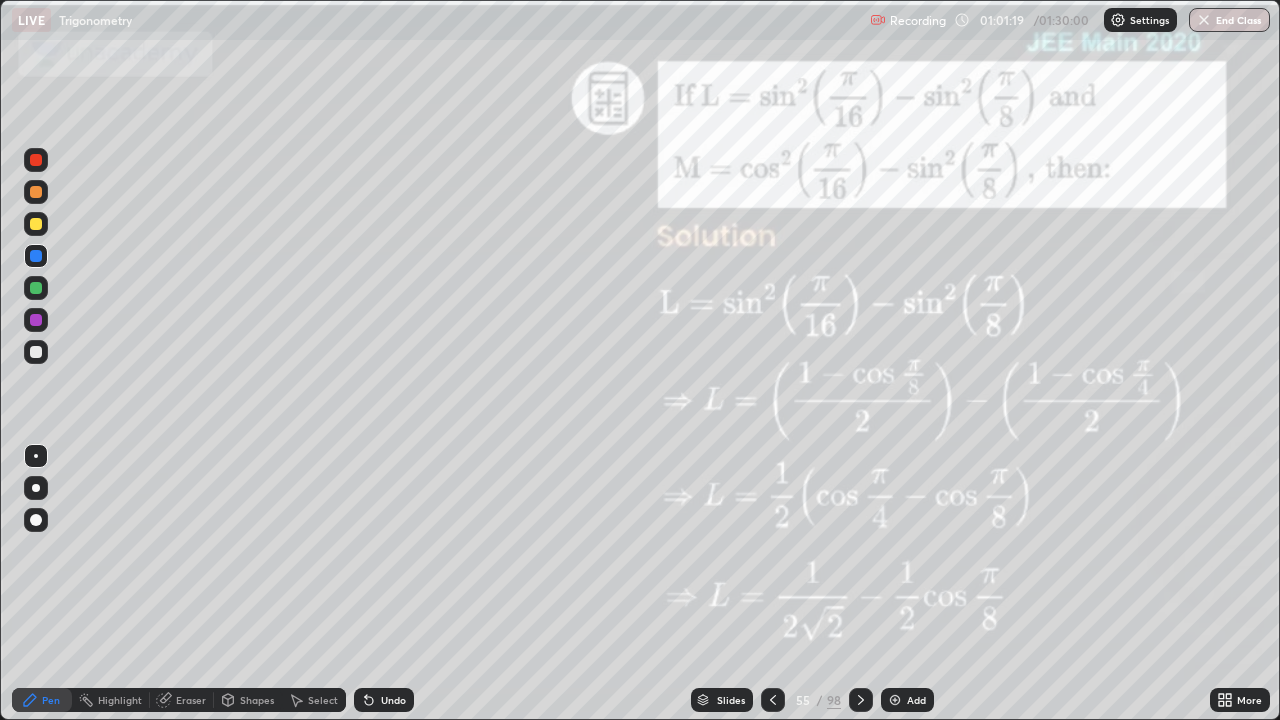 click 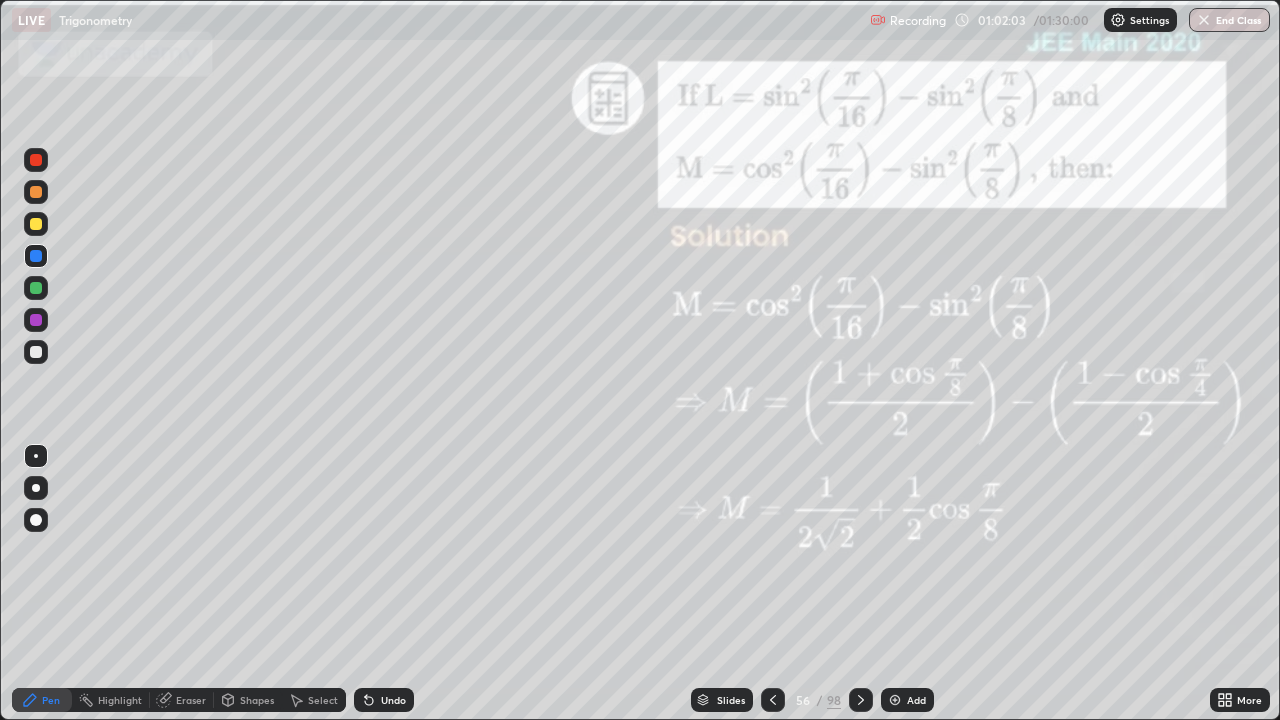 click at bounding box center [36, 288] 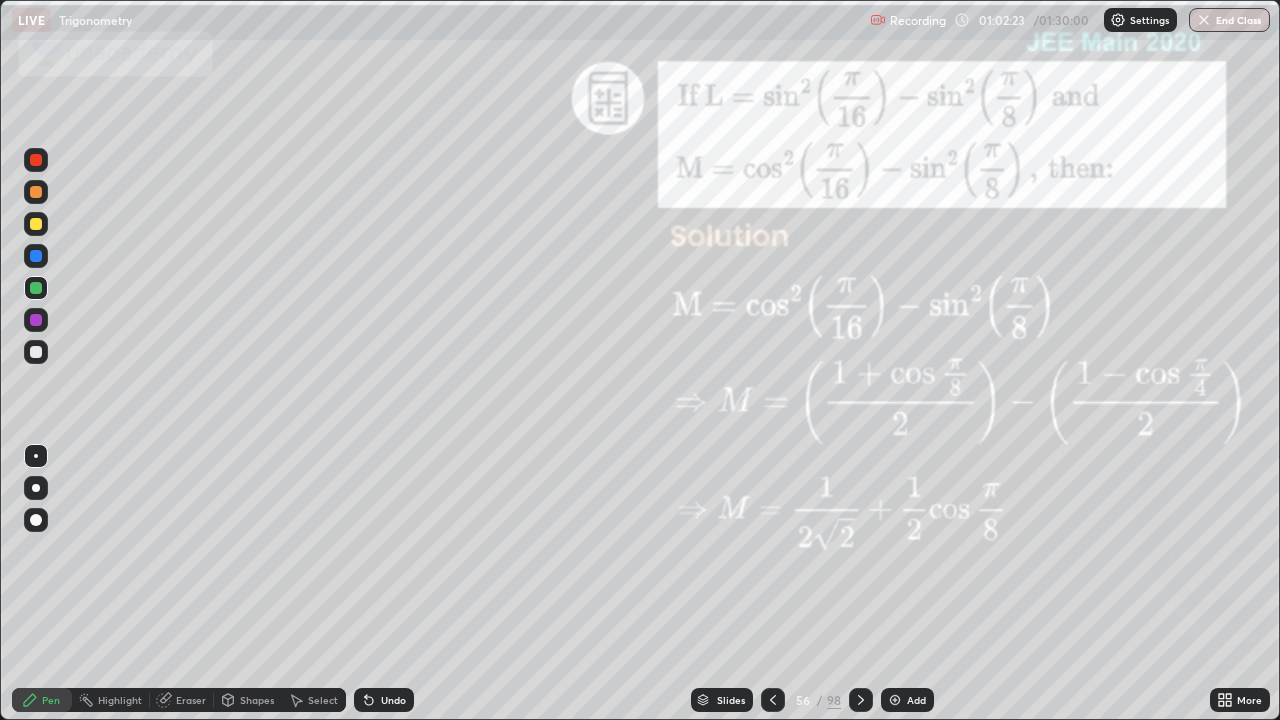 click at bounding box center (773, 700) 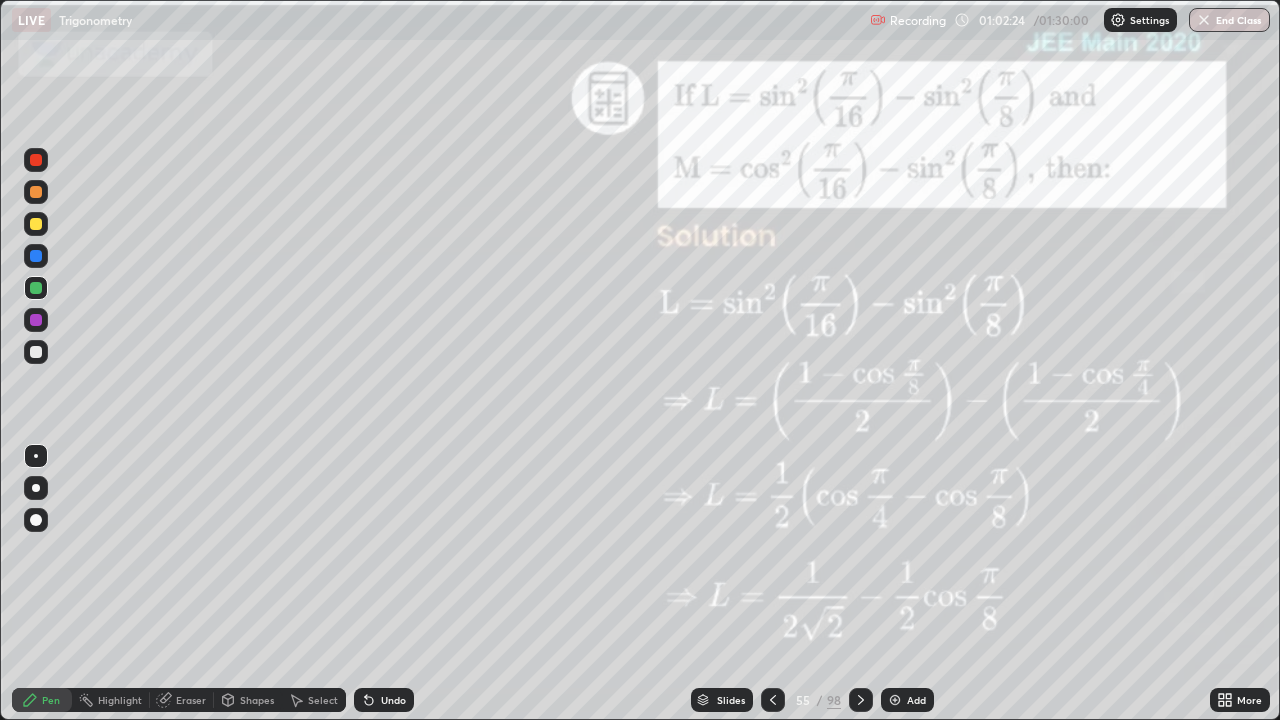 click at bounding box center (773, 700) 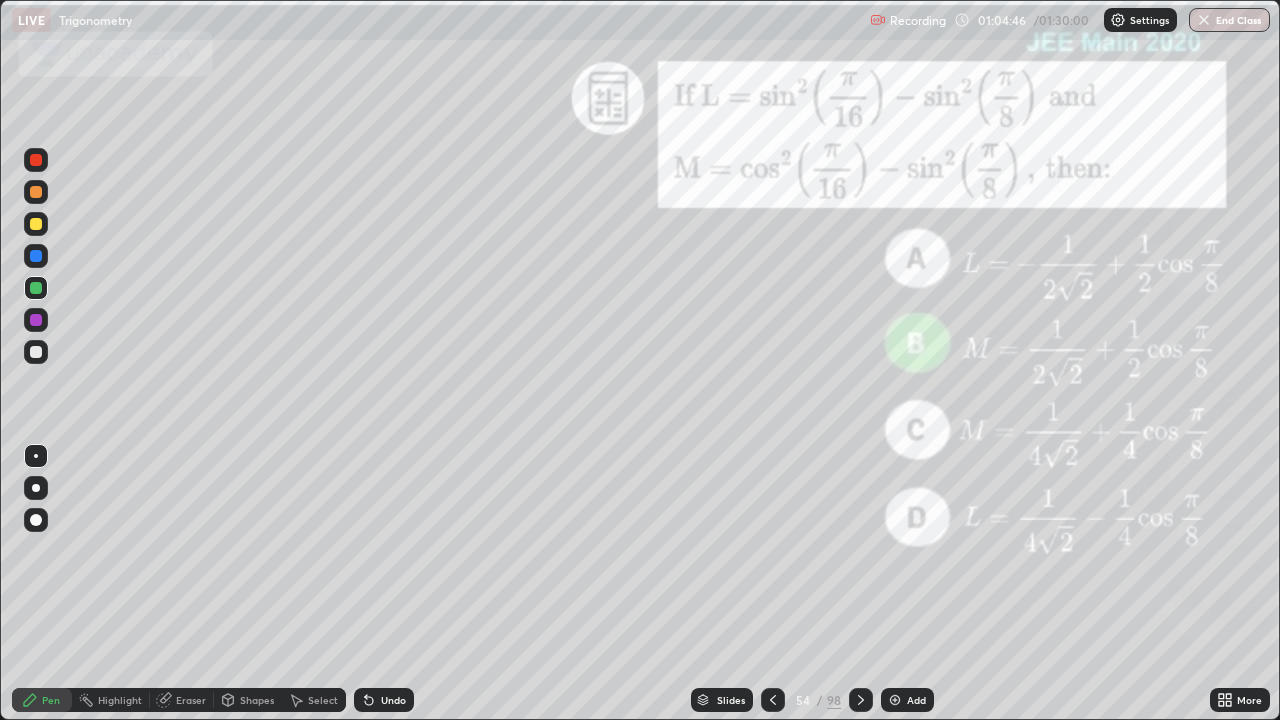 click 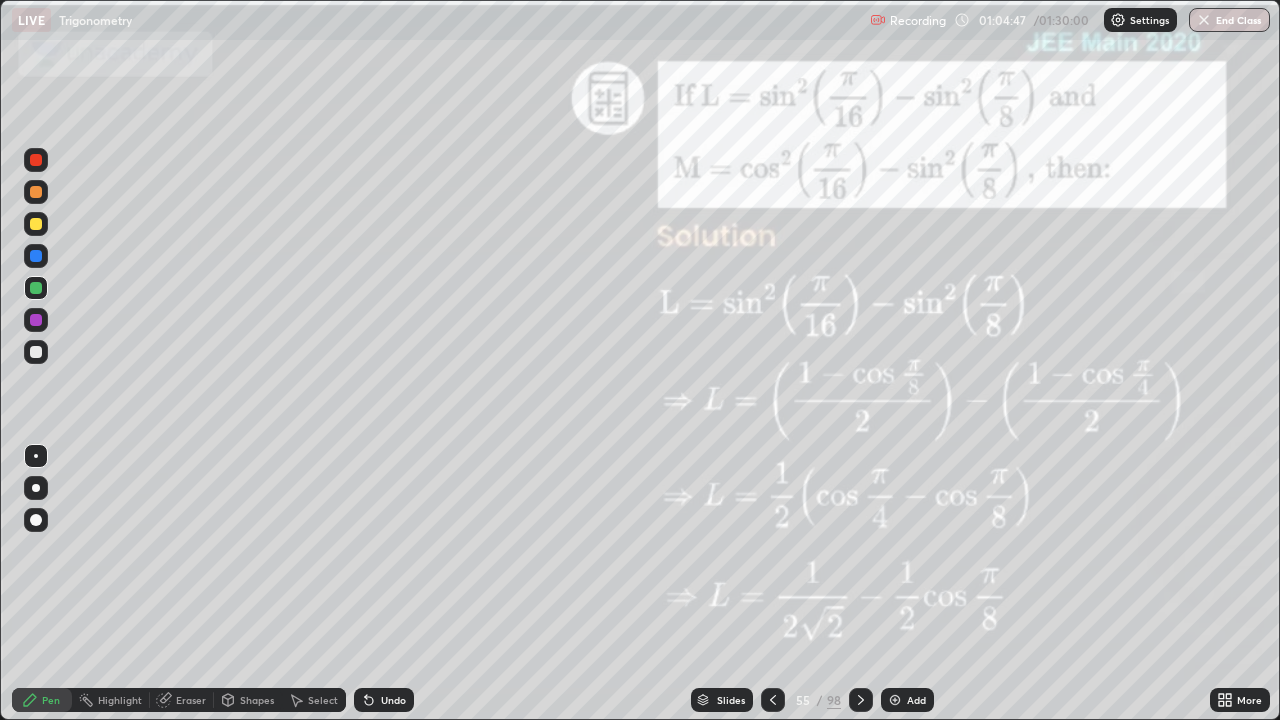 click 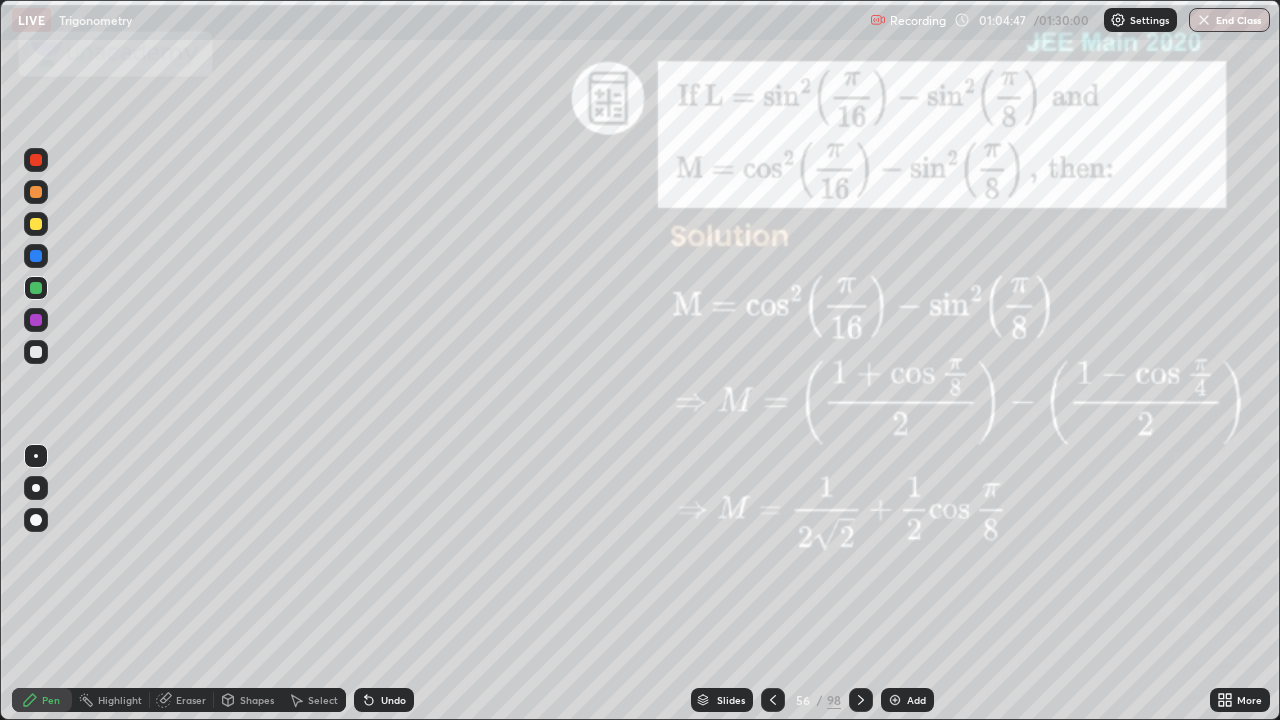 click 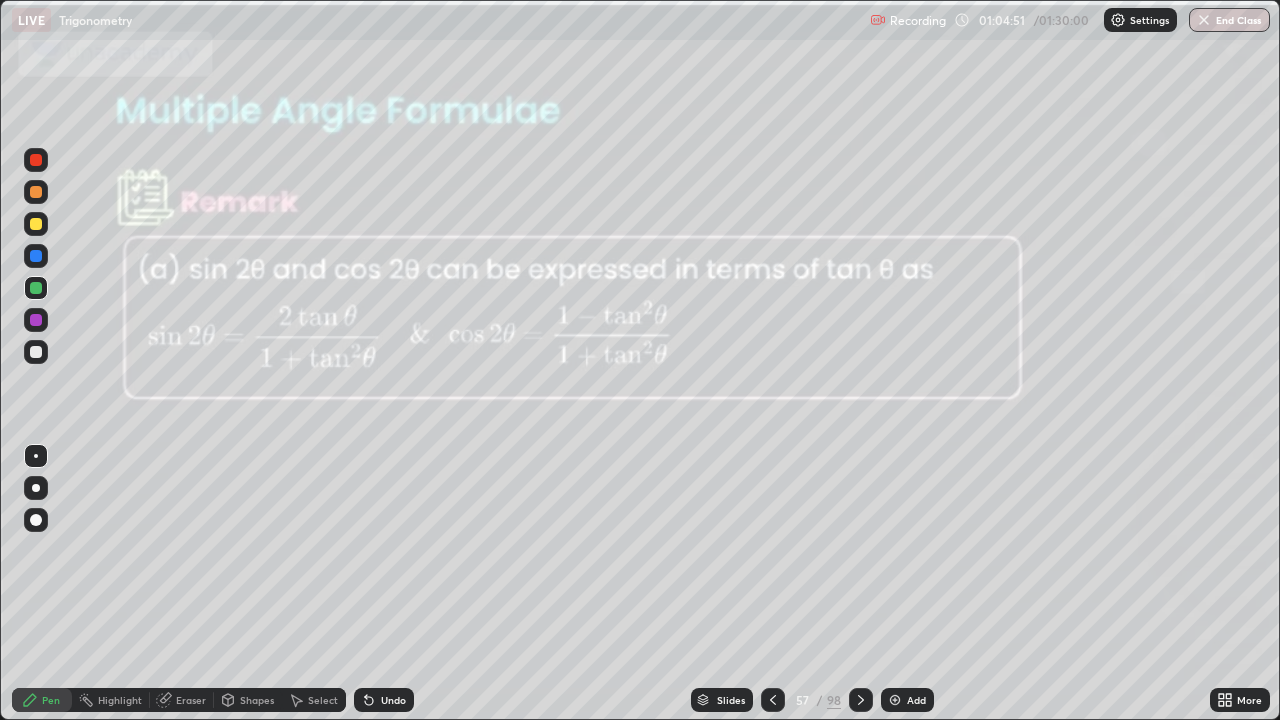 click 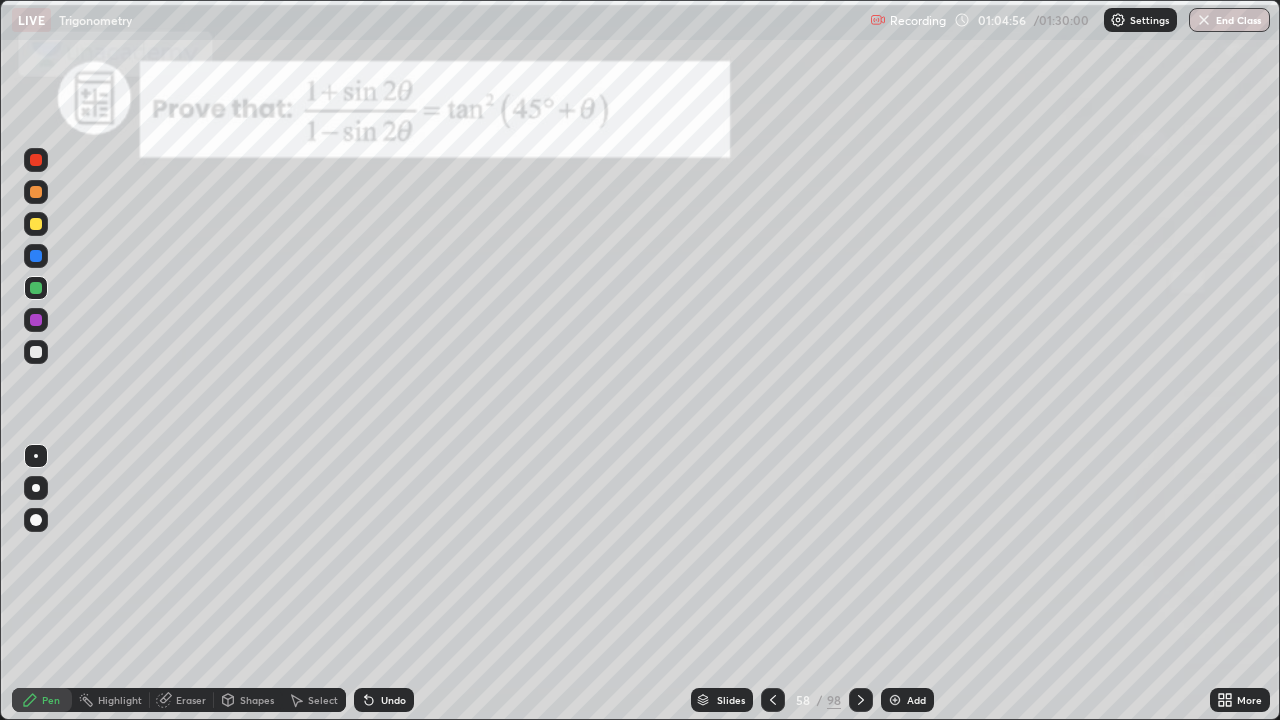 click on "Slides" at bounding box center (731, 700) 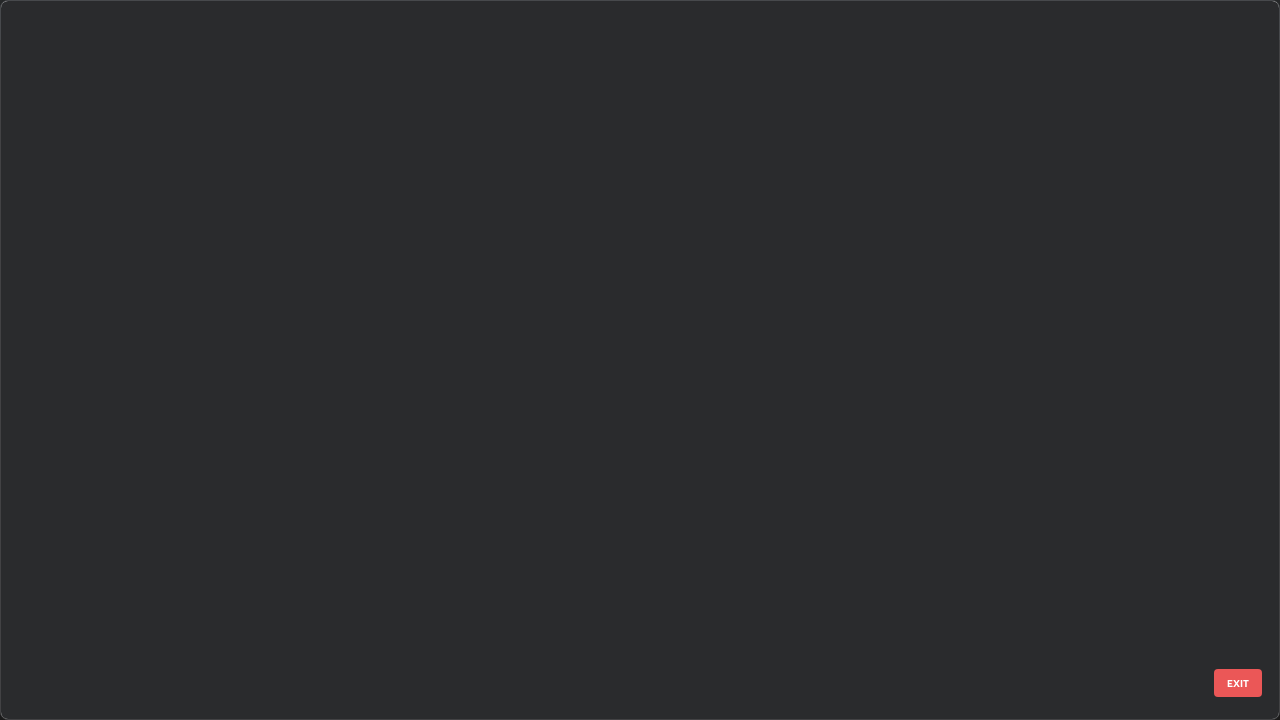 scroll, scrollTop: 3774, scrollLeft: 0, axis: vertical 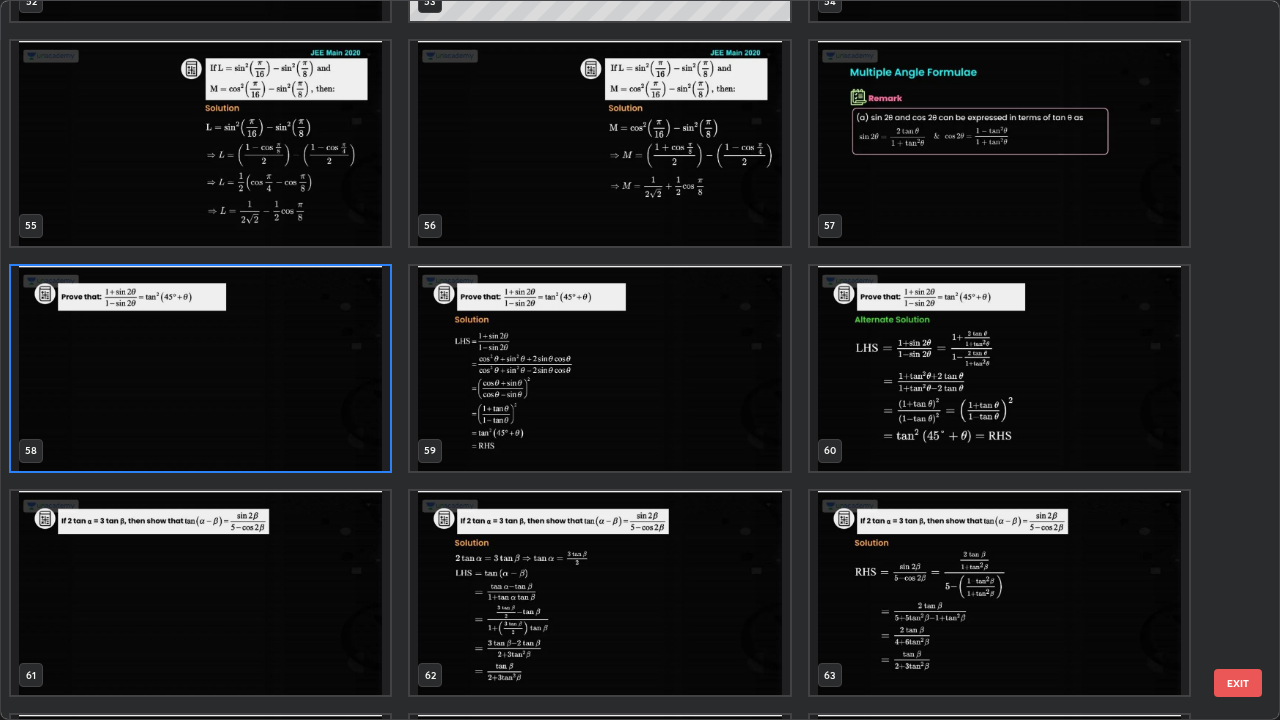 click at bounding box center (200, 593) 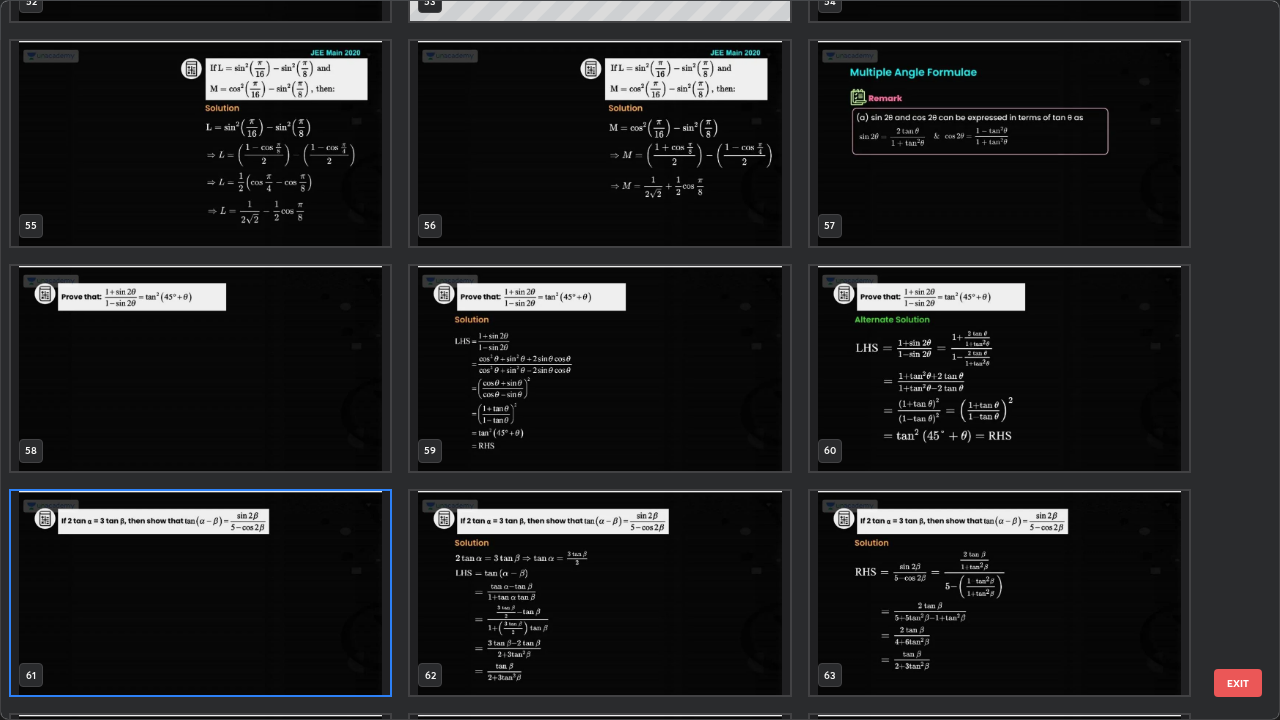 click at bounding box center (200, 593) 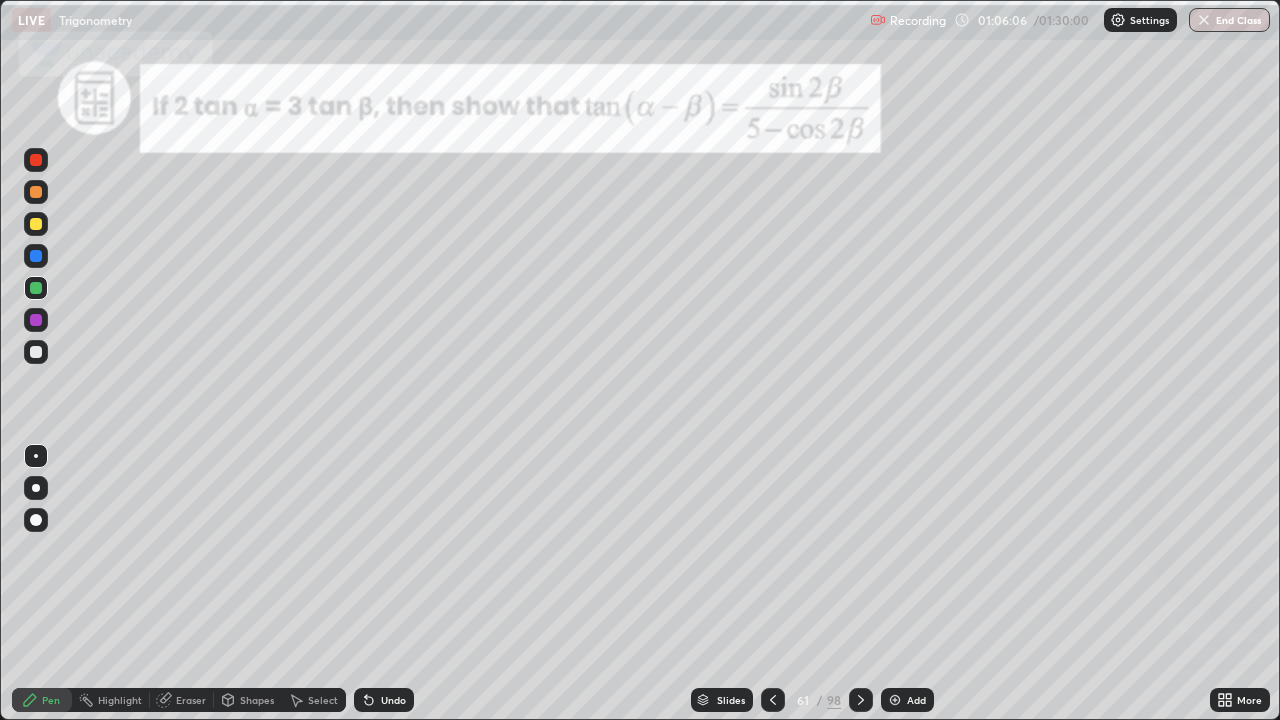 click on "Eraser" at bounding box center [191, 700] 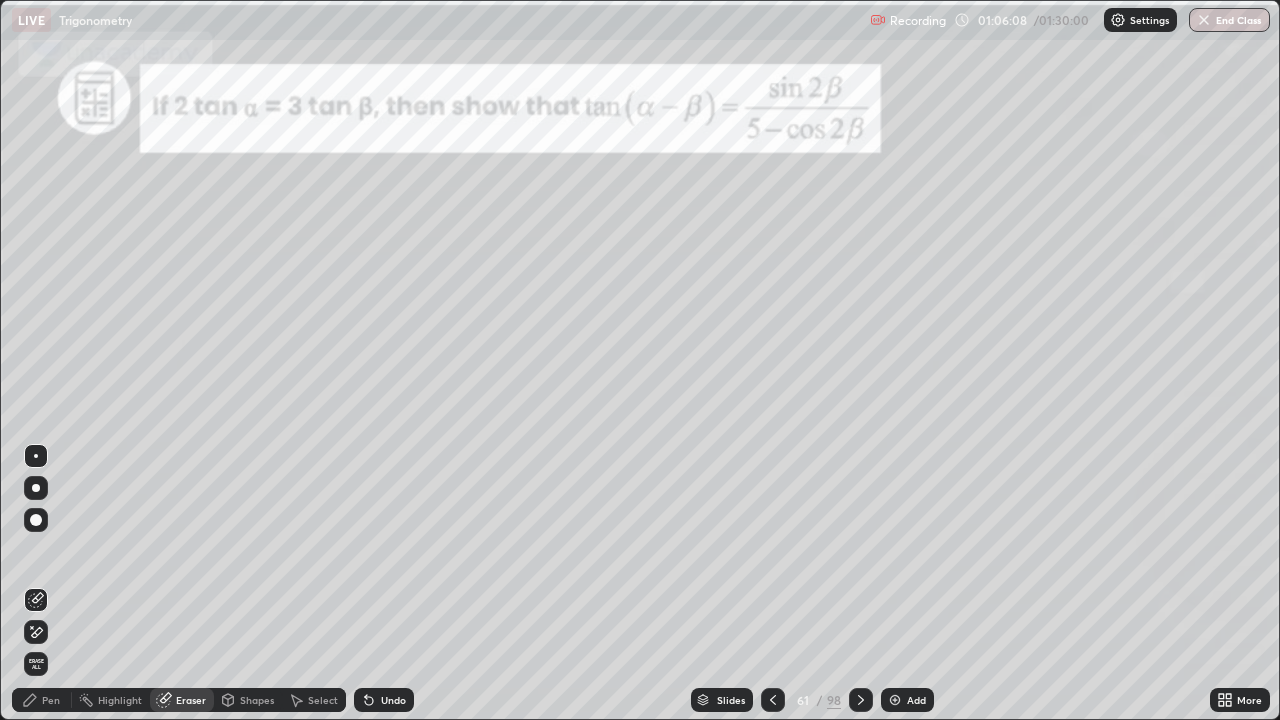 click 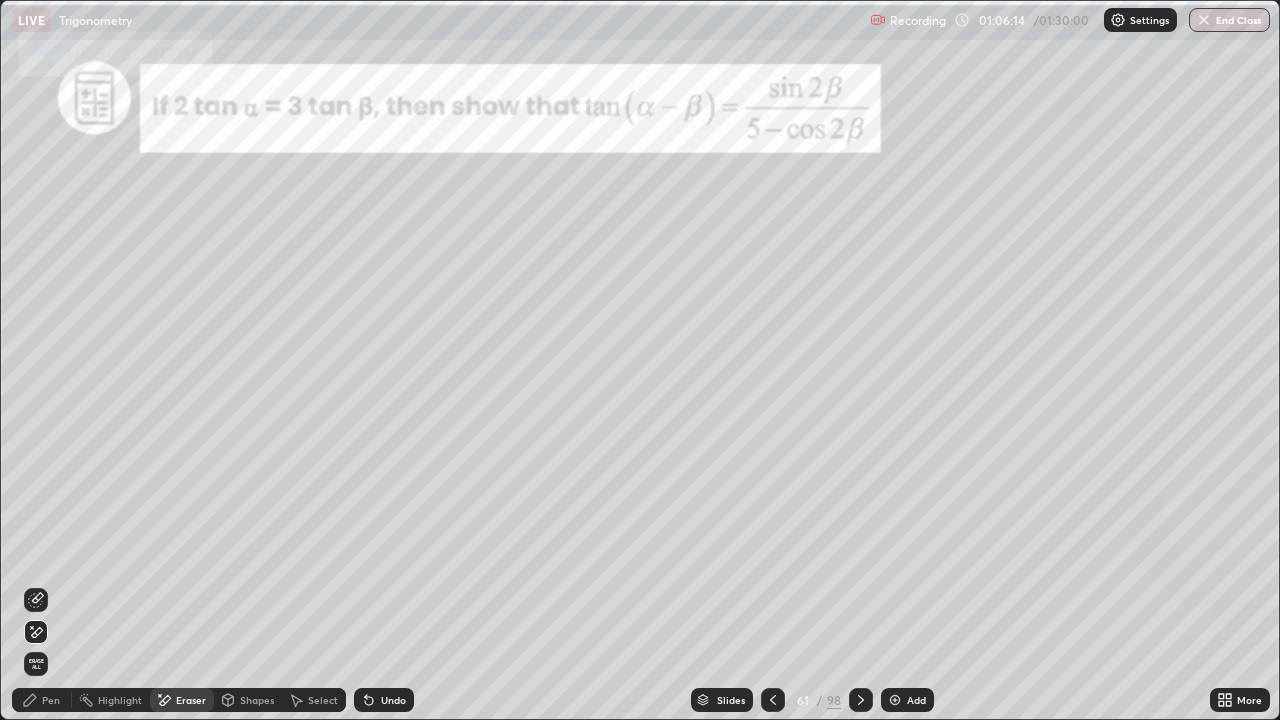 click on "Pen" at bounding box center (51, 700) 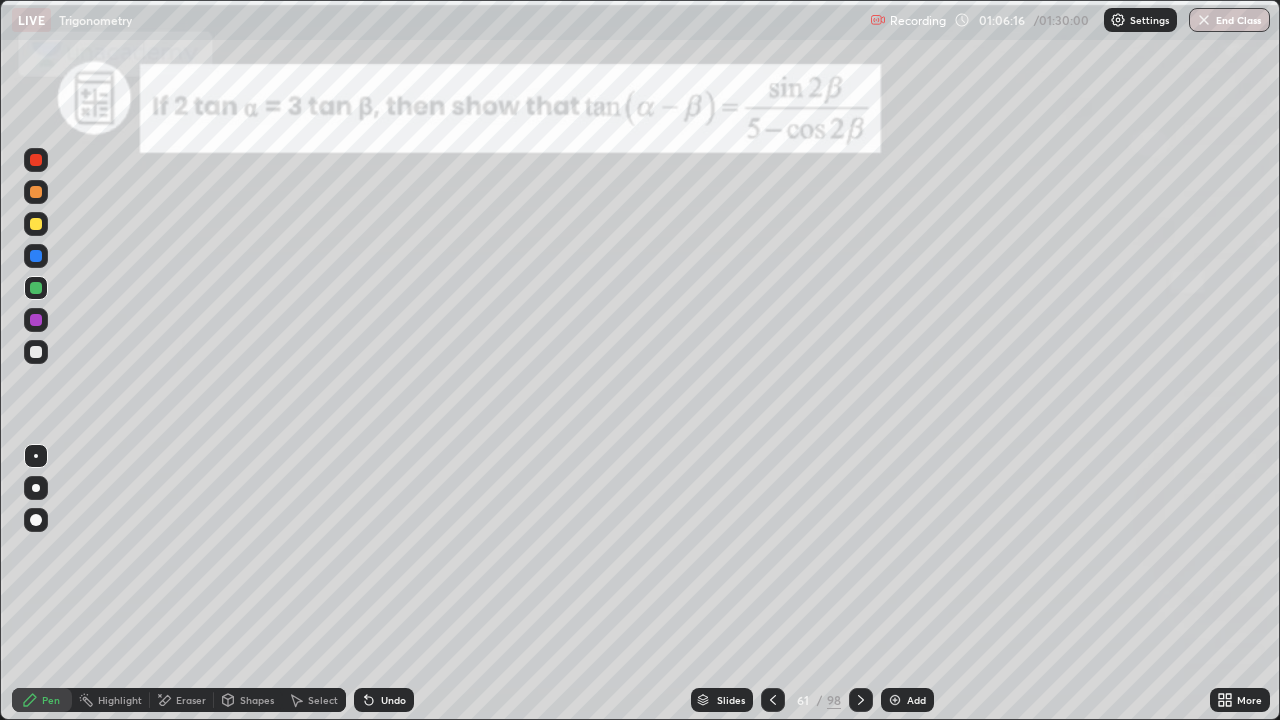 click at bounding box center (36, 352) 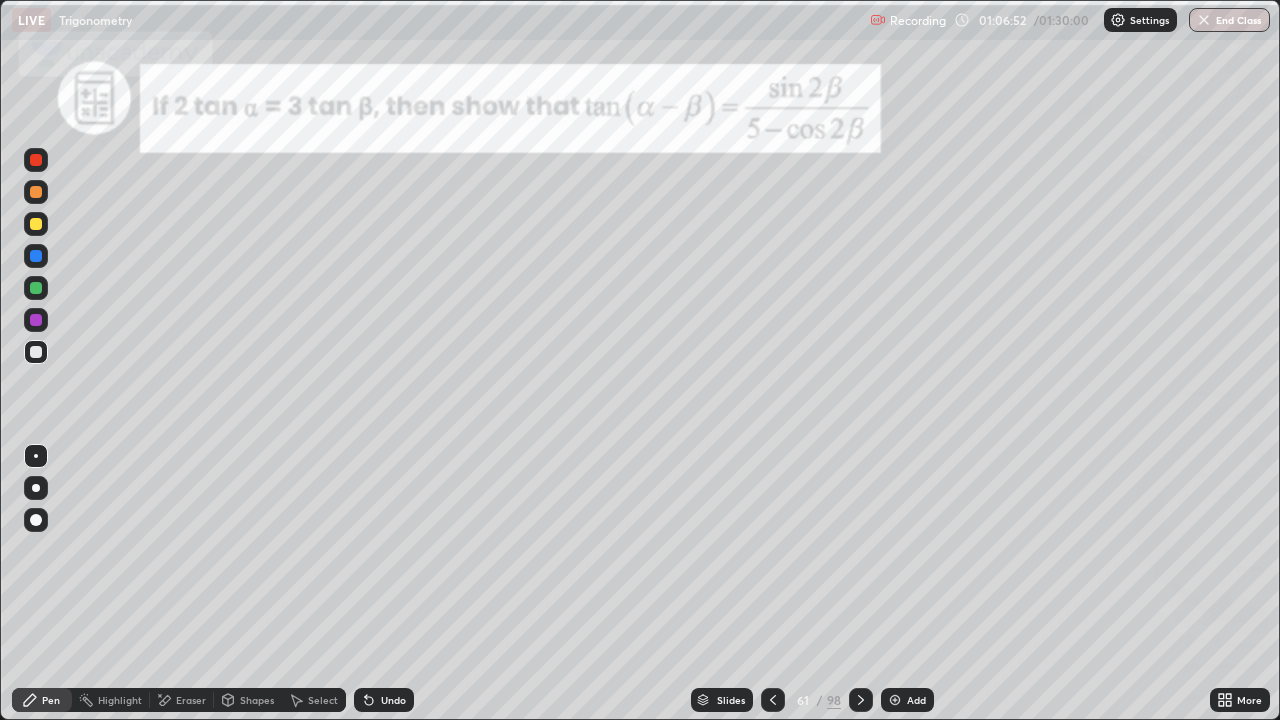click at bounding box center (36, 256) 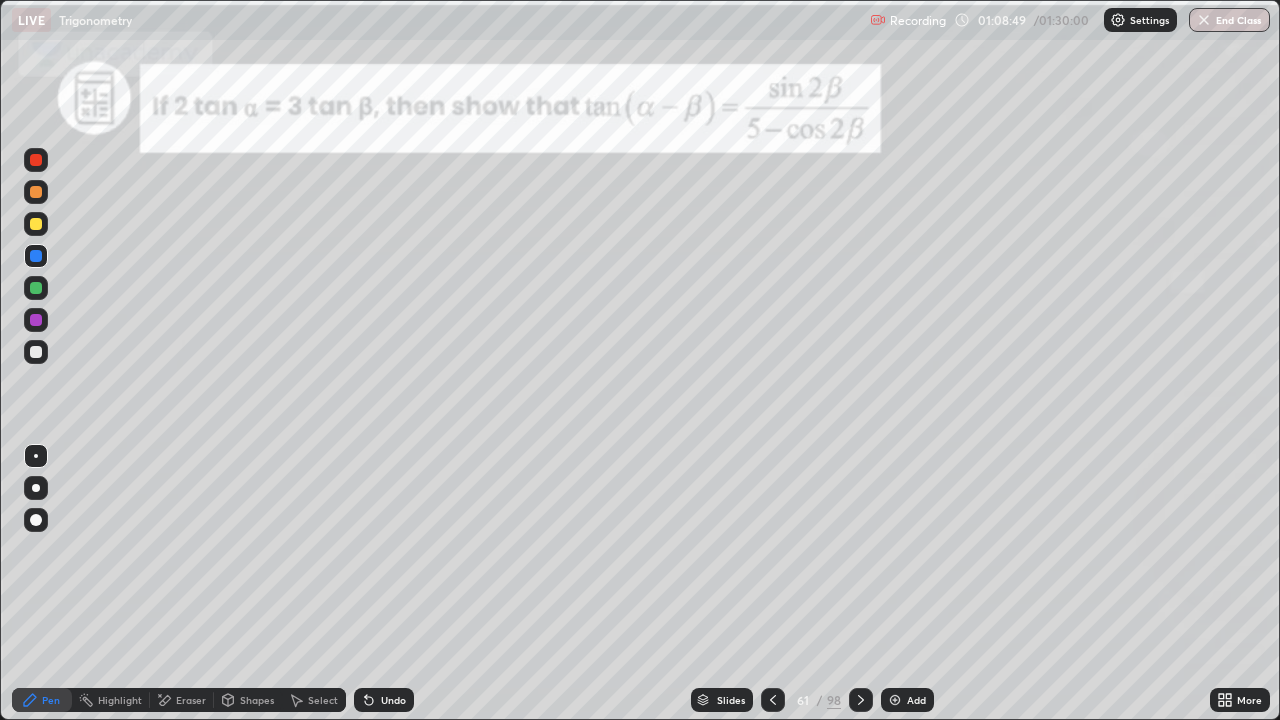 click on "Eraser" at bounding box center [191, 700] 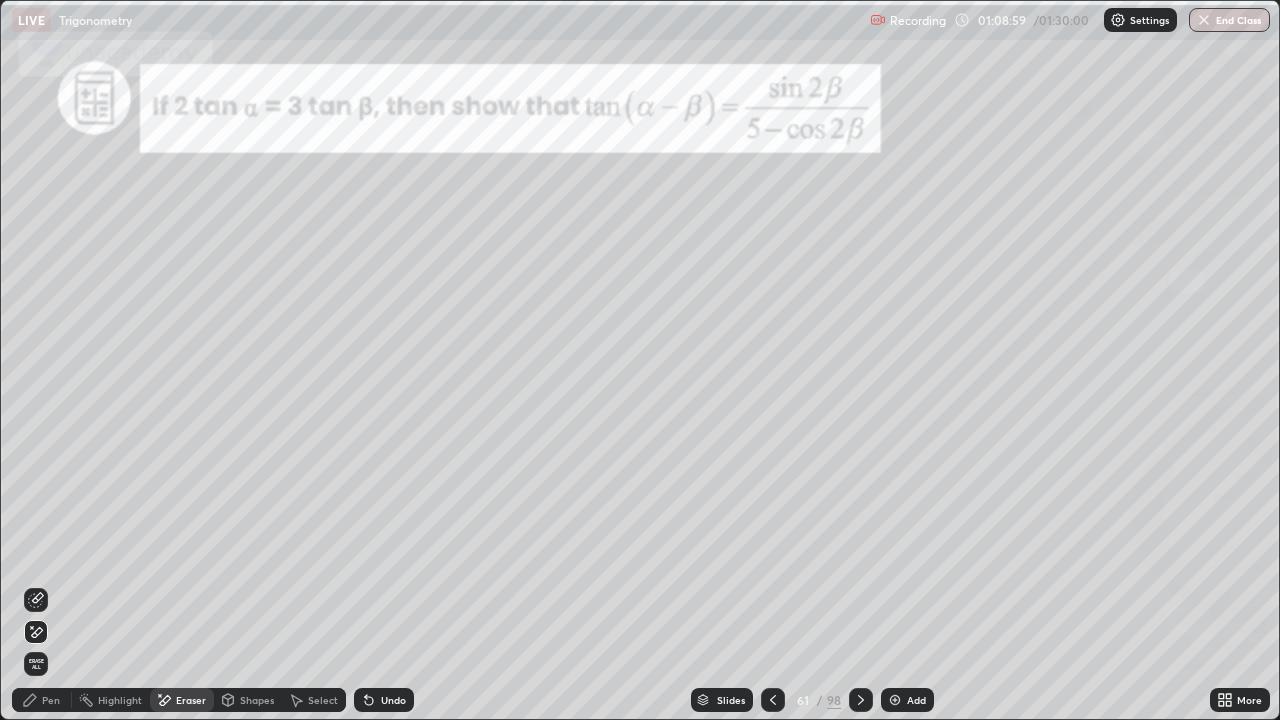 click on "Pen" at bounding box center [42, 700] 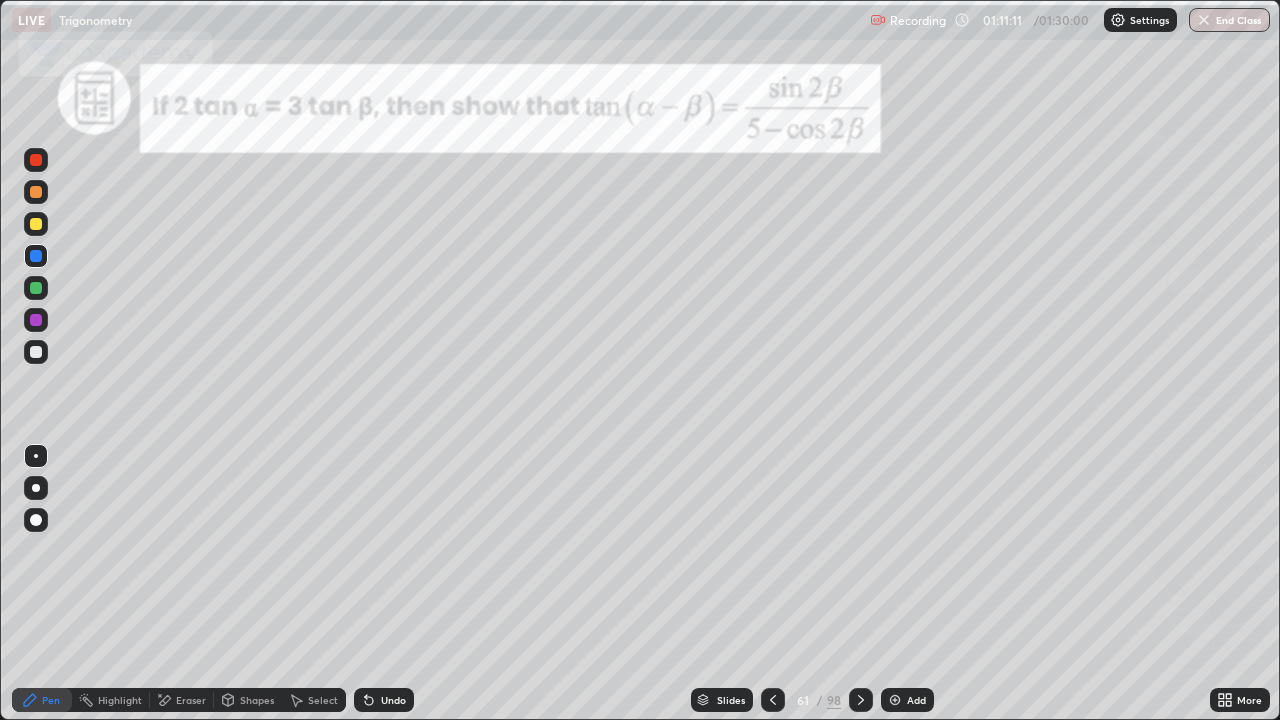 click on "Shapes" at bounding box center [257, 700] 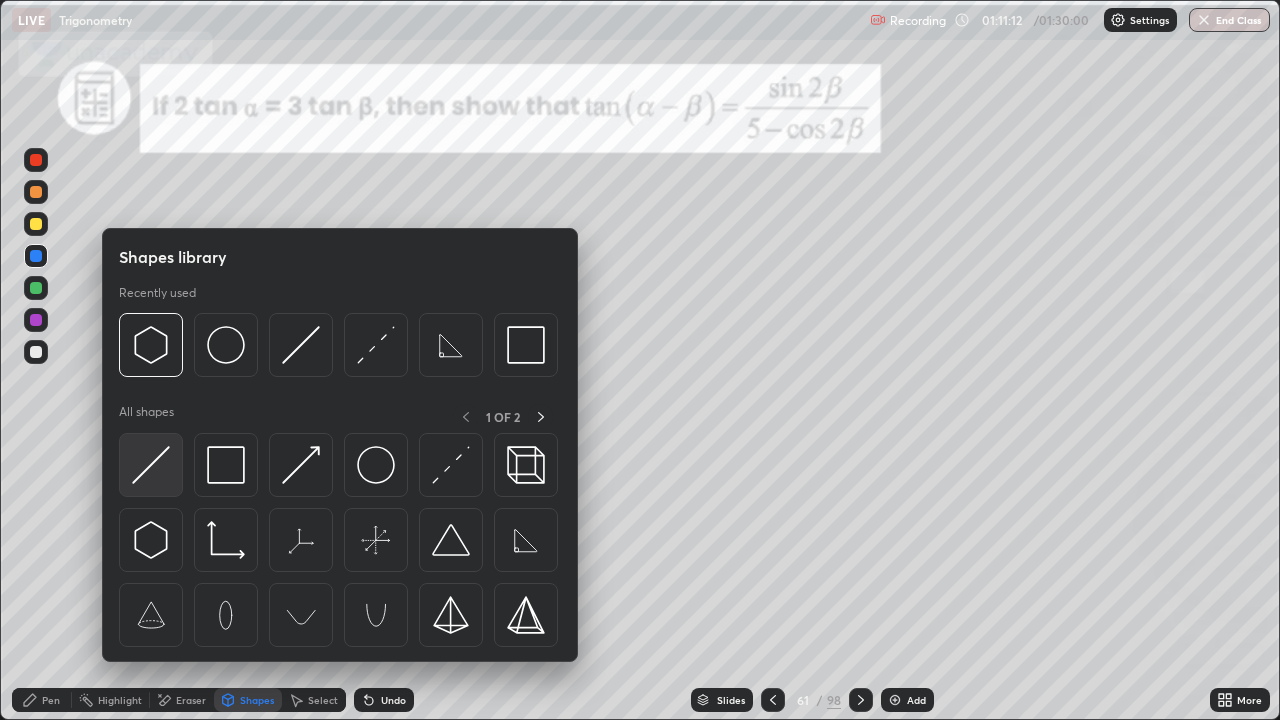 click at bounding box center [151, 465] 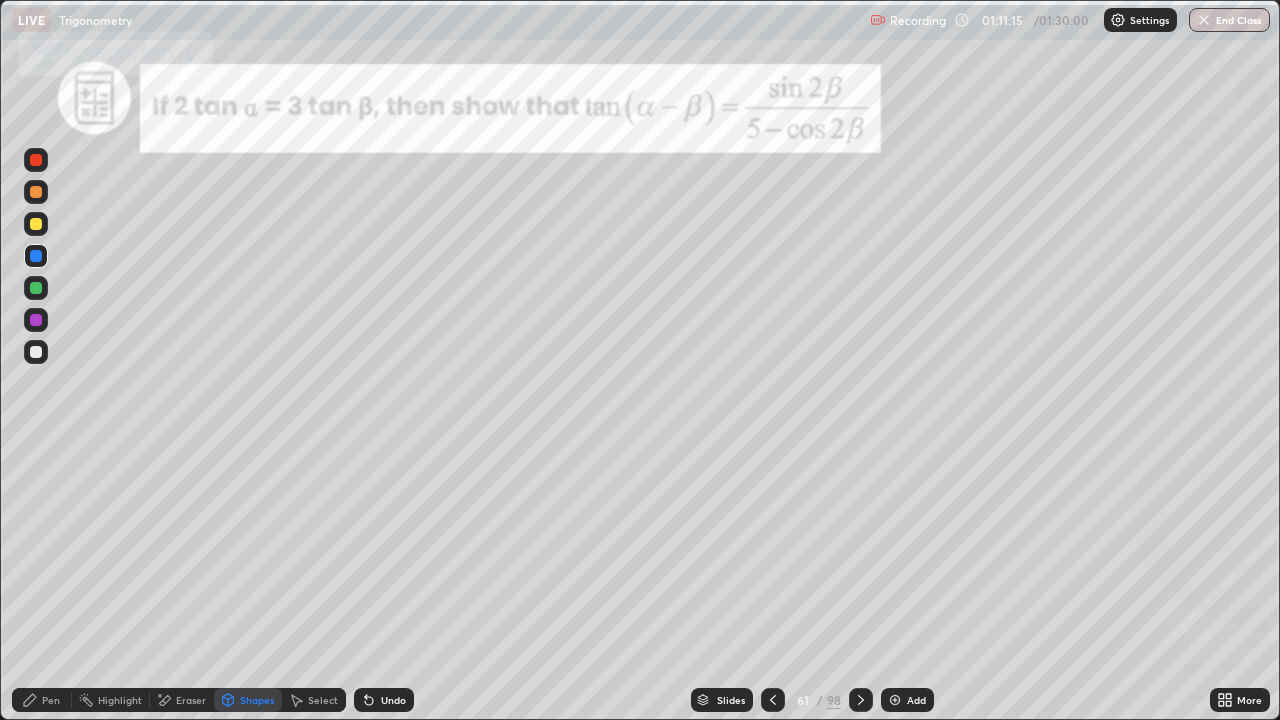 click on "Pen" at bounding box center [51, 700] 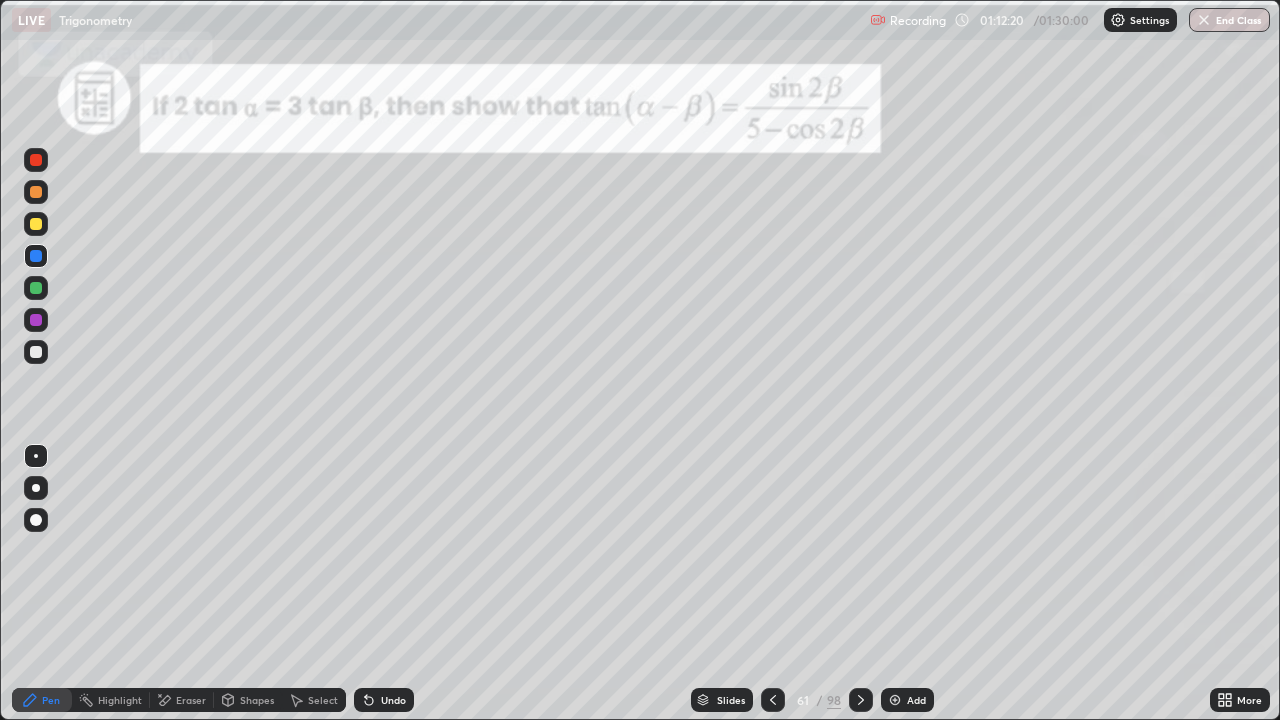 click at bounding box center [861, 700] 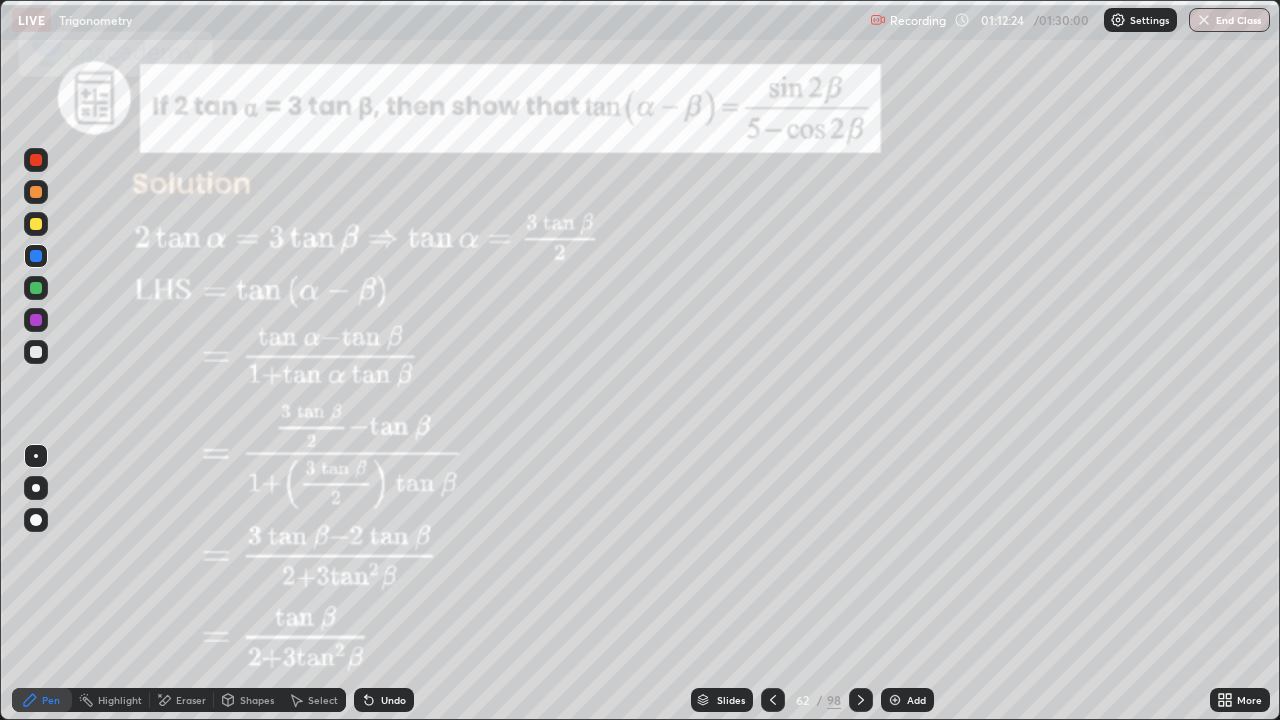 click 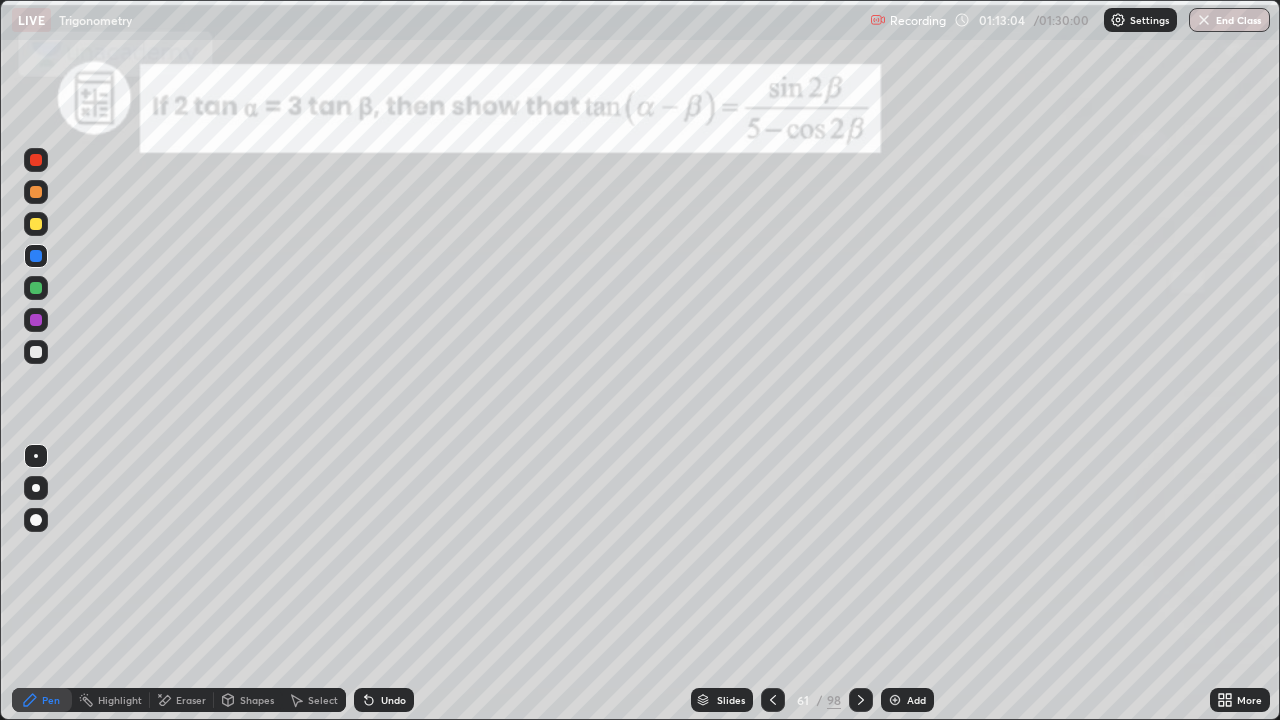 click 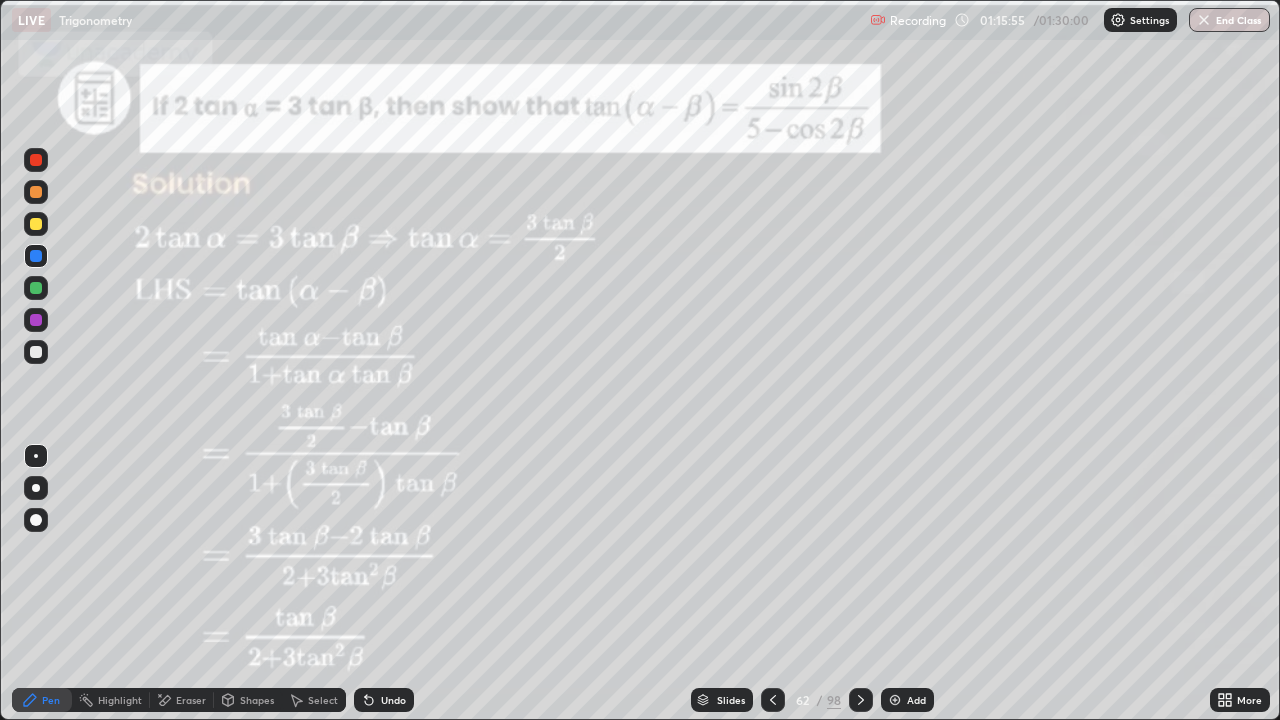 click on "Slides" at bounding box center [722, 700] 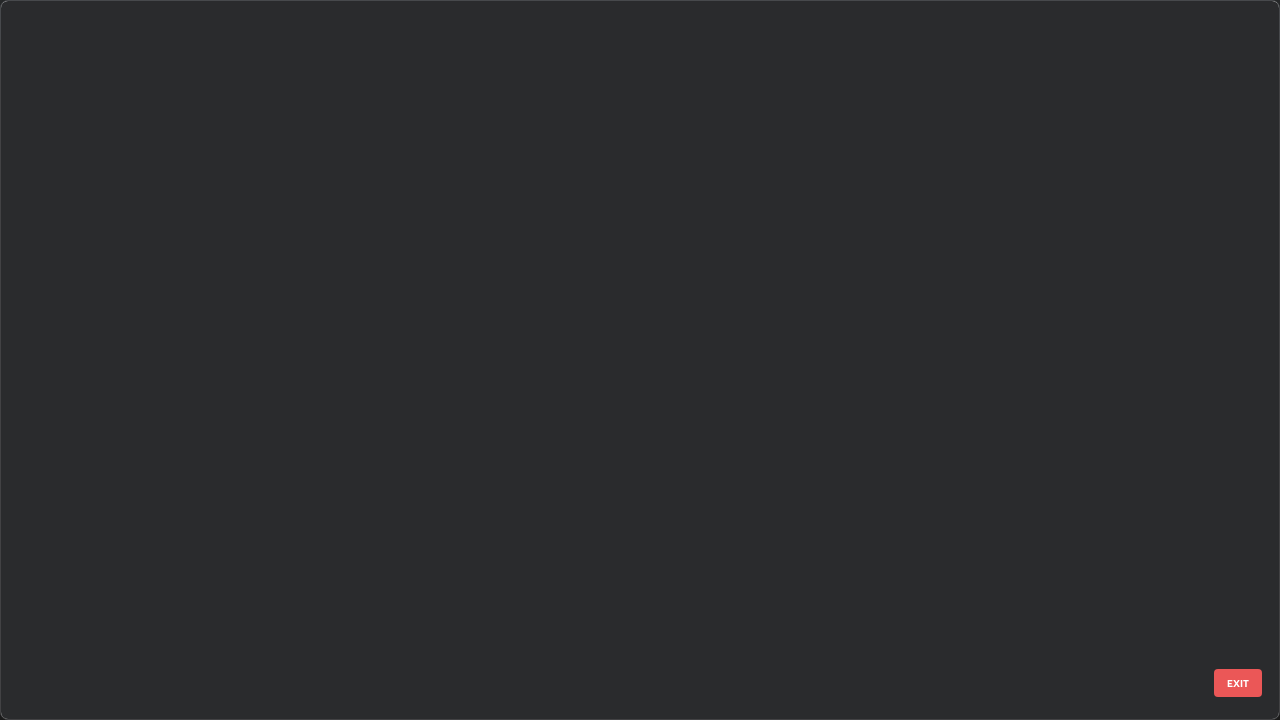 scroll, scrollTop: 3999, scrollLeft: 0, axis: vertical 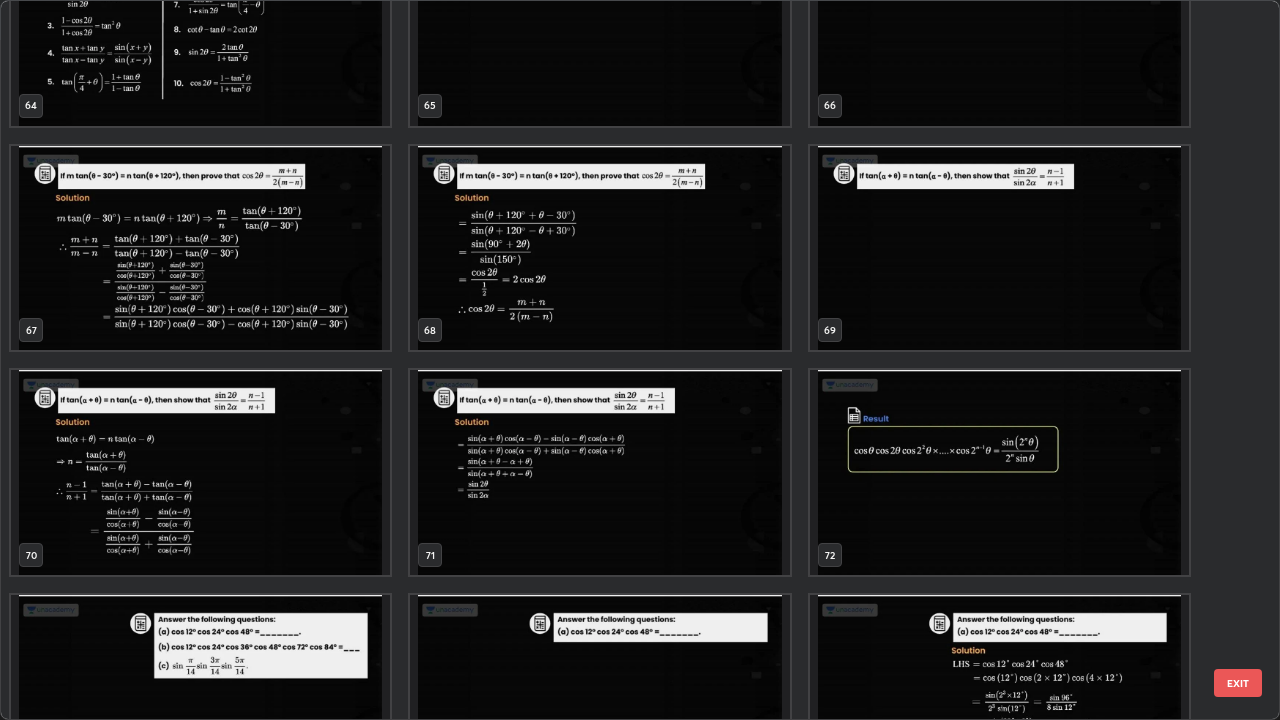 click at bounding box center (999, 472) 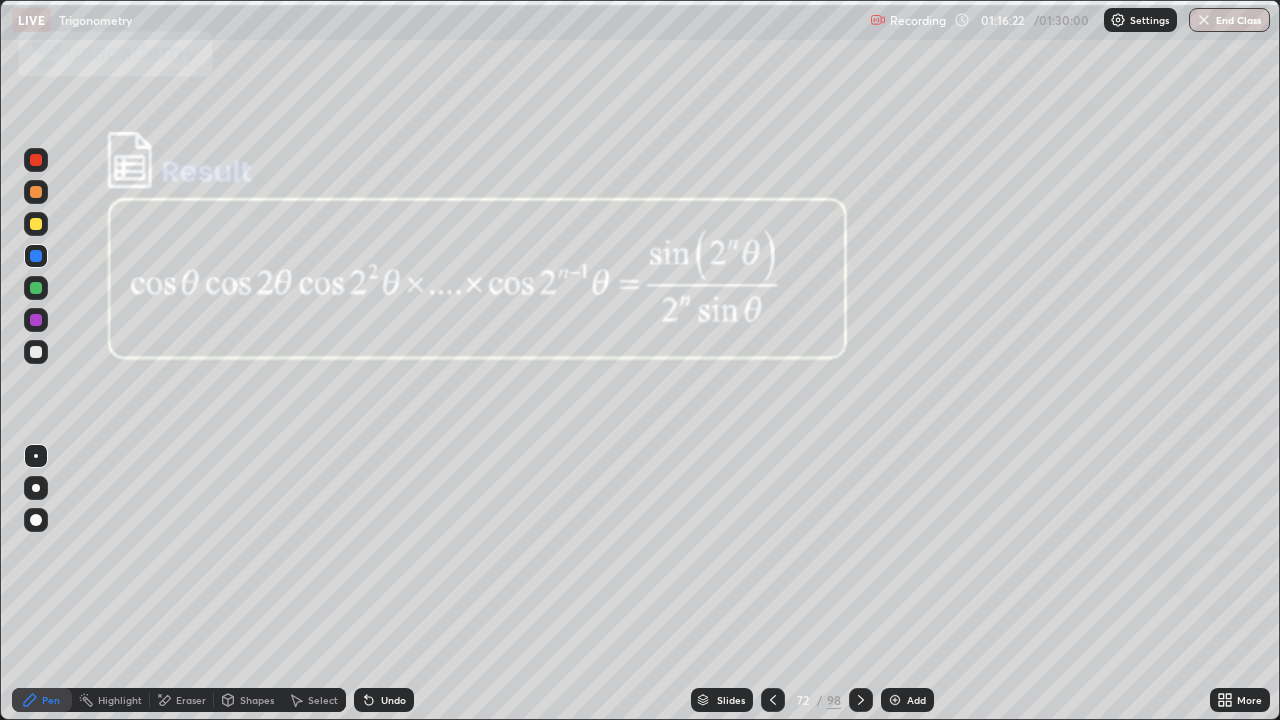 click at bounding box center (36, 224) 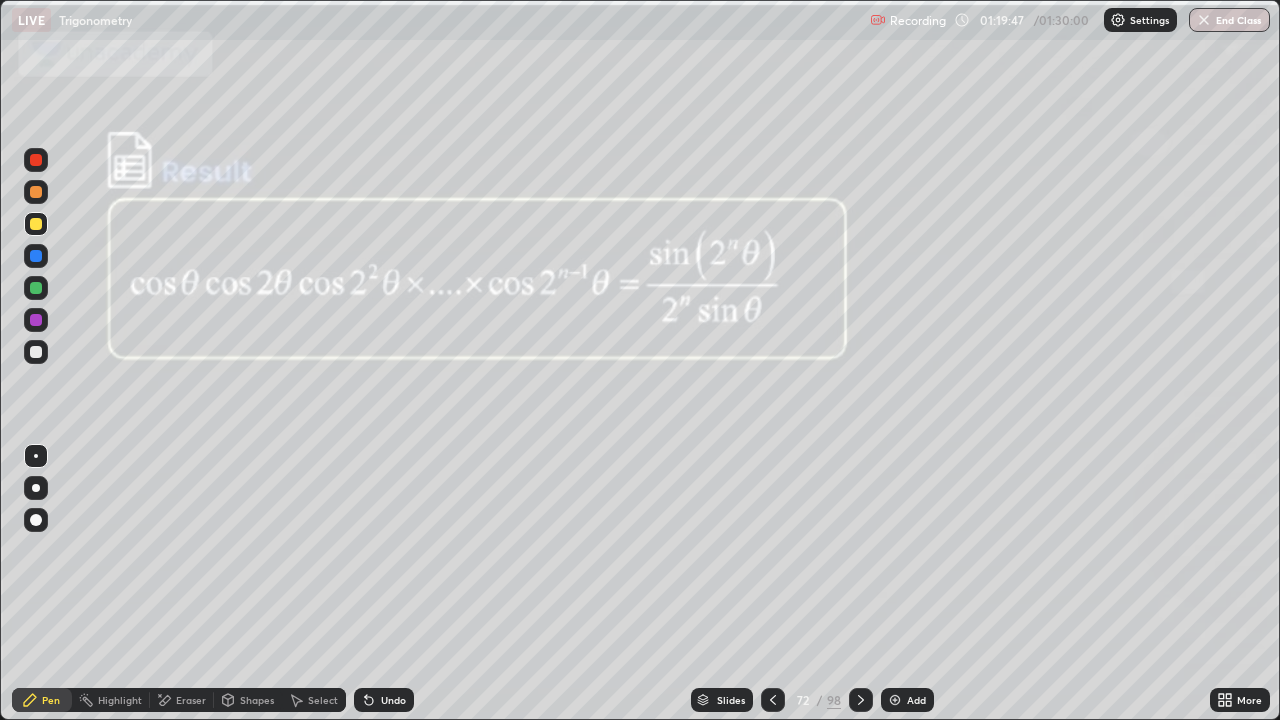 click 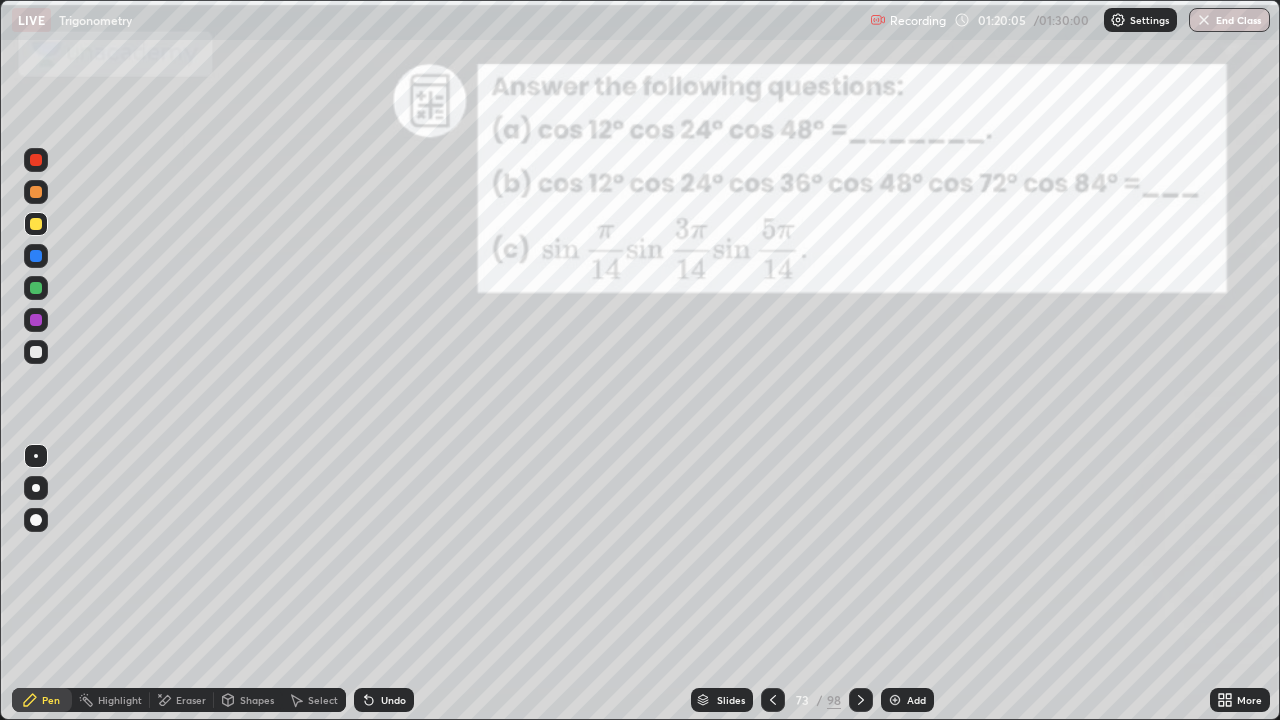 click at bounding box center [36, 160] 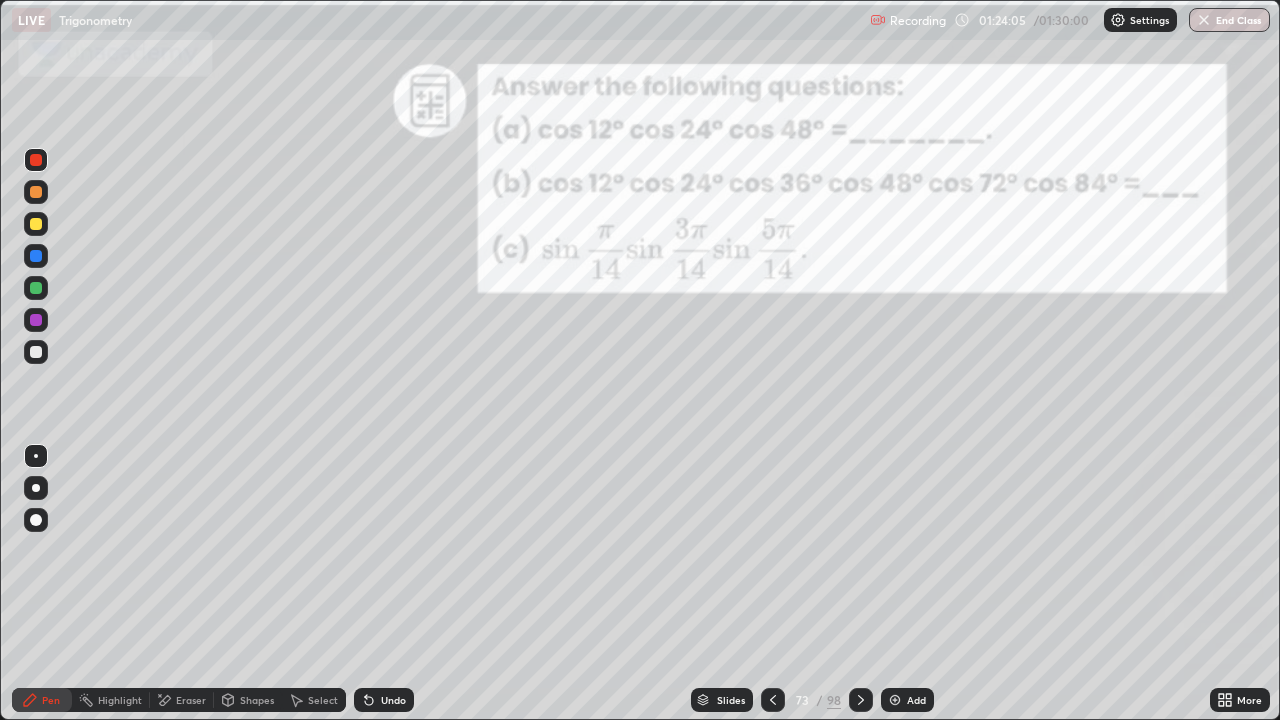 click 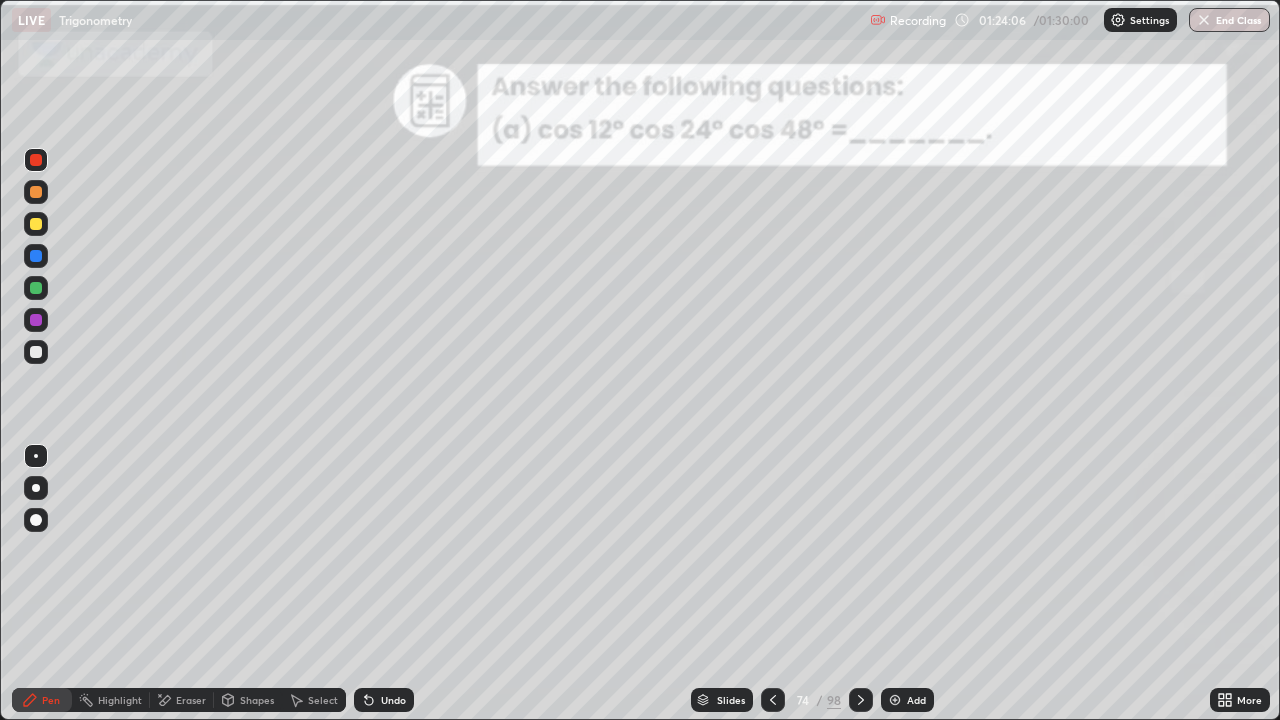 click 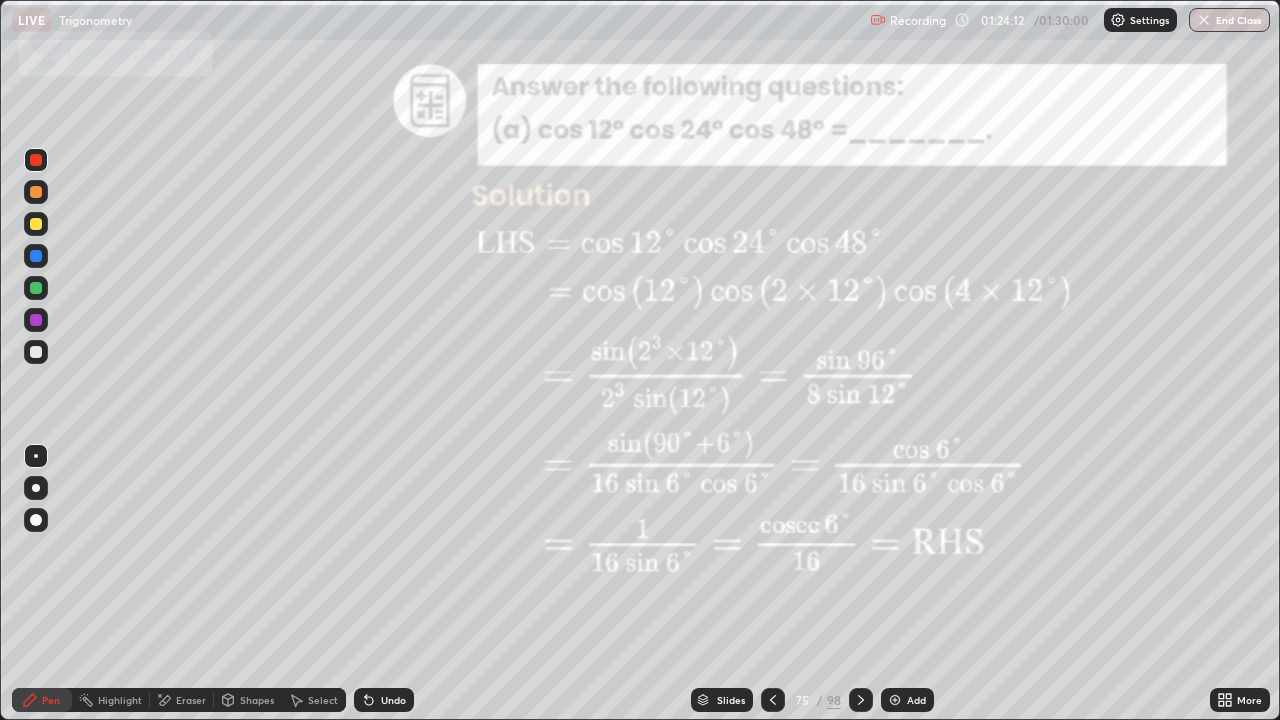 click 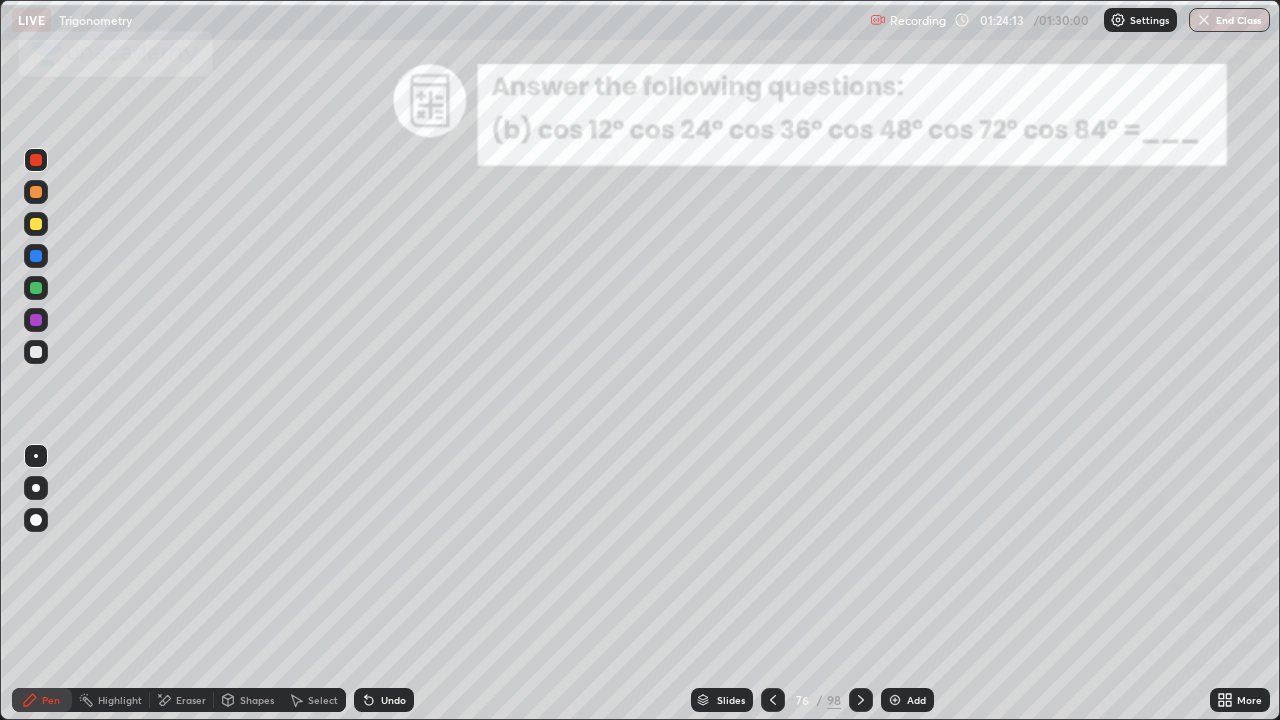 click 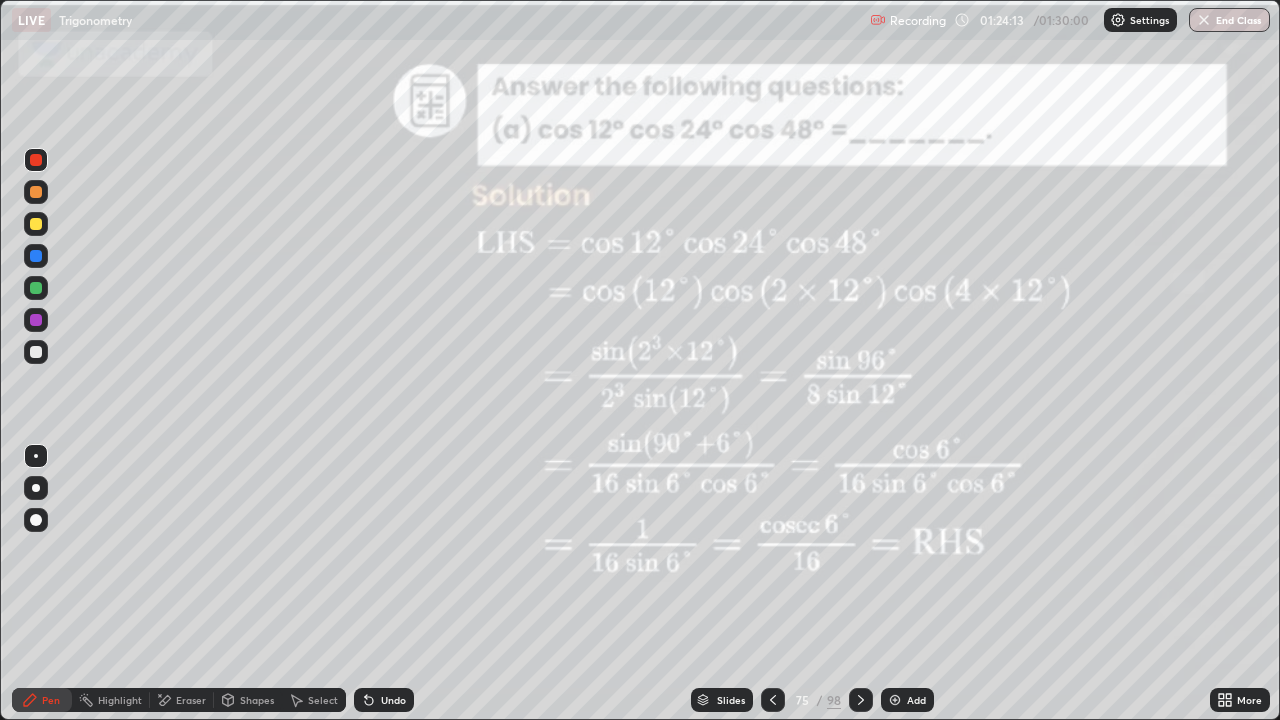 click 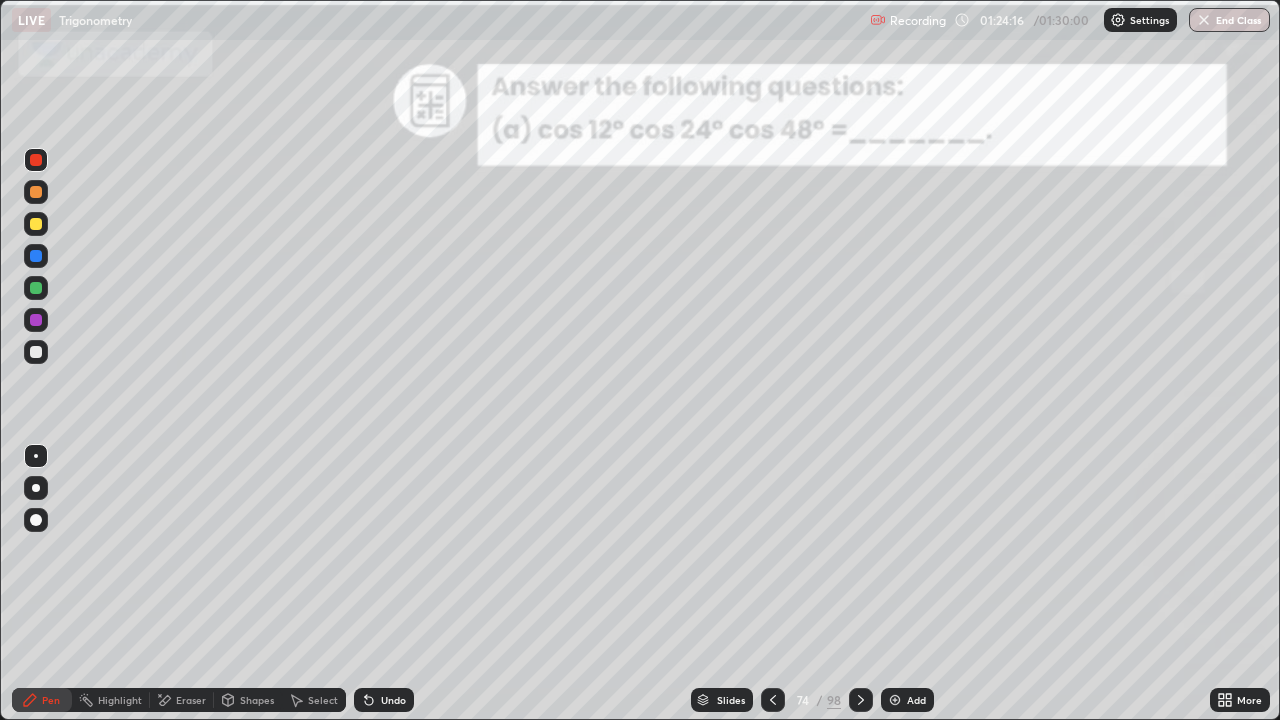 click 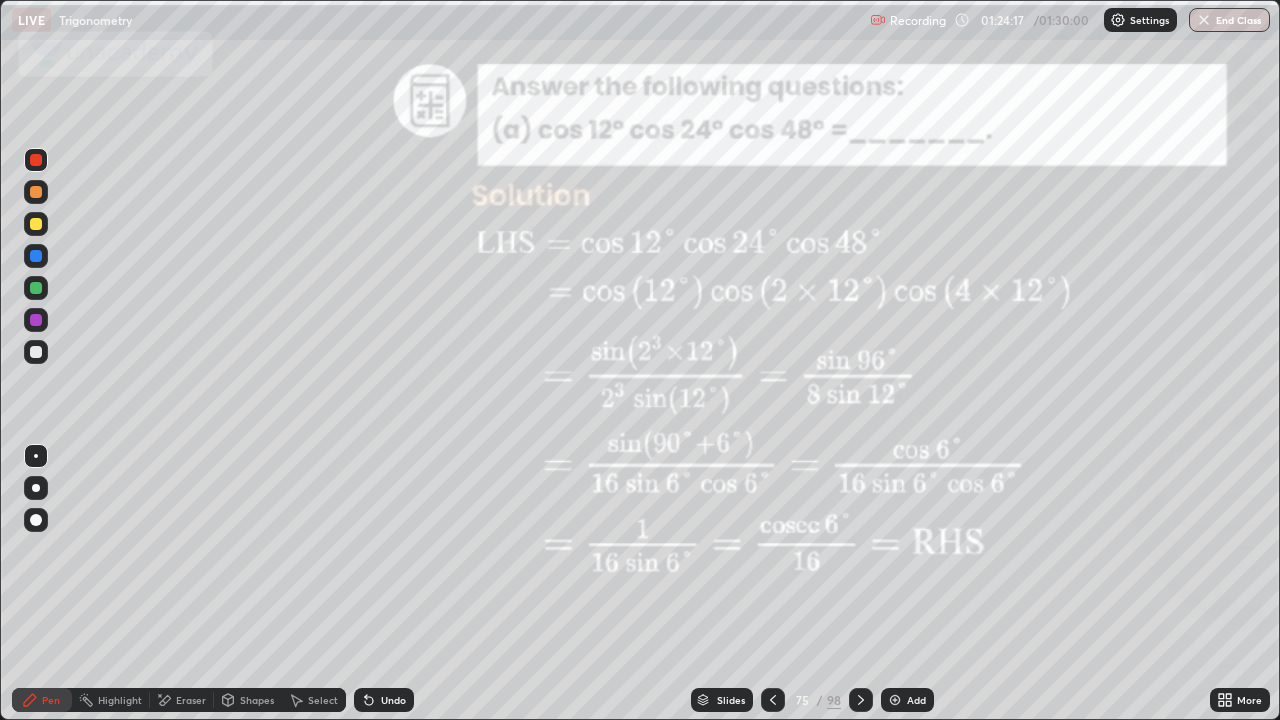 click 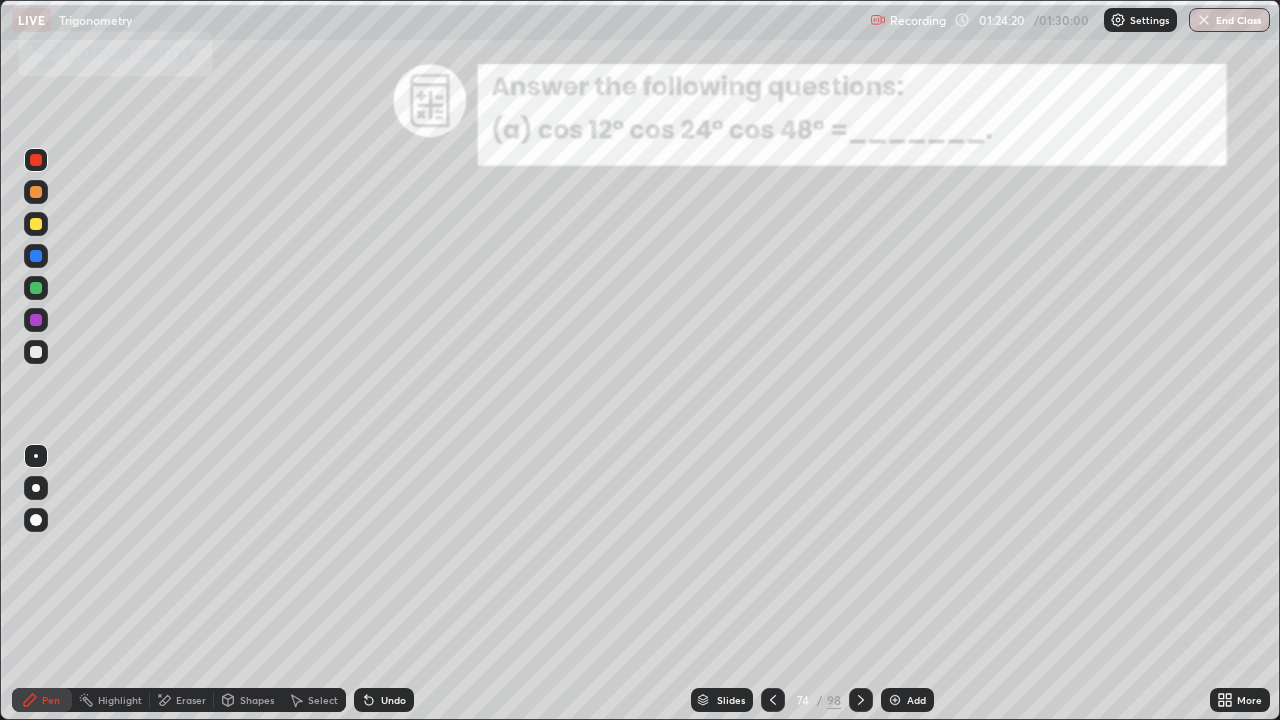 click 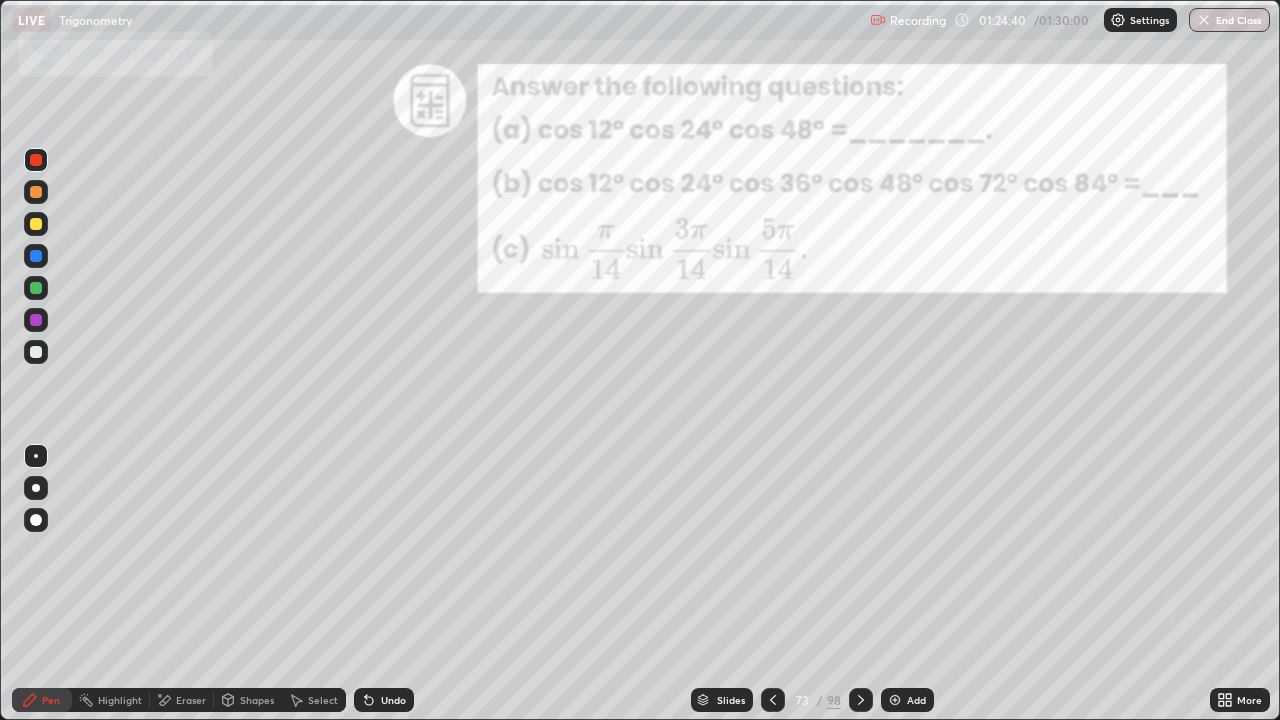 click at bounding box center [36, 288] 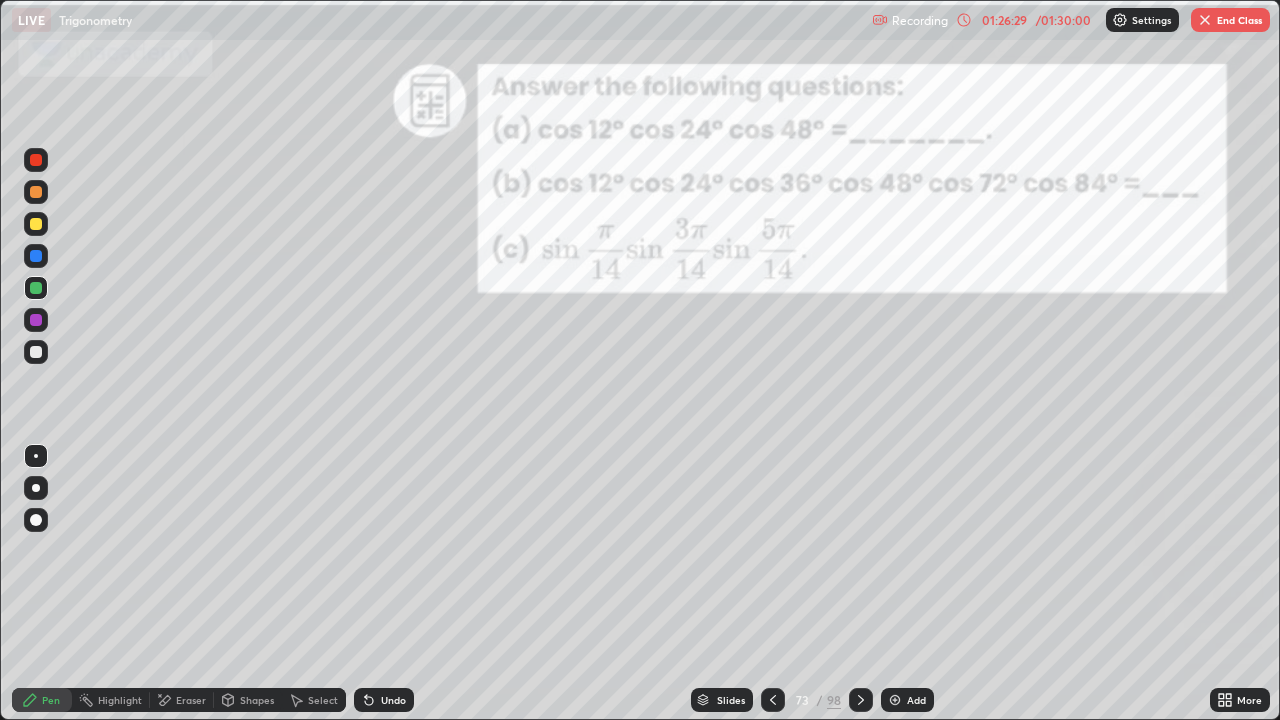 click 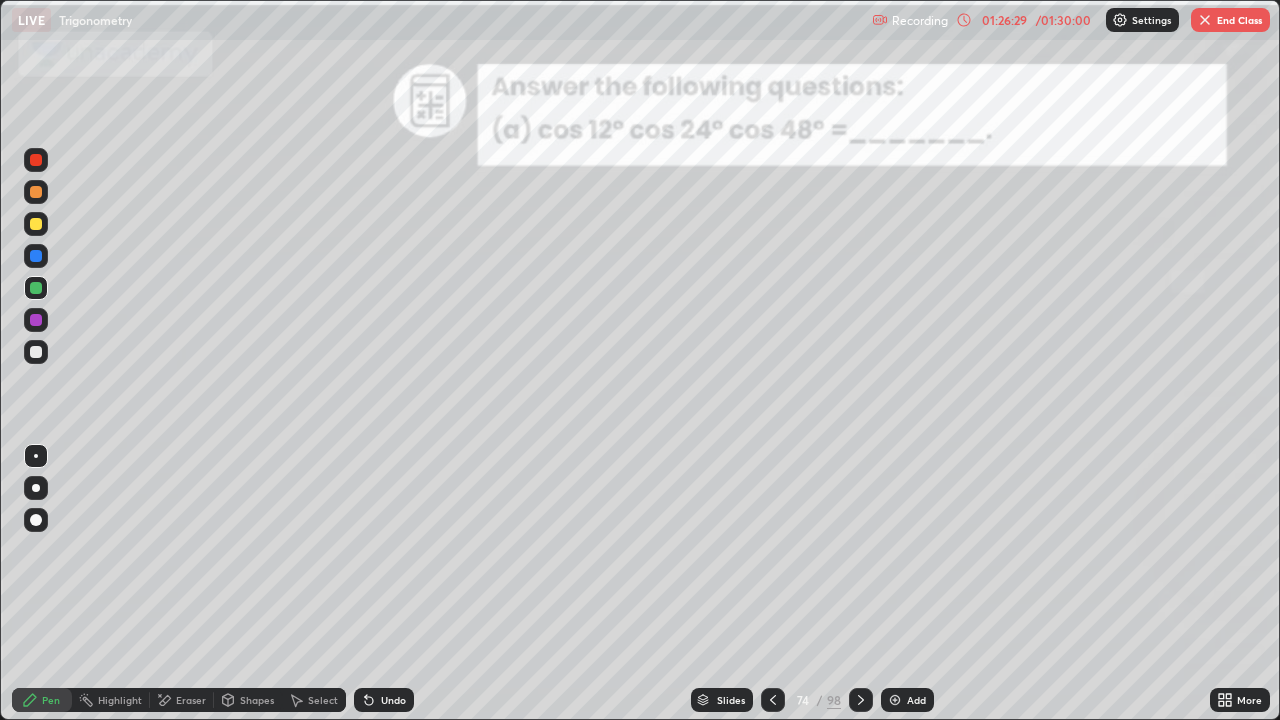 click 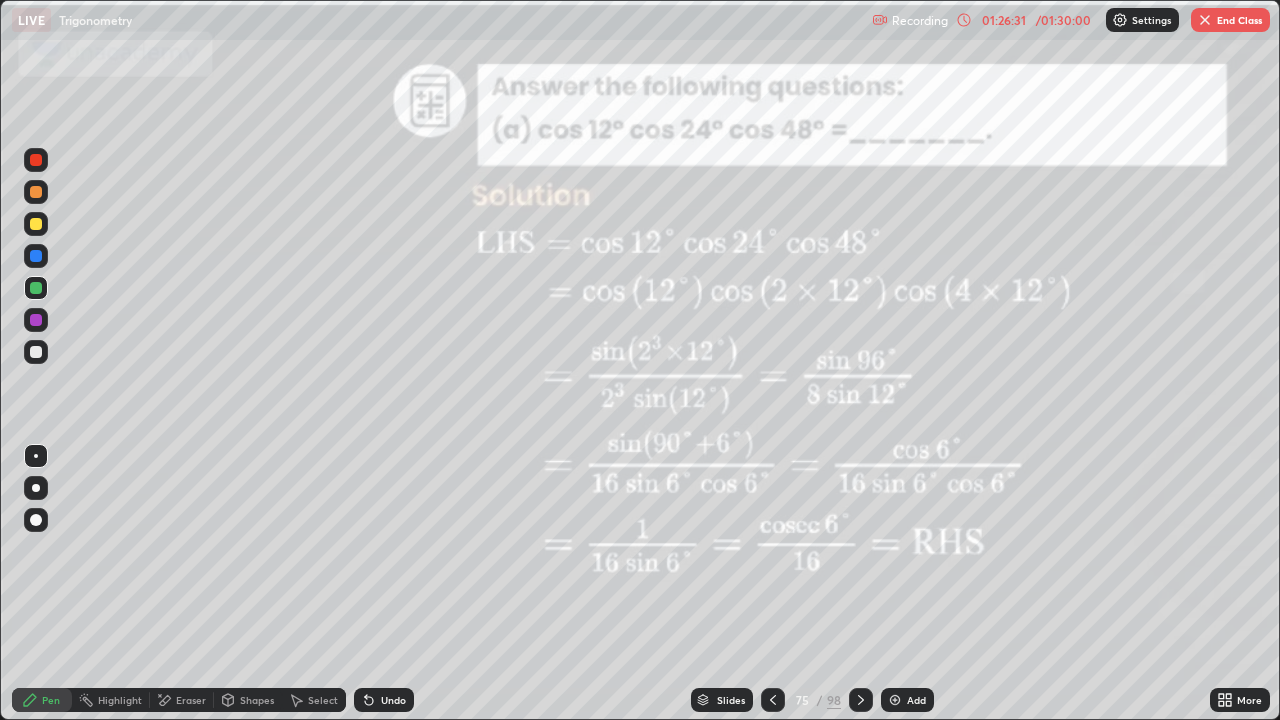 click 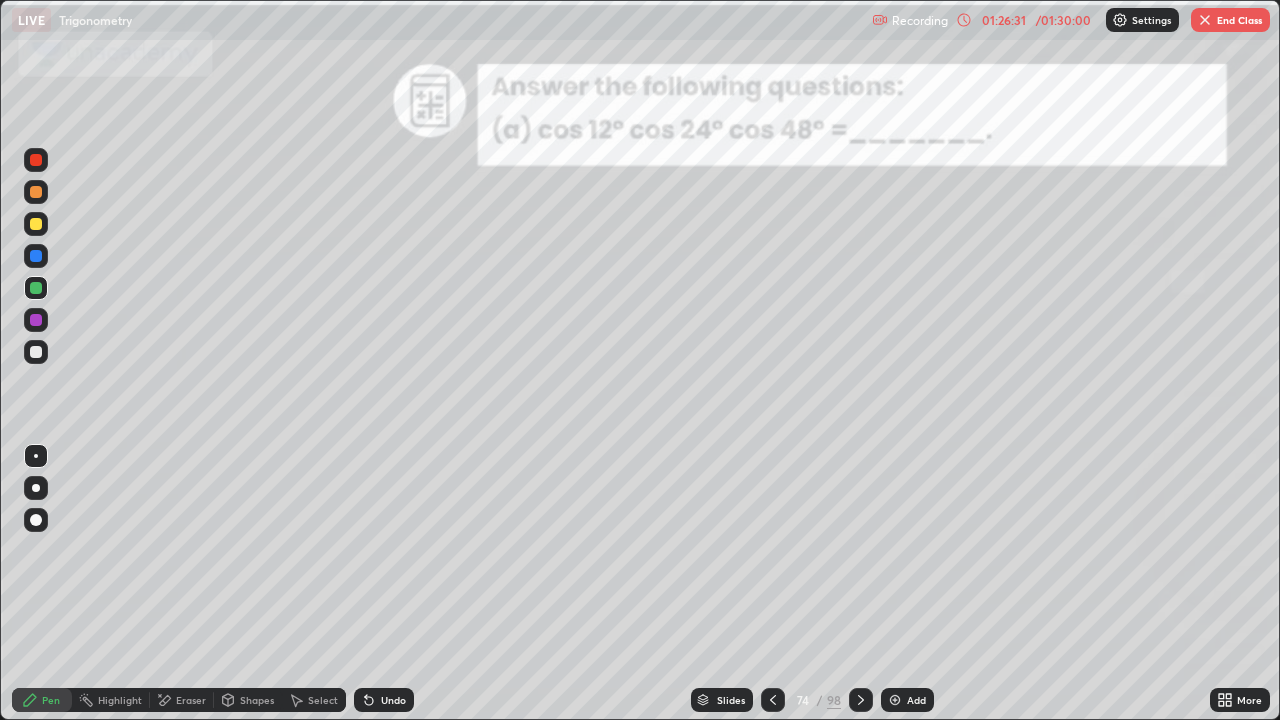 click 